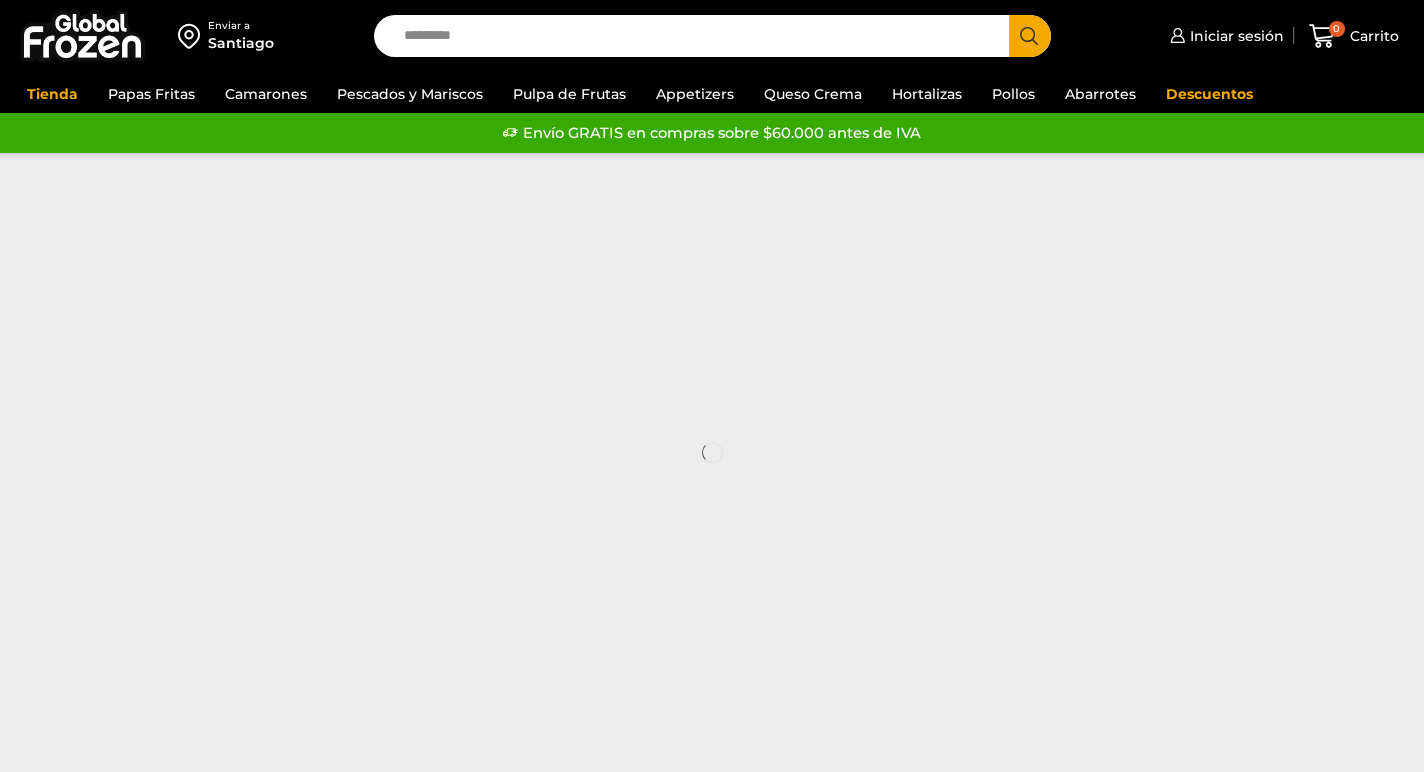 scroll, scrollTop: 0, scrollLeft: 0, axis: both 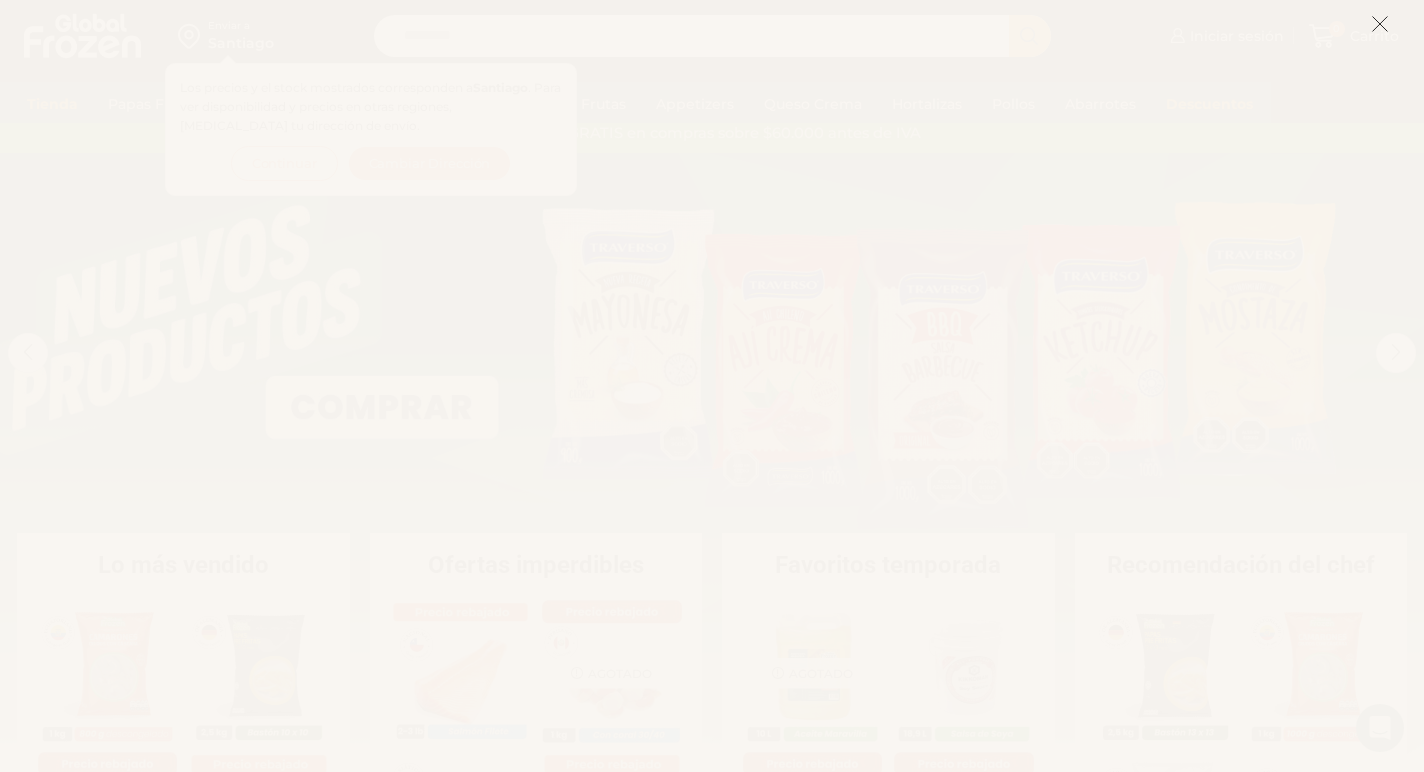 click 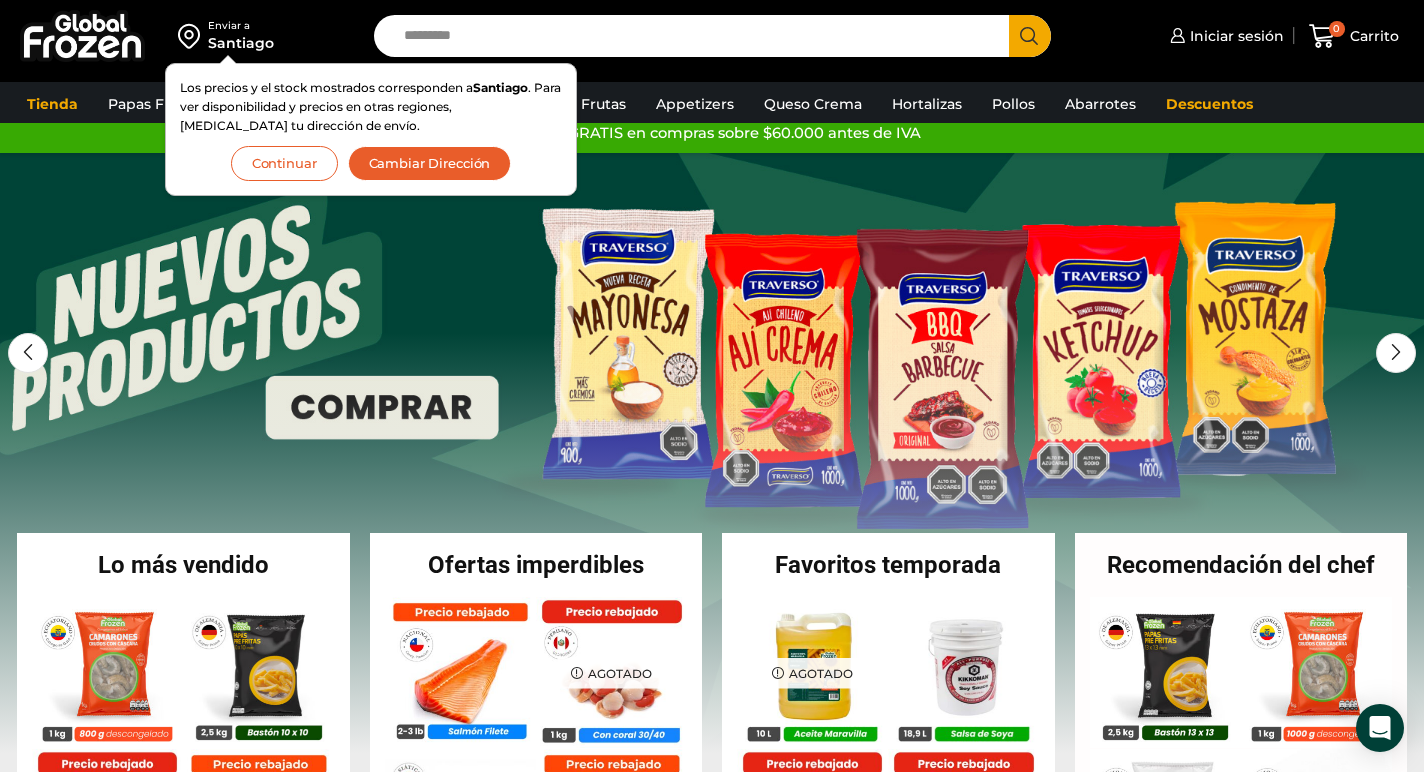 click on "Enviar a
Santiago
Los precios y el stock mostrados corresponden a  Santiago . Para ver disponibilidad y precios en otras regiones, cambia tu dirección de envío.
Continuar Cambiar Dirección
Search input
Search" at bounding box center (712, 36) 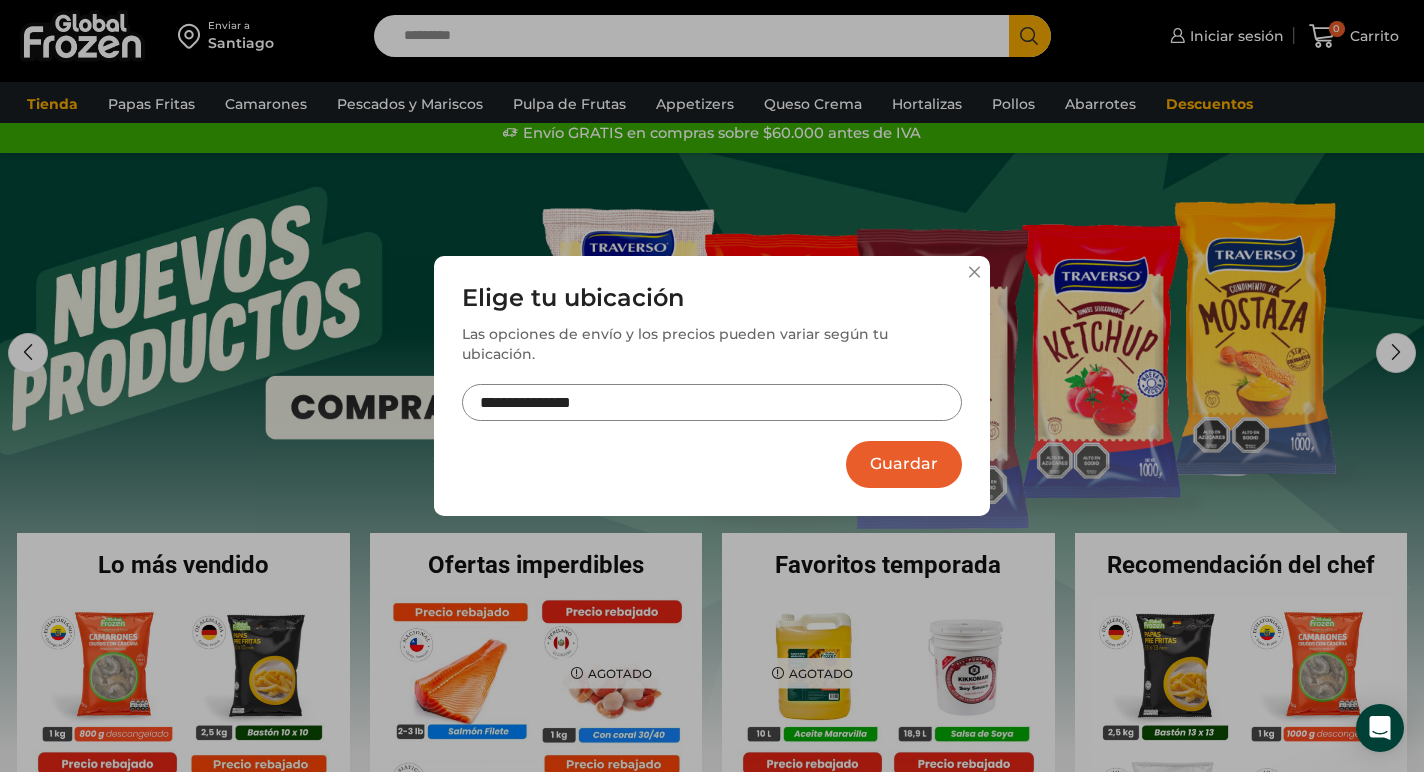 click on "**********" at bounding box center [712, 402] 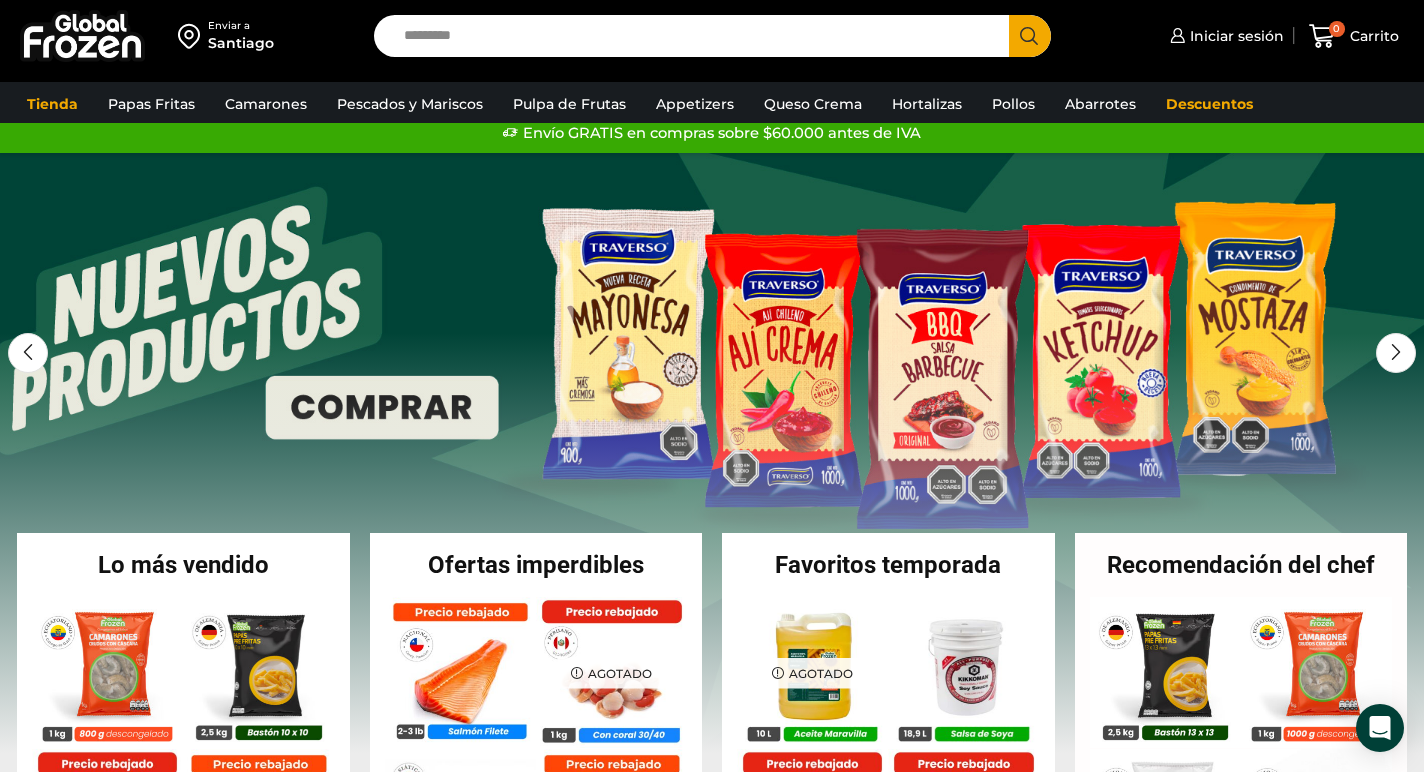 click on "Search input" at bounding box center (696, 36) 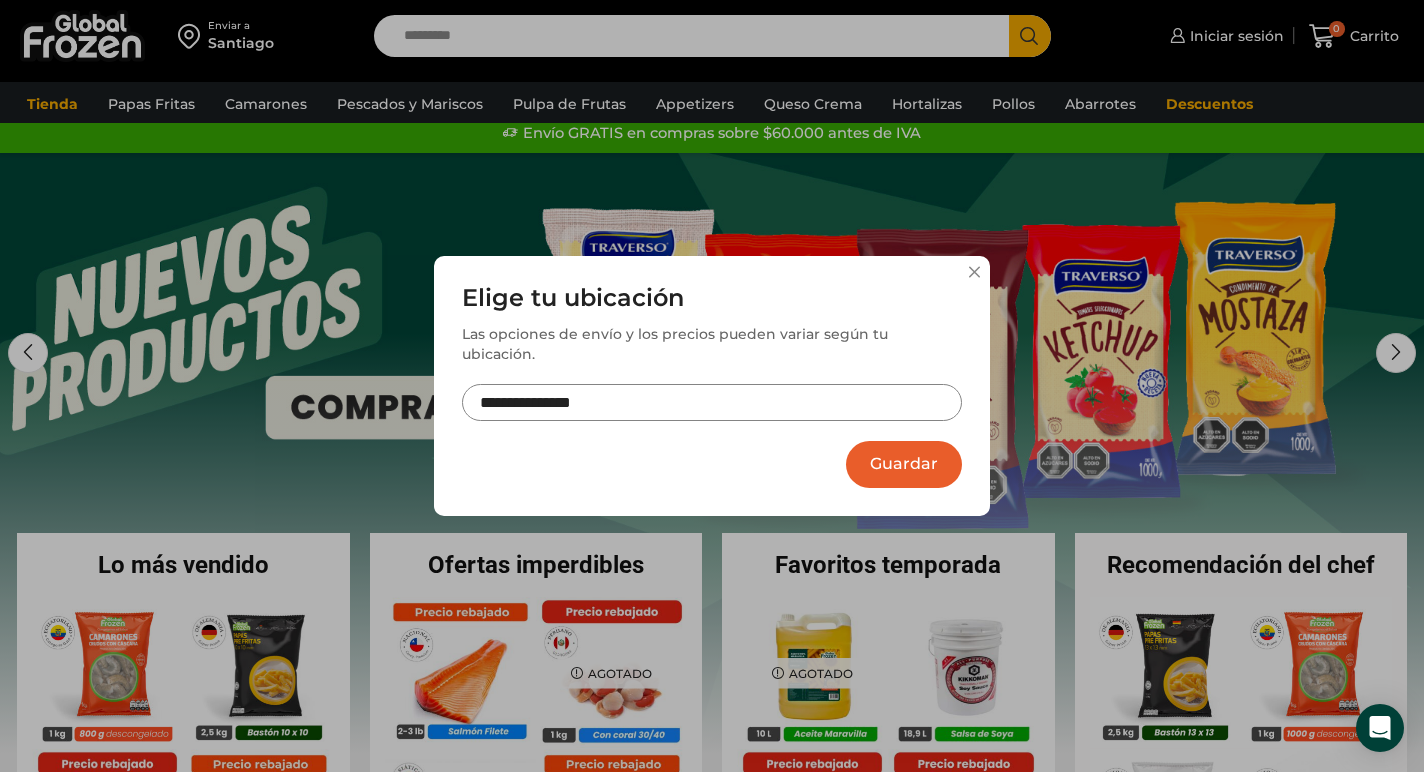 click on "**********" at bounding box center [712, 402] 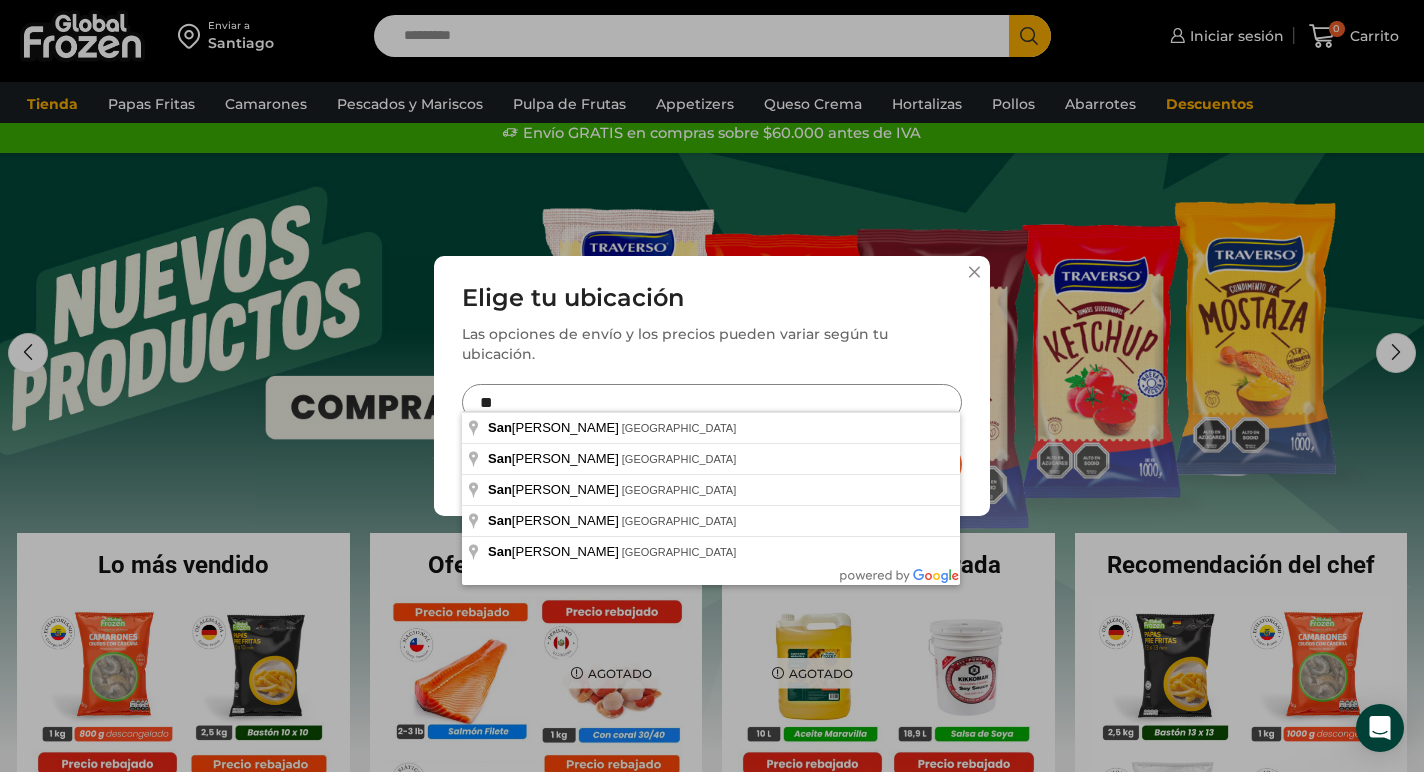 type on "*" 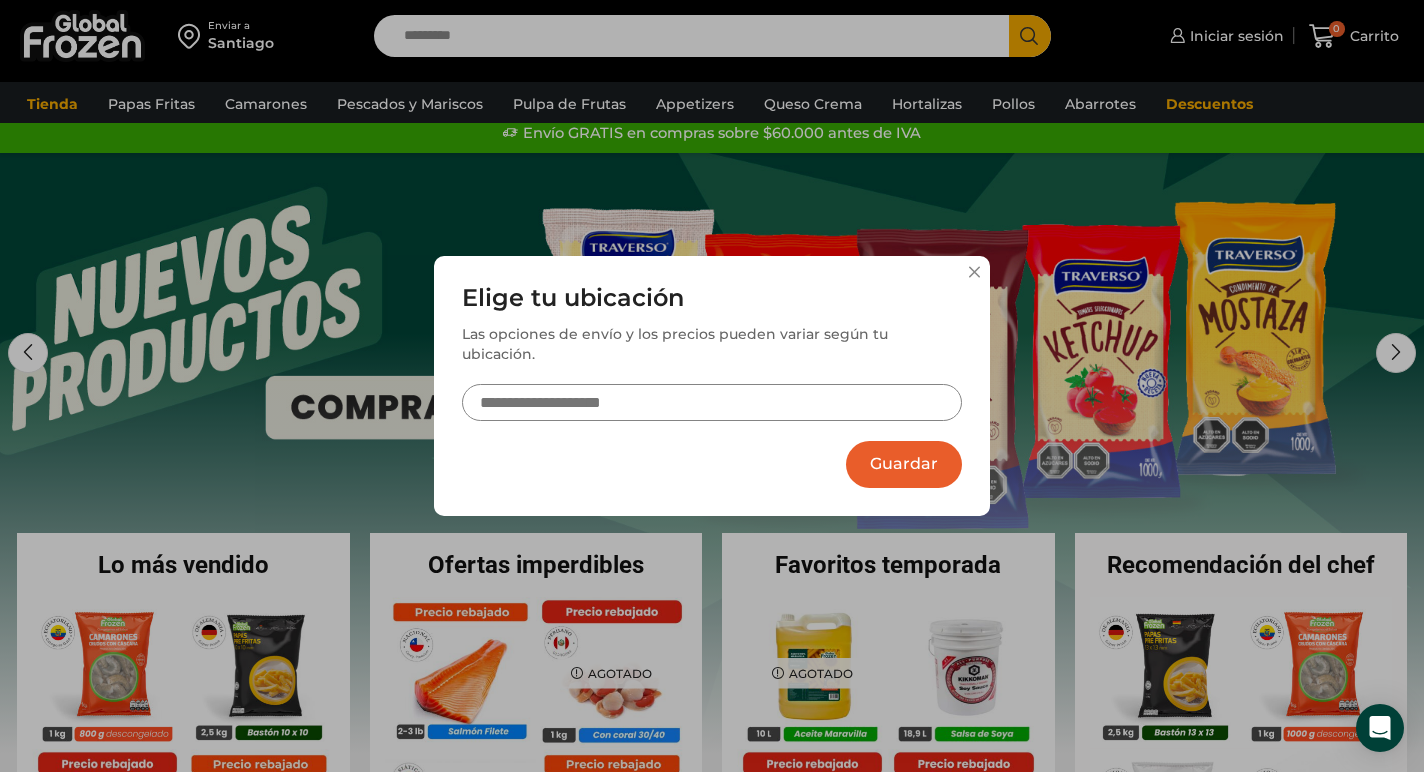 type on "*" 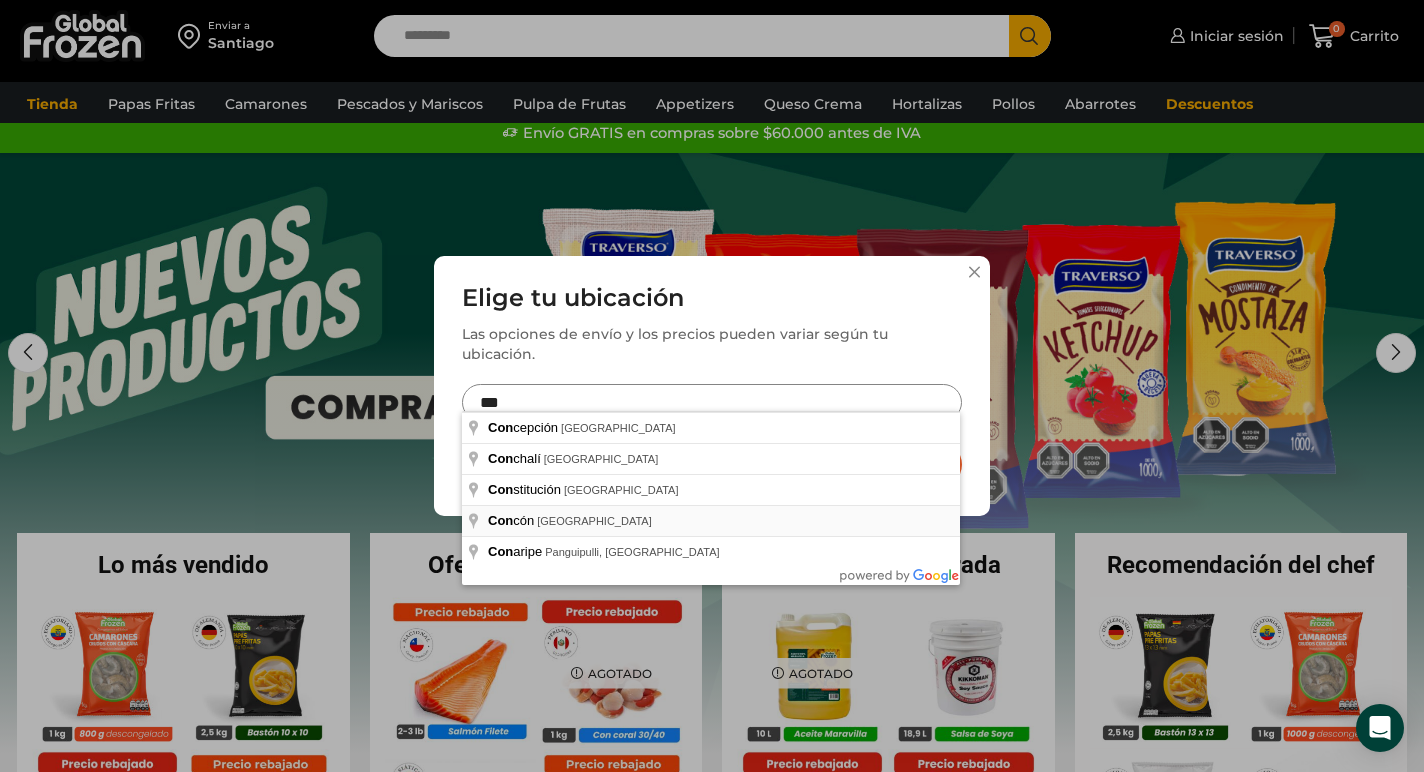 type on "**********" 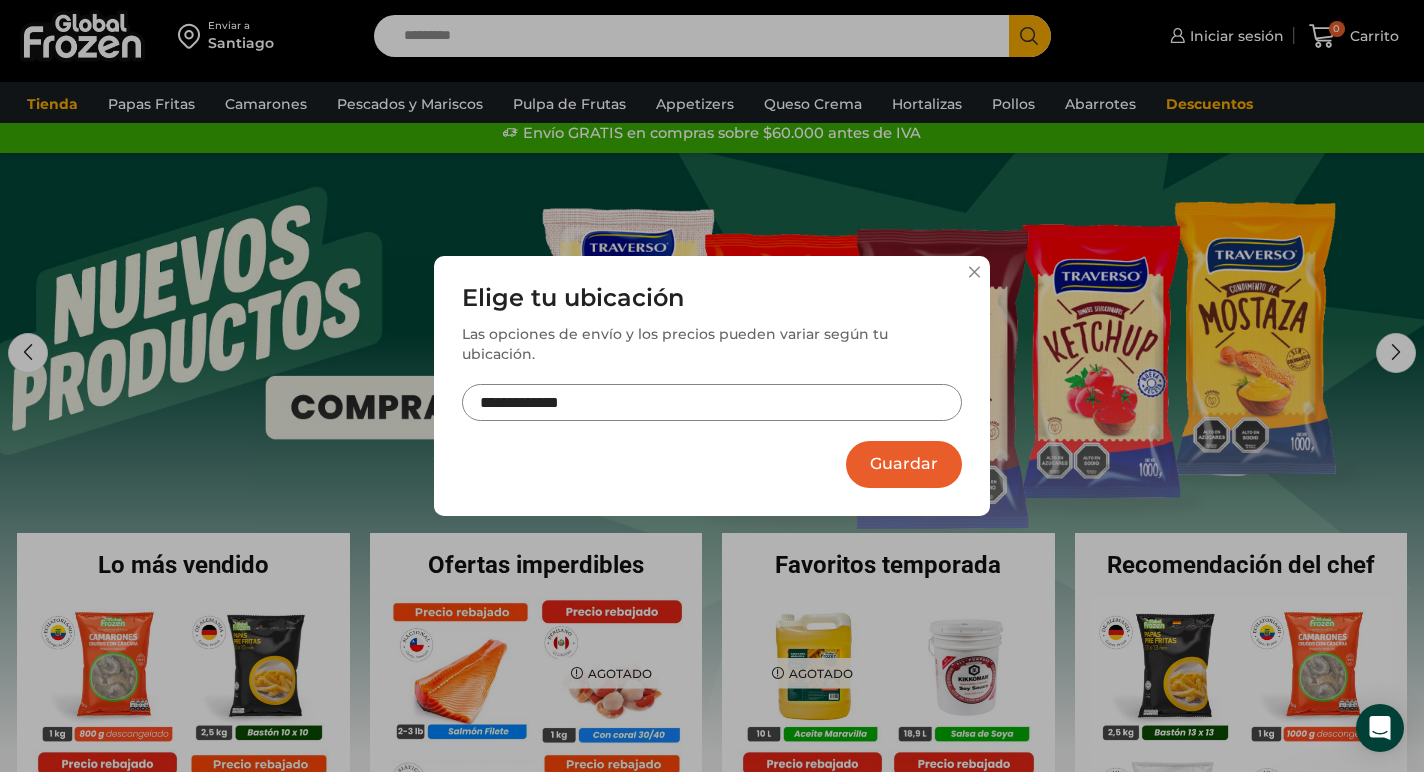 click on "Guardar" at bounding box center (904, 464) 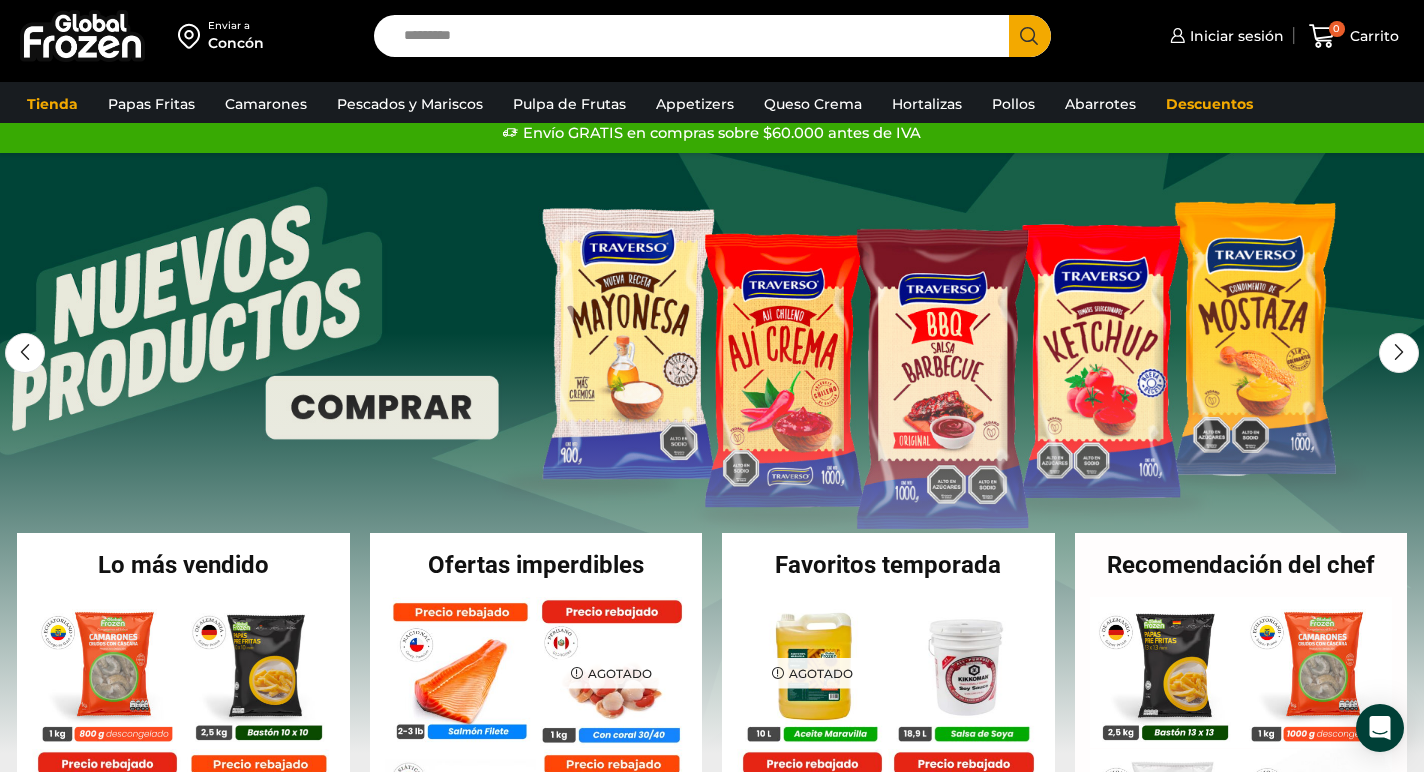 click at bounding box center [712, 453] 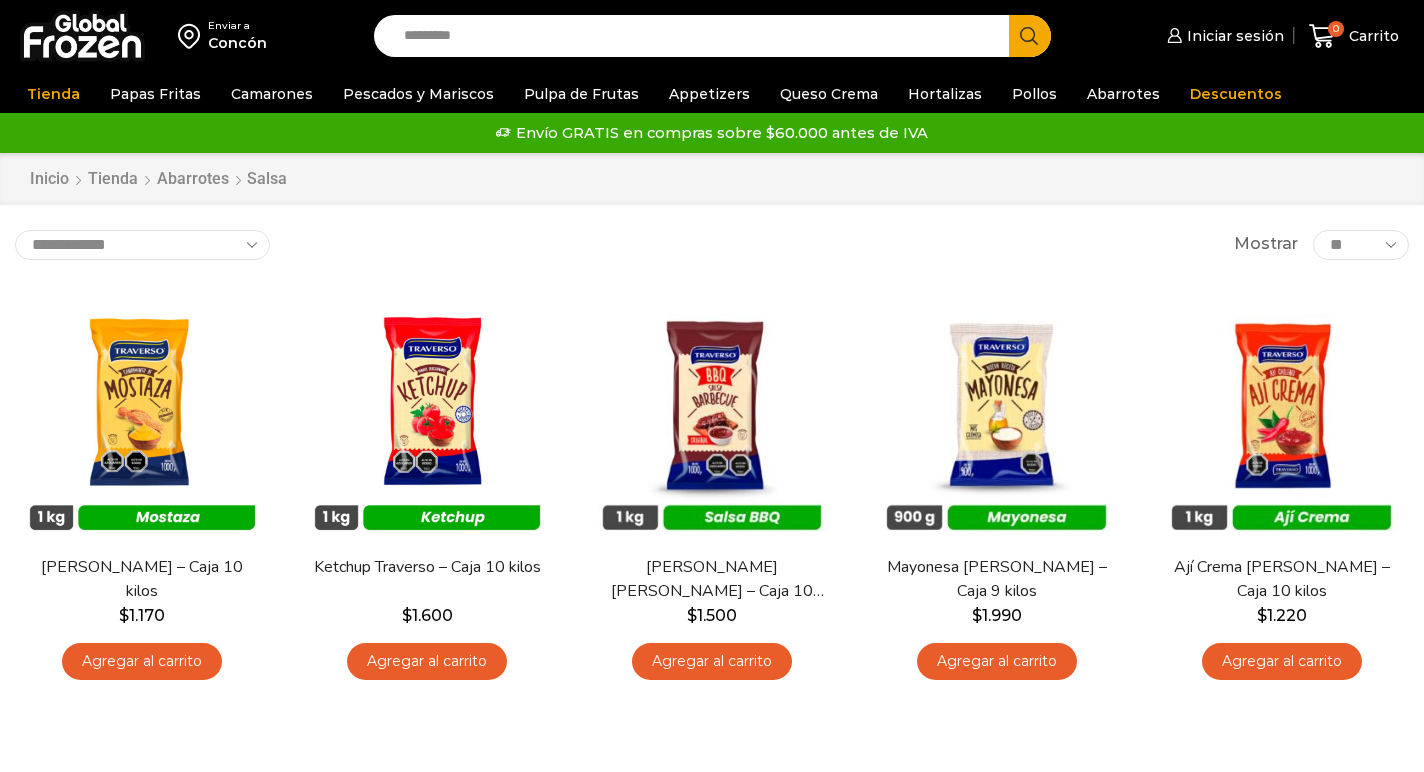 scroll, scrollTop: 0, scrollLeft: 0, axis: both 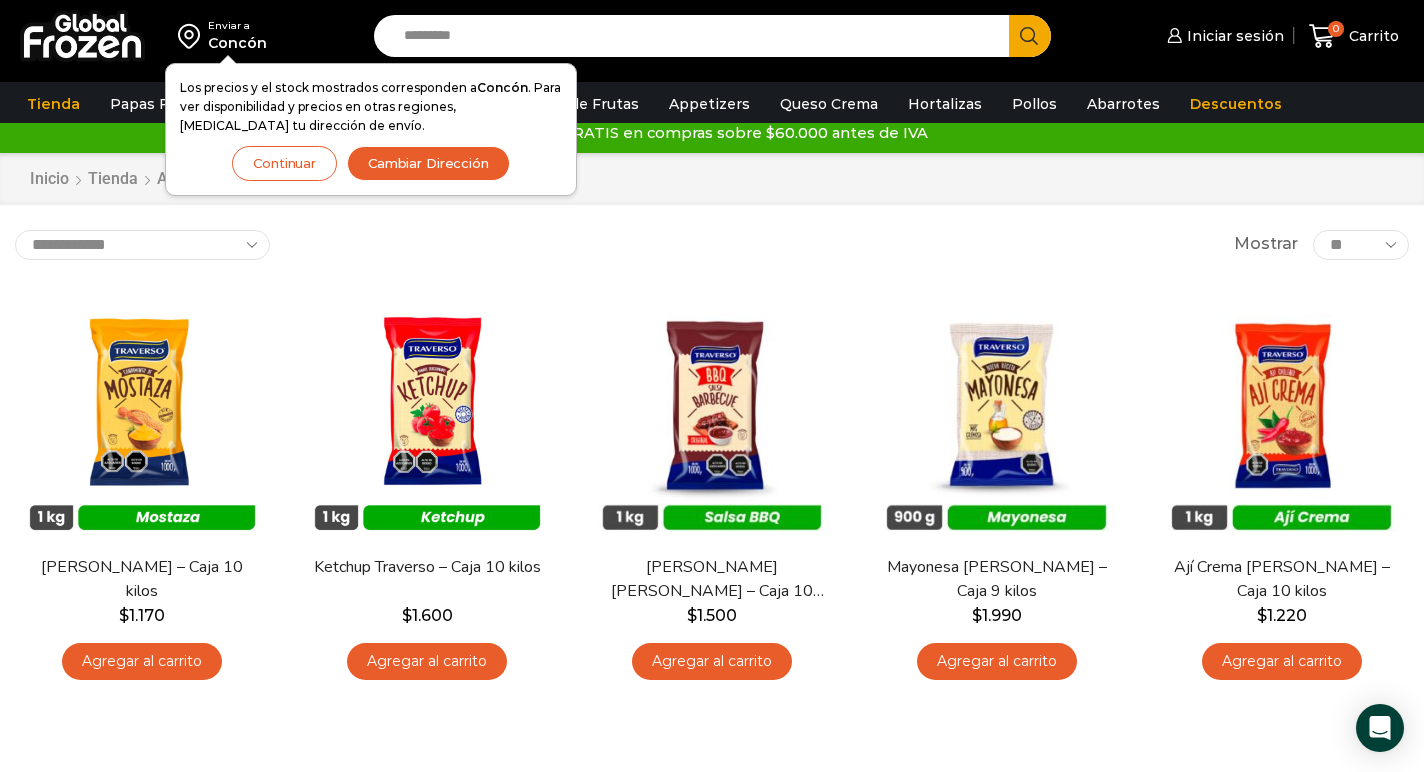 click on "Continuar" at bounding box center [284, 163] 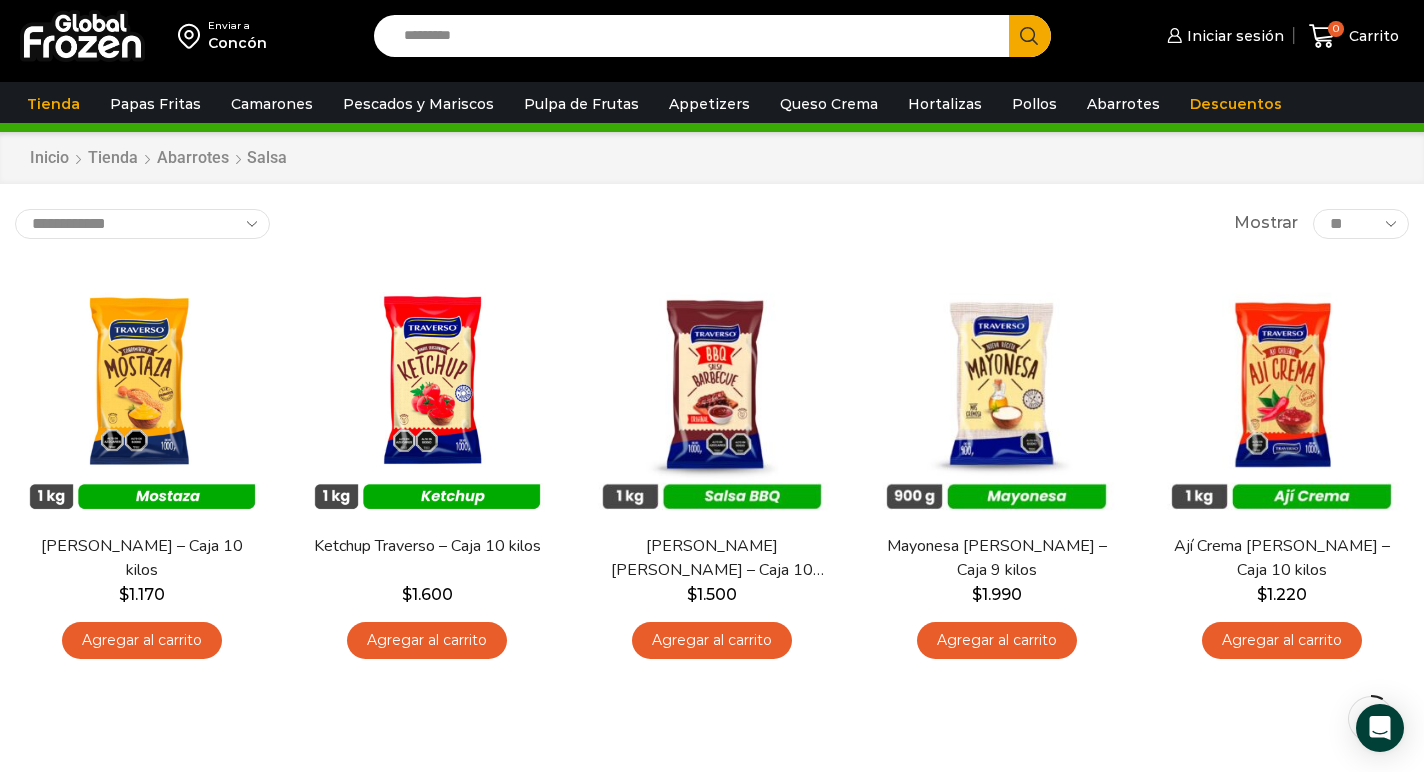 scroll, scrollTop: 0, scrollLeft: 0, axis: both 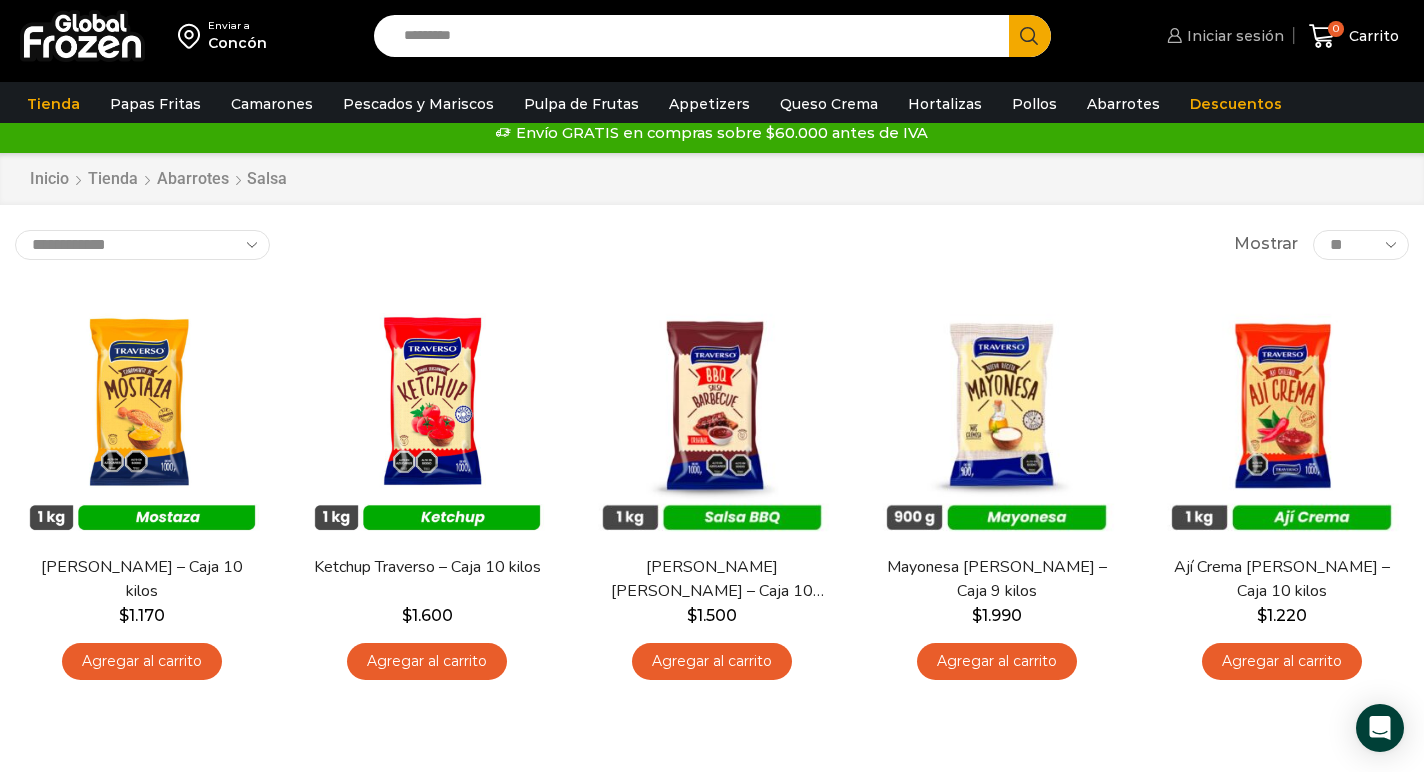 click on "Iniciar sesión" at bounding box center (1233, 36) 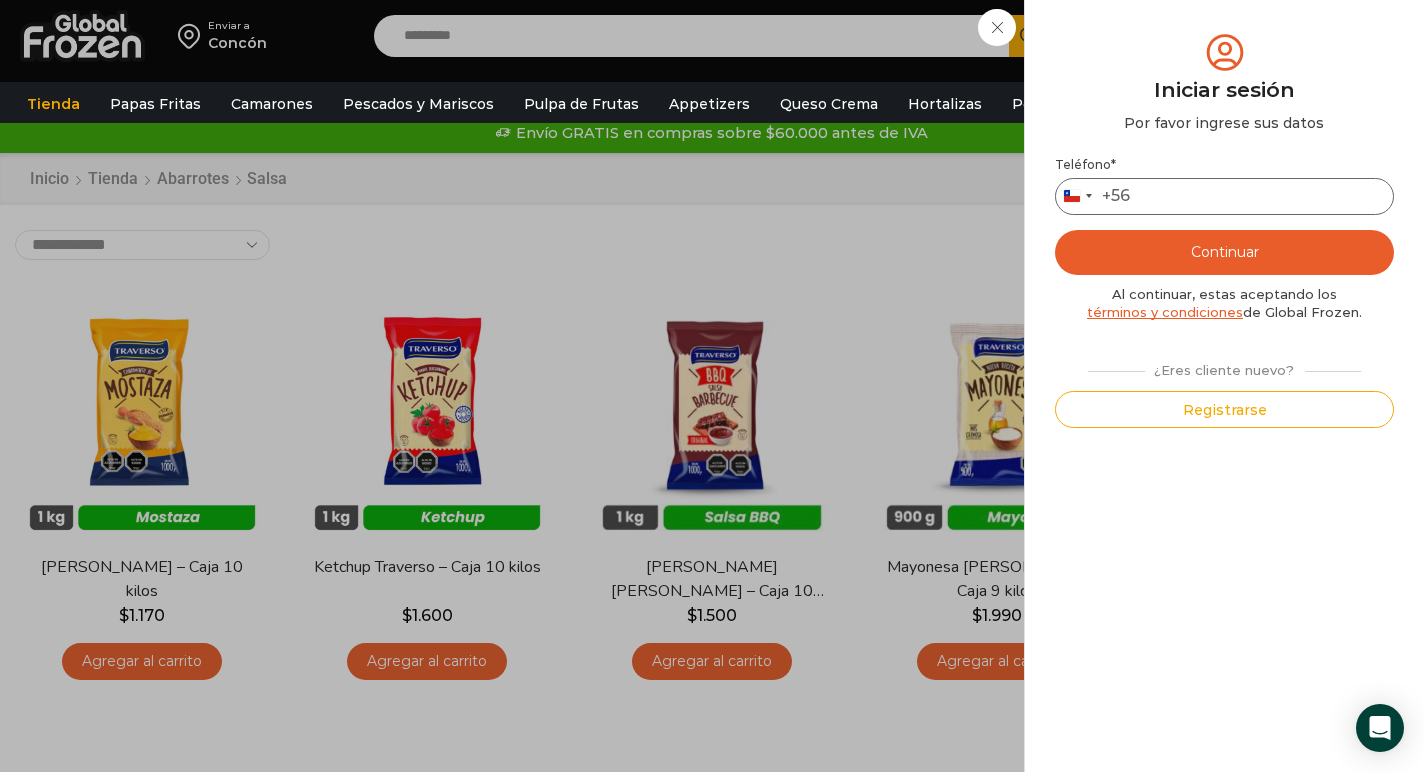 click on "Teléfono
*" at bounding box center [1224, 196] 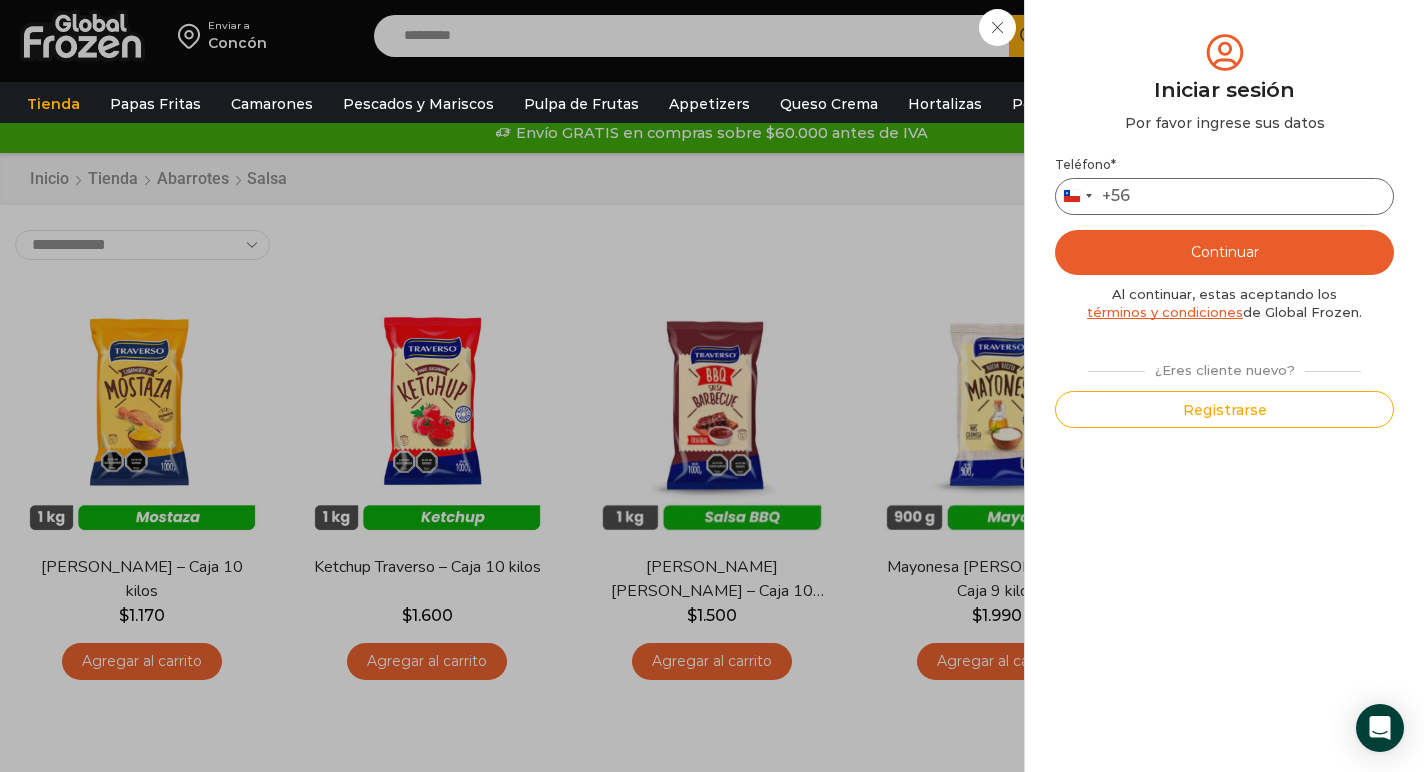 type on "*********" 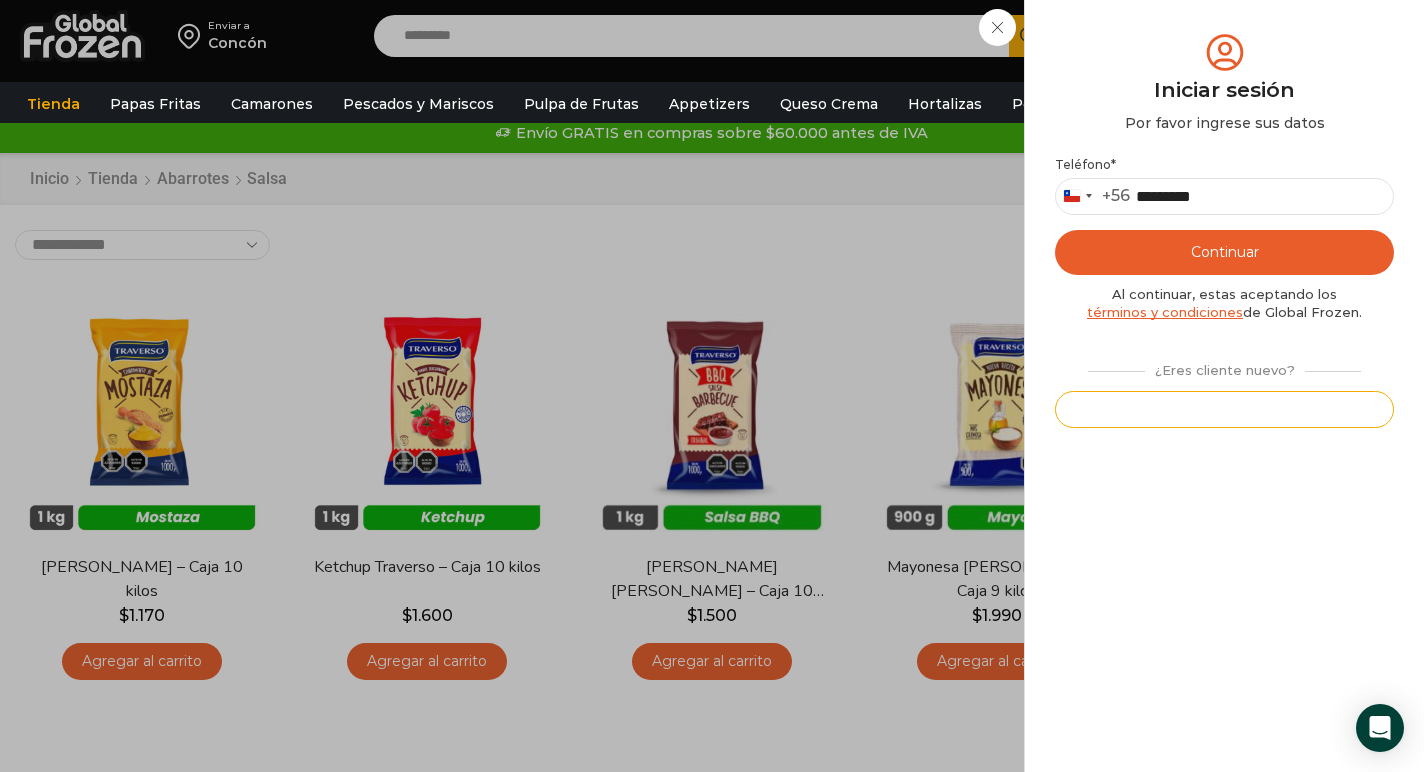 click on "Registrarse" at bounding box center (1224, 409) 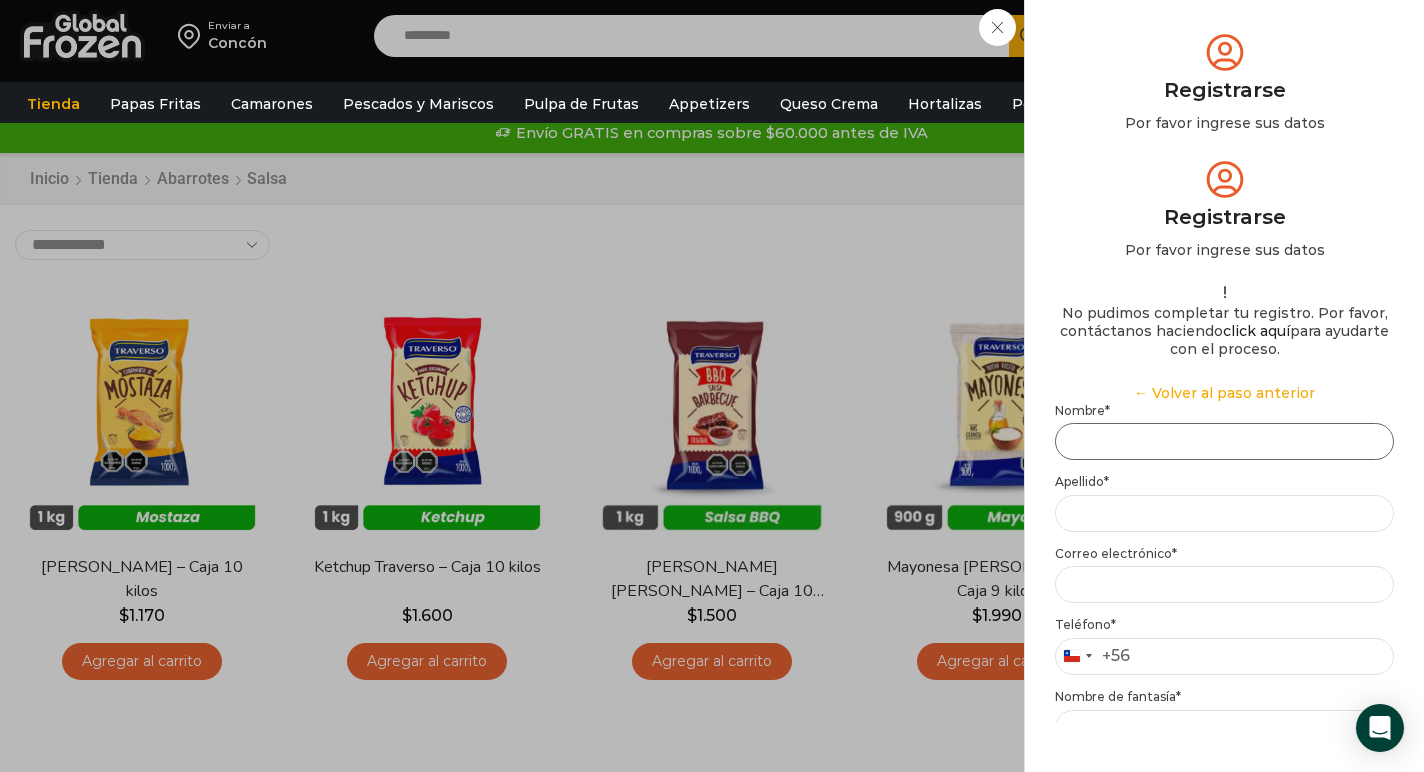 click on "Nombre  *" at bounding box center (1224, 441) 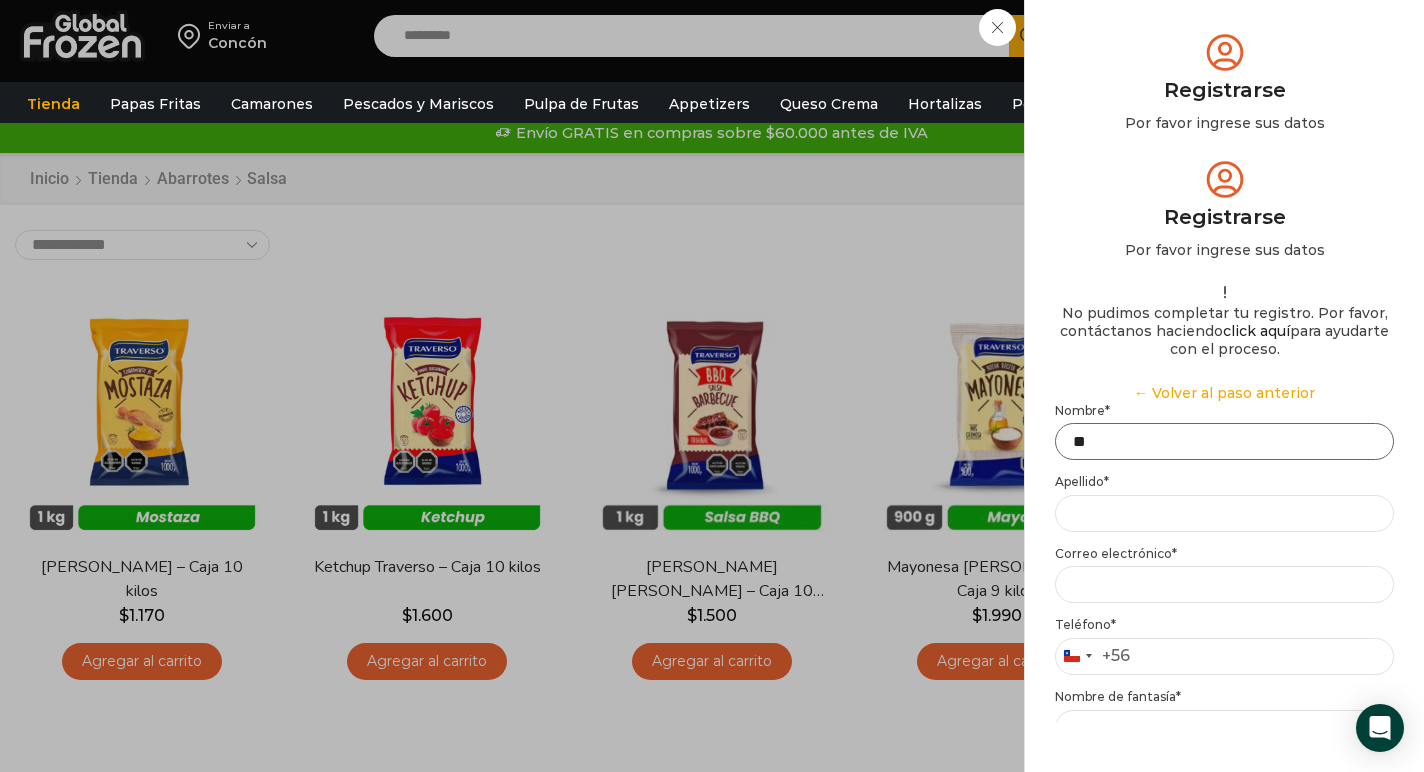 type on "*" 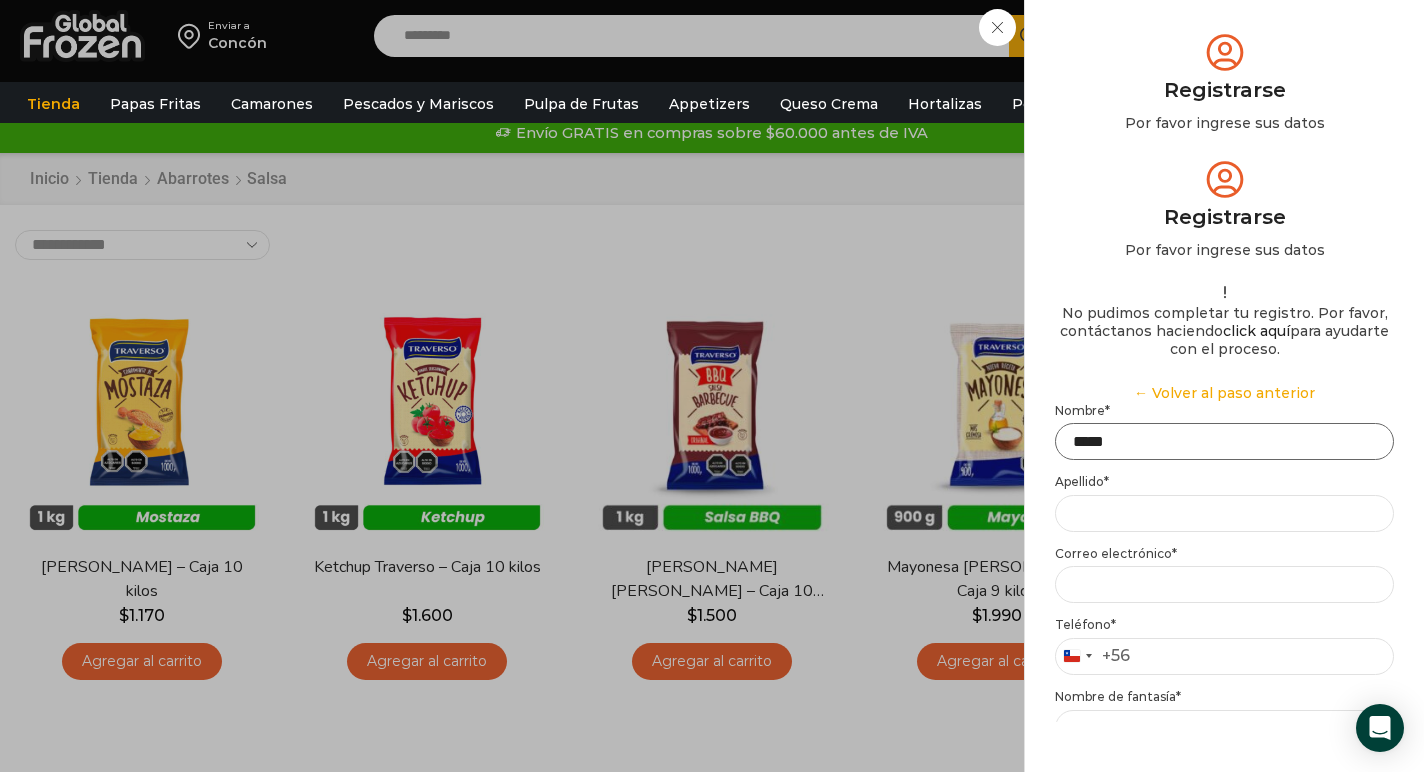 type on "****" 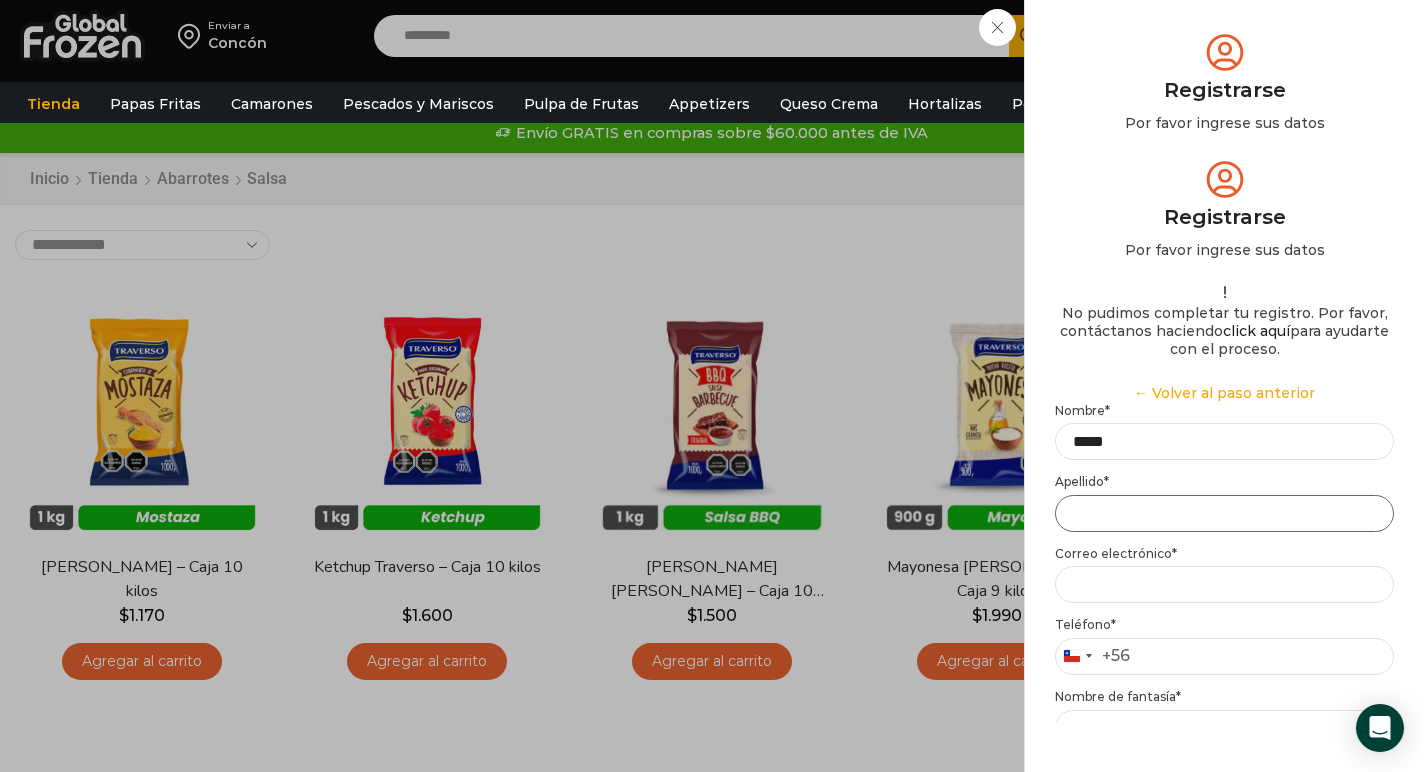click on "Apellido  *" at bounding box center [1224, 513] 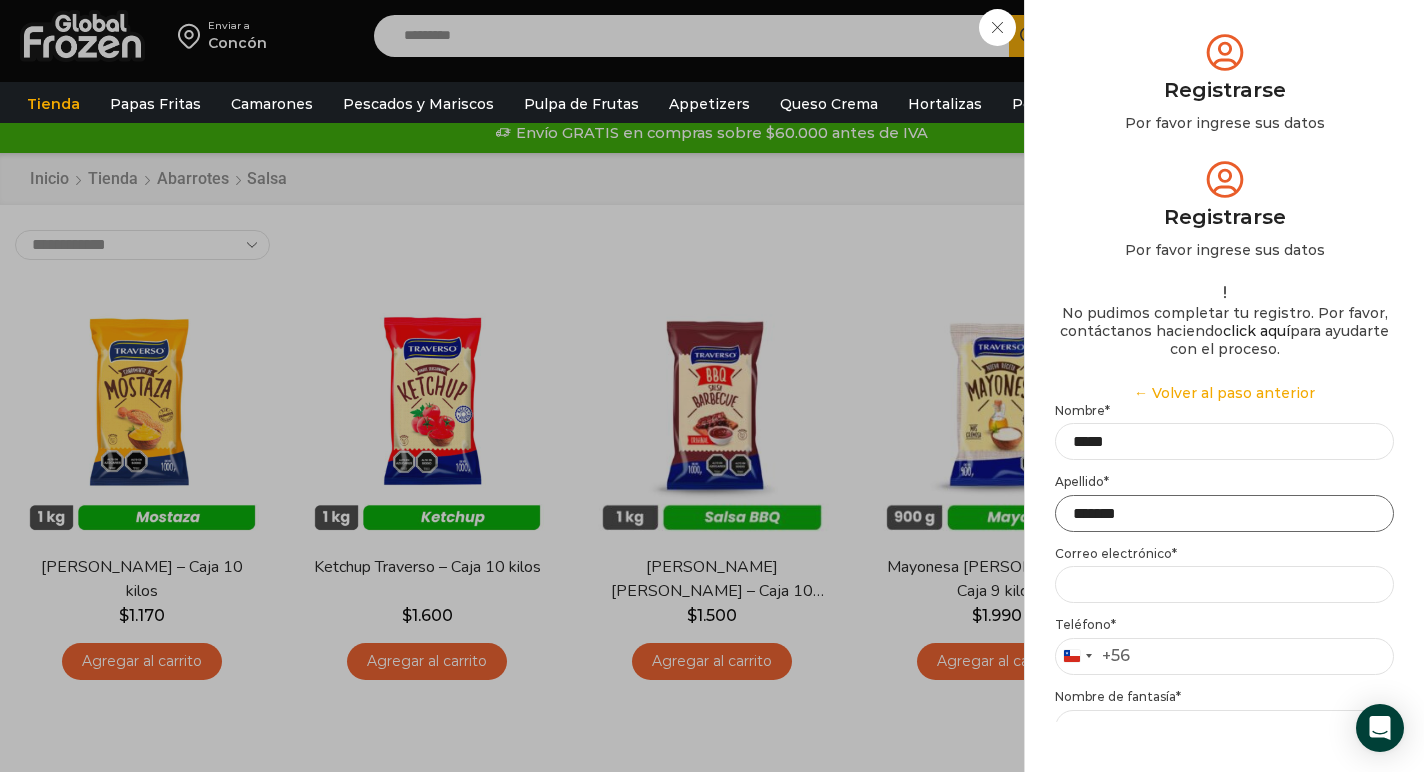 type on "*******" 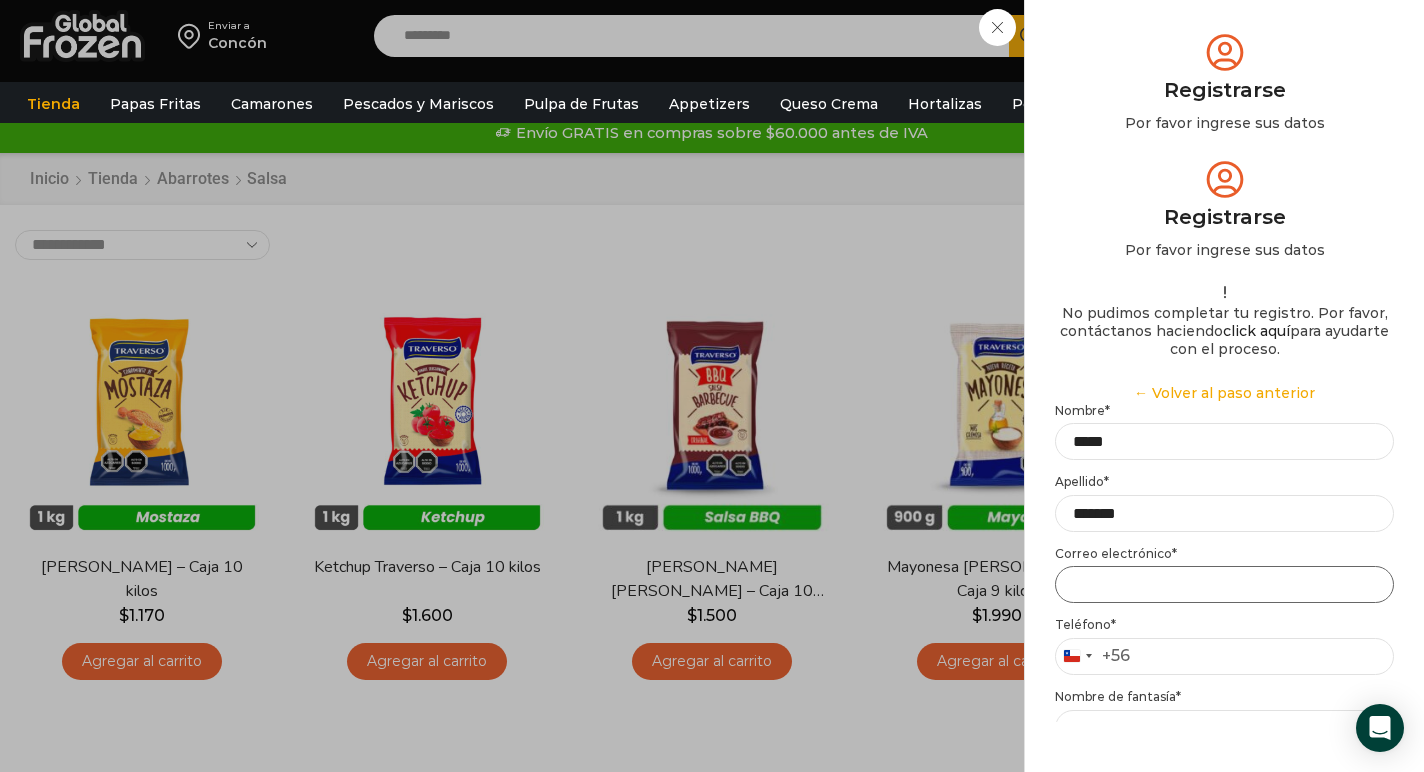 click on "Email address                                          *" at bounding box center [1224, 584] 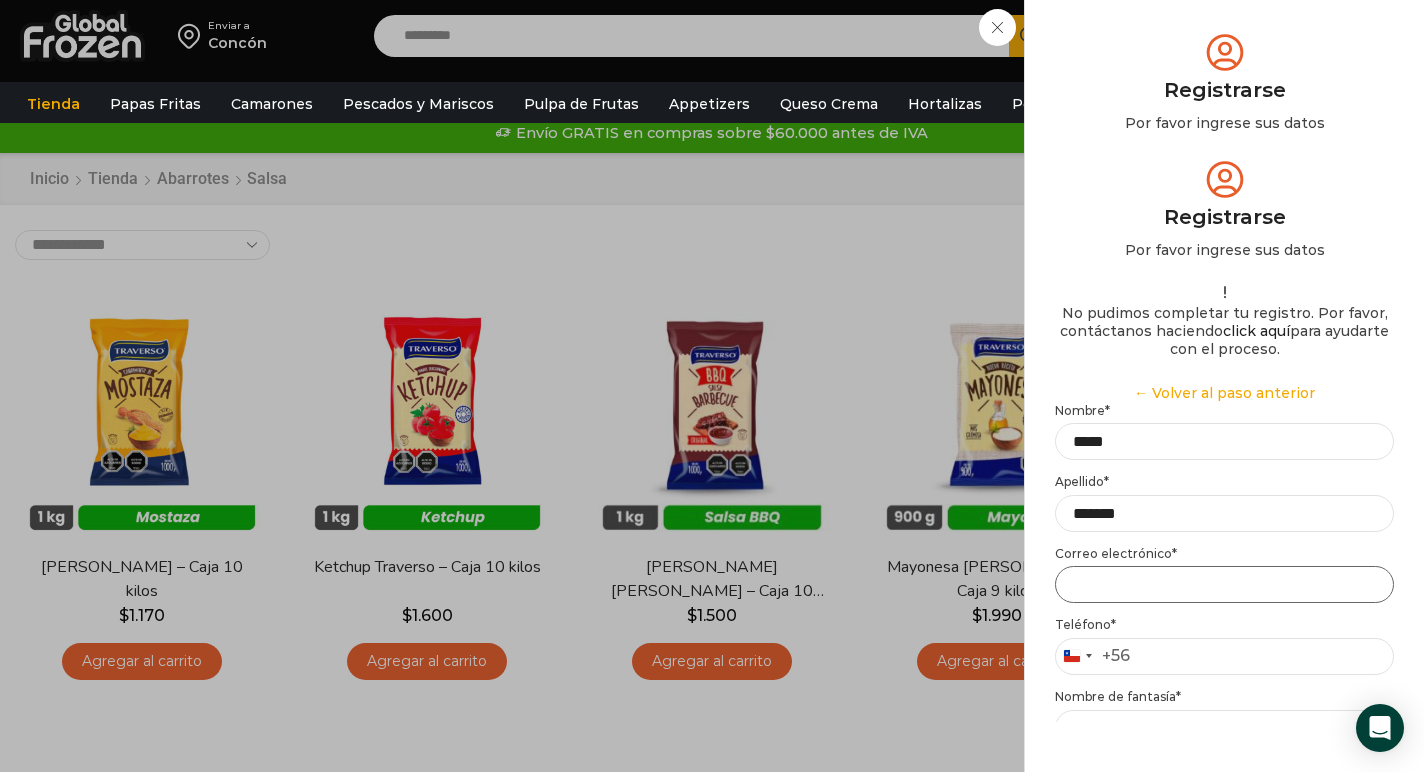 type on "**********" 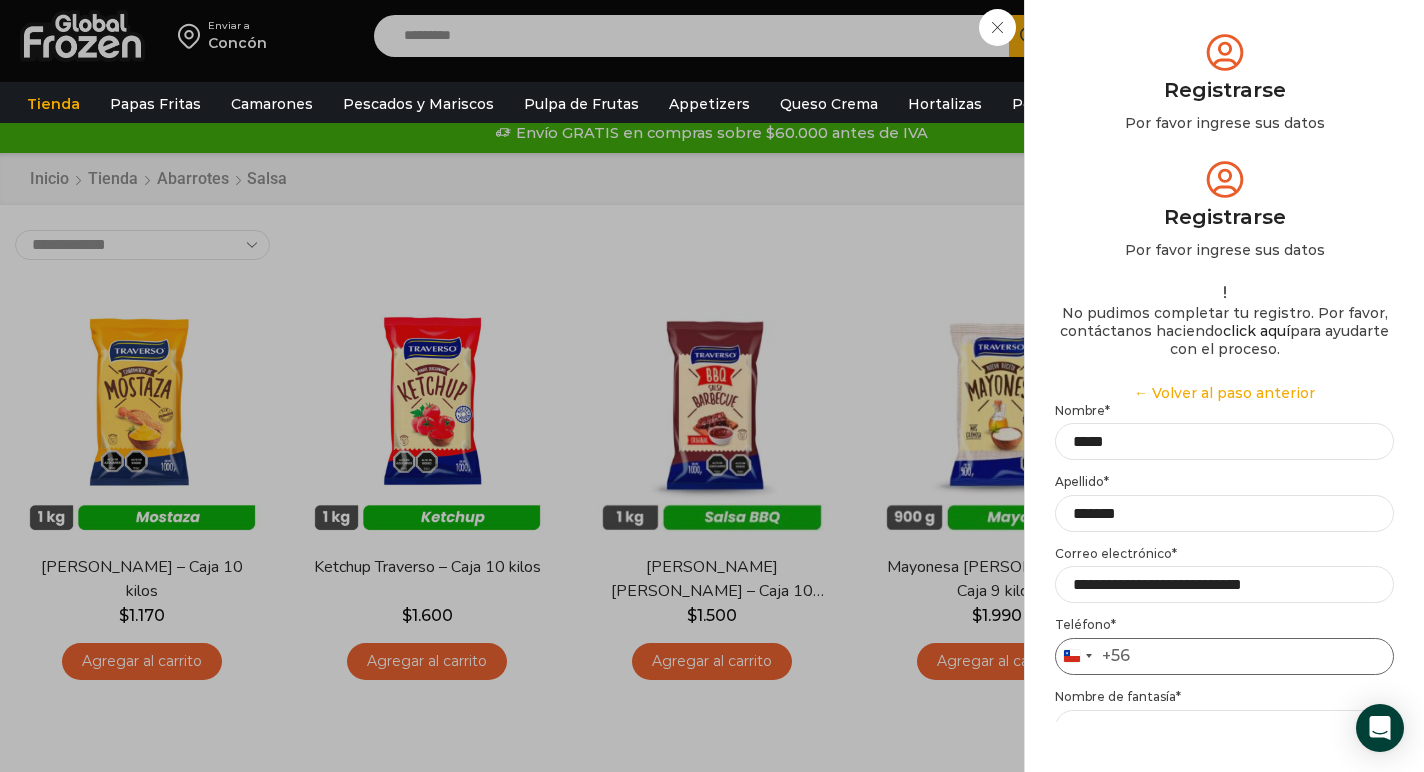 type on "**********" 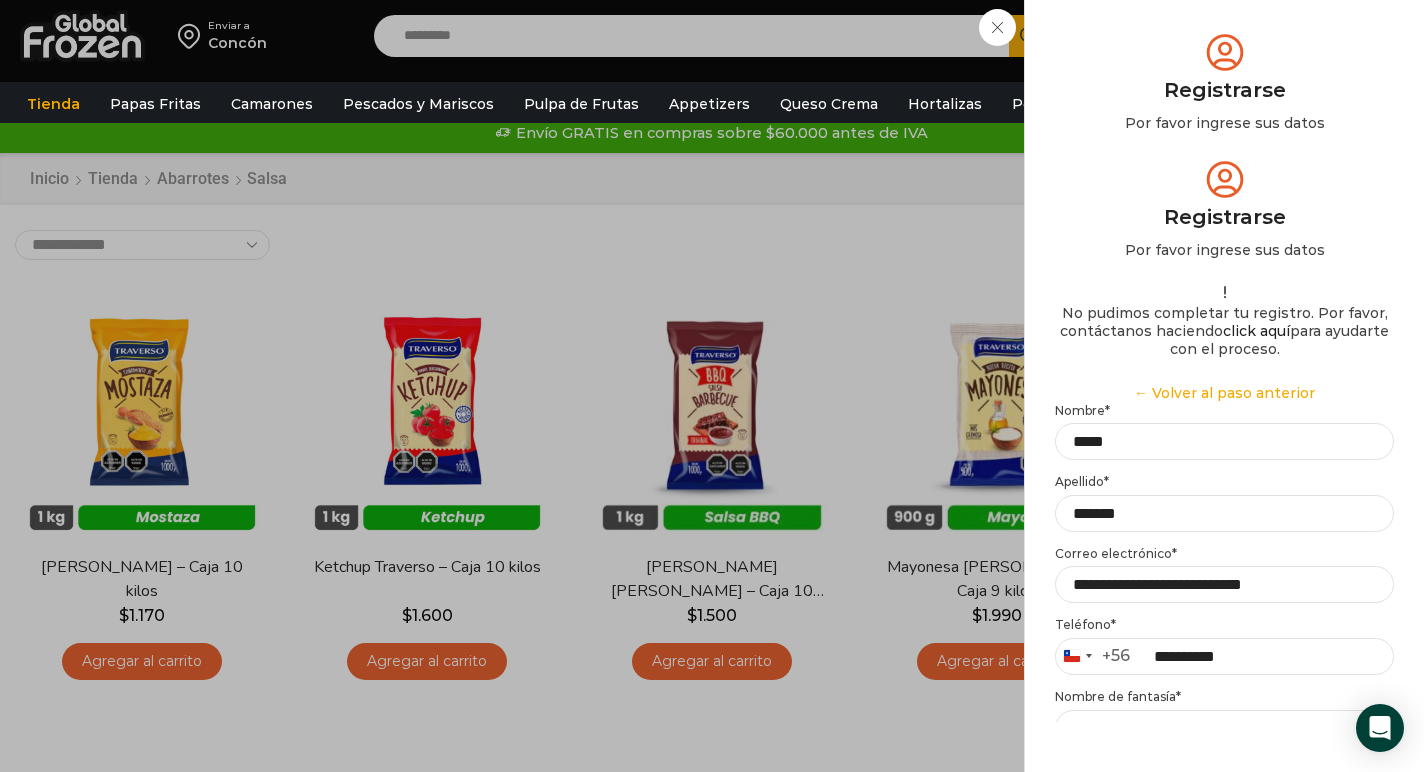 type on "**********" 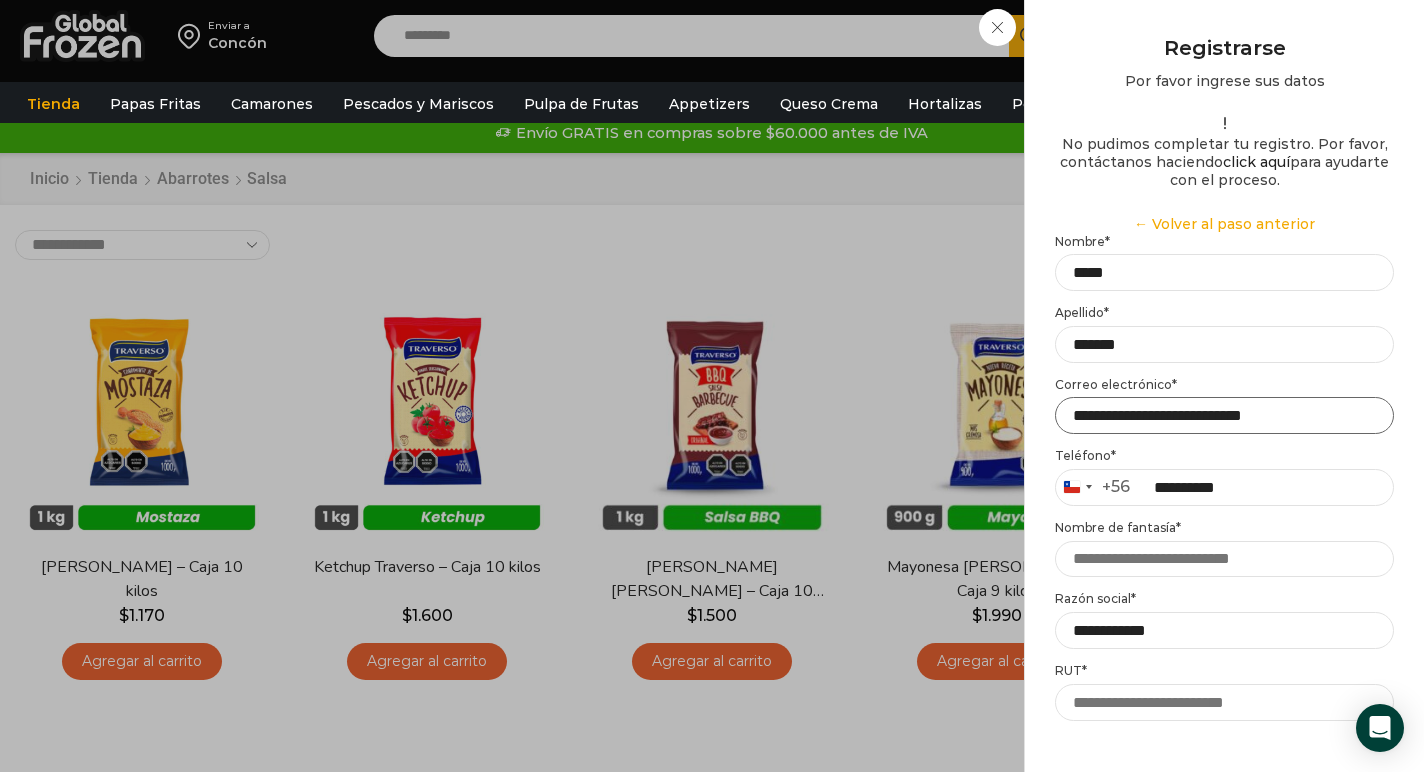 scroll, scrollTop: 208, scrollLeft: 0, axis: vertical 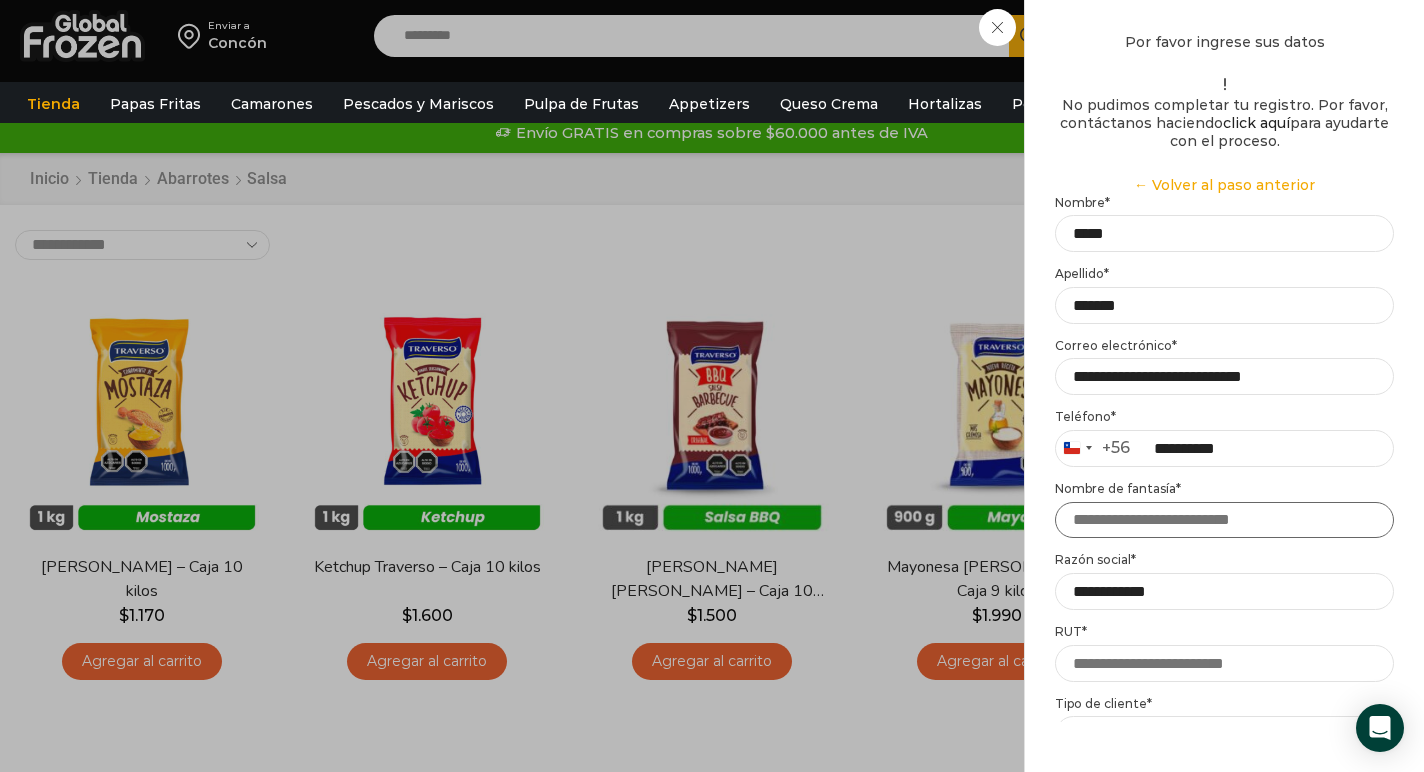 click on "Nombre de fantasía  *" at bounding box center (1224, 520) 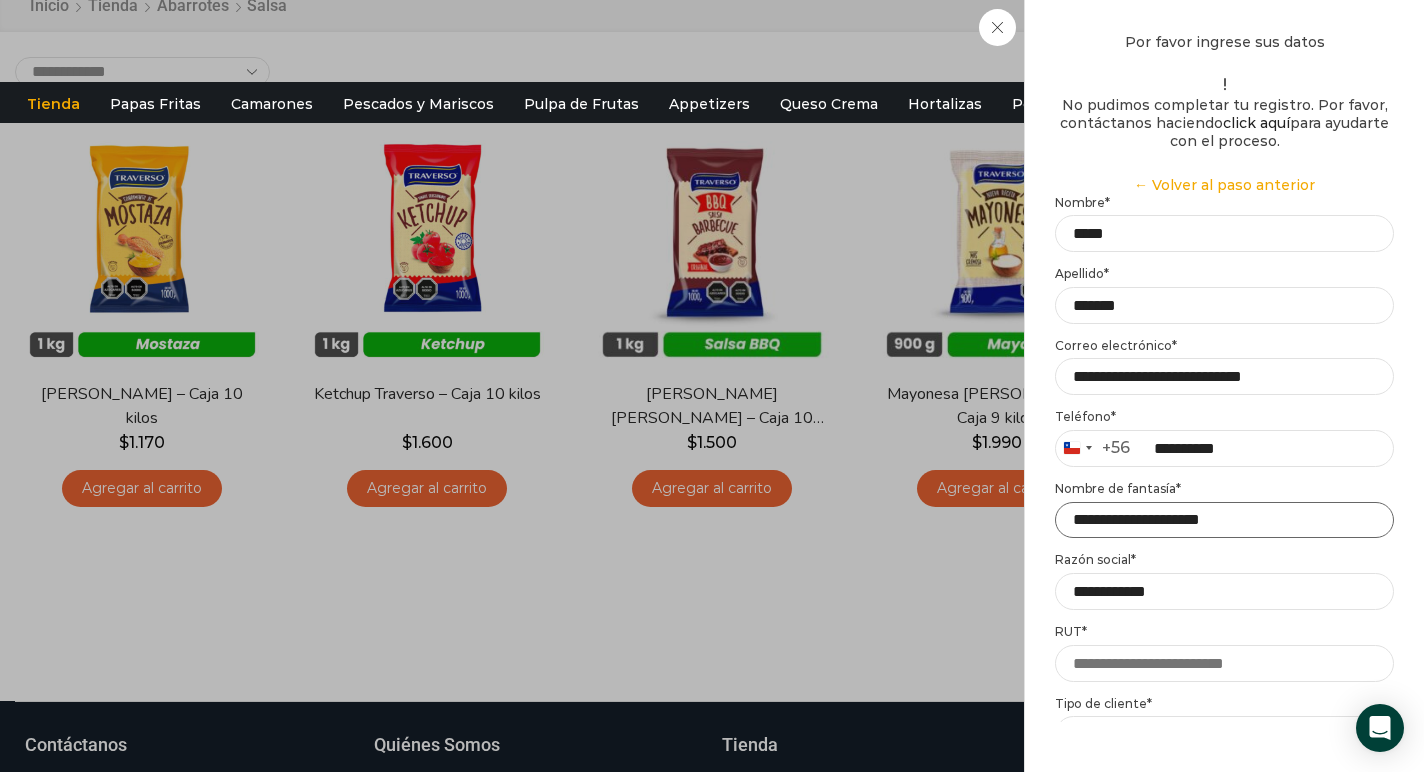 scroll, scrollTop: 177, scrollLeft: 0, axis: vertical 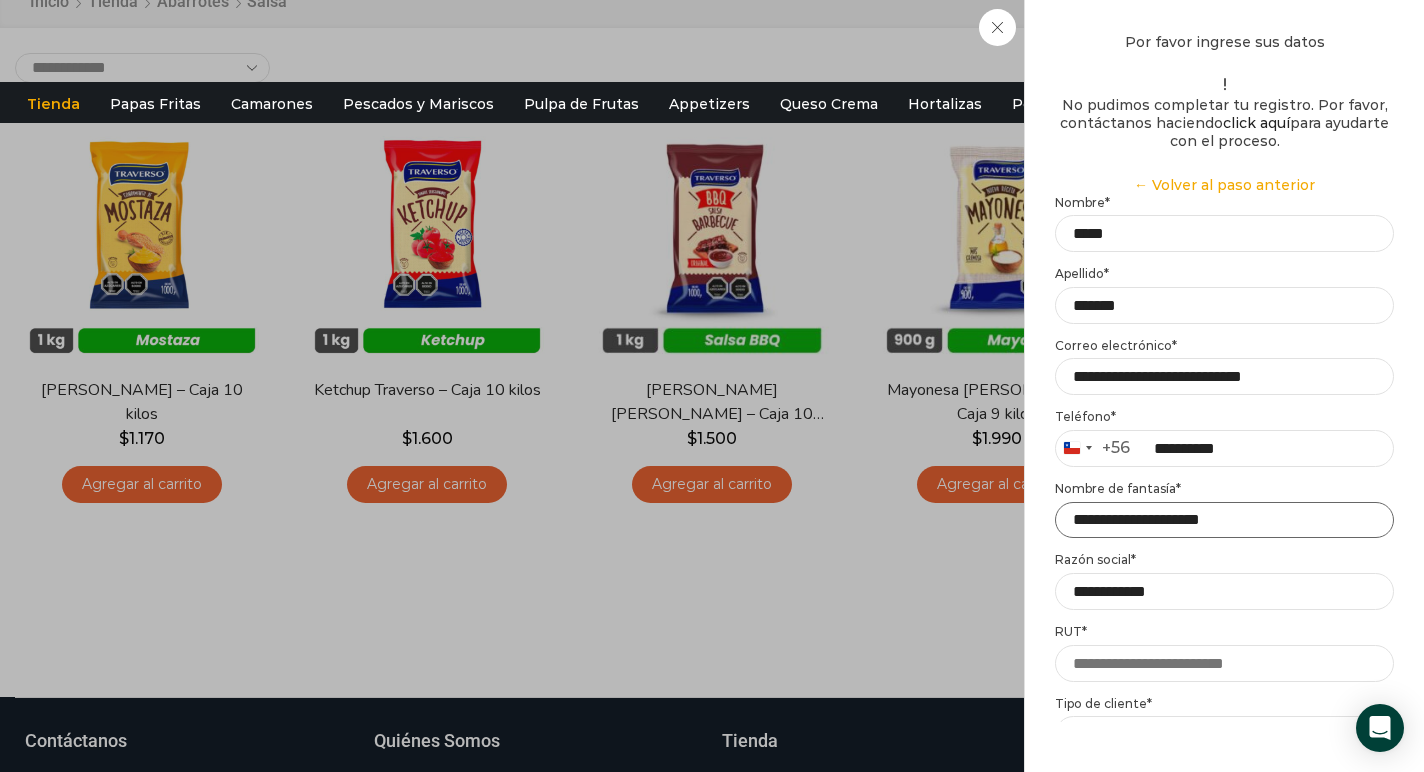 type on "**********" 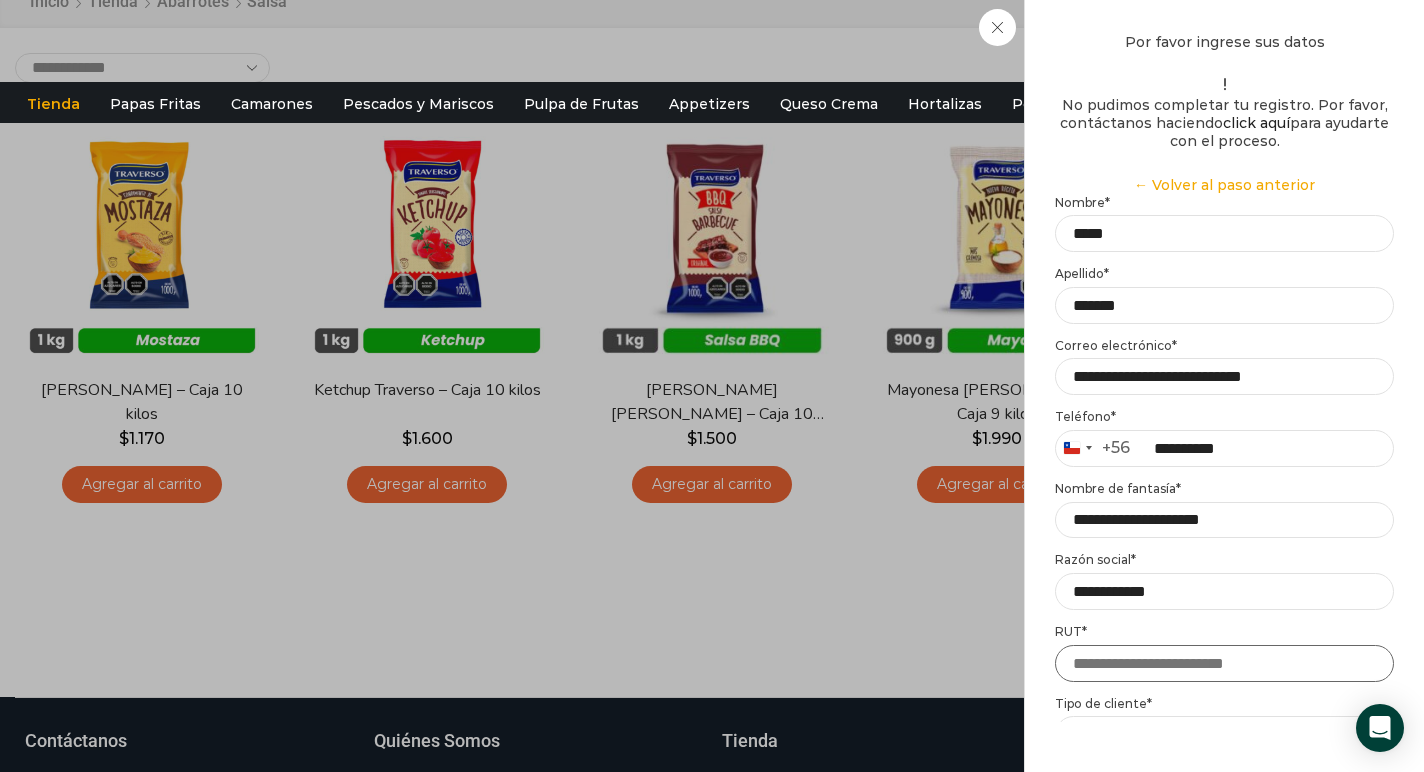 click on "RUT  *" at bounding box center [1224, 663] 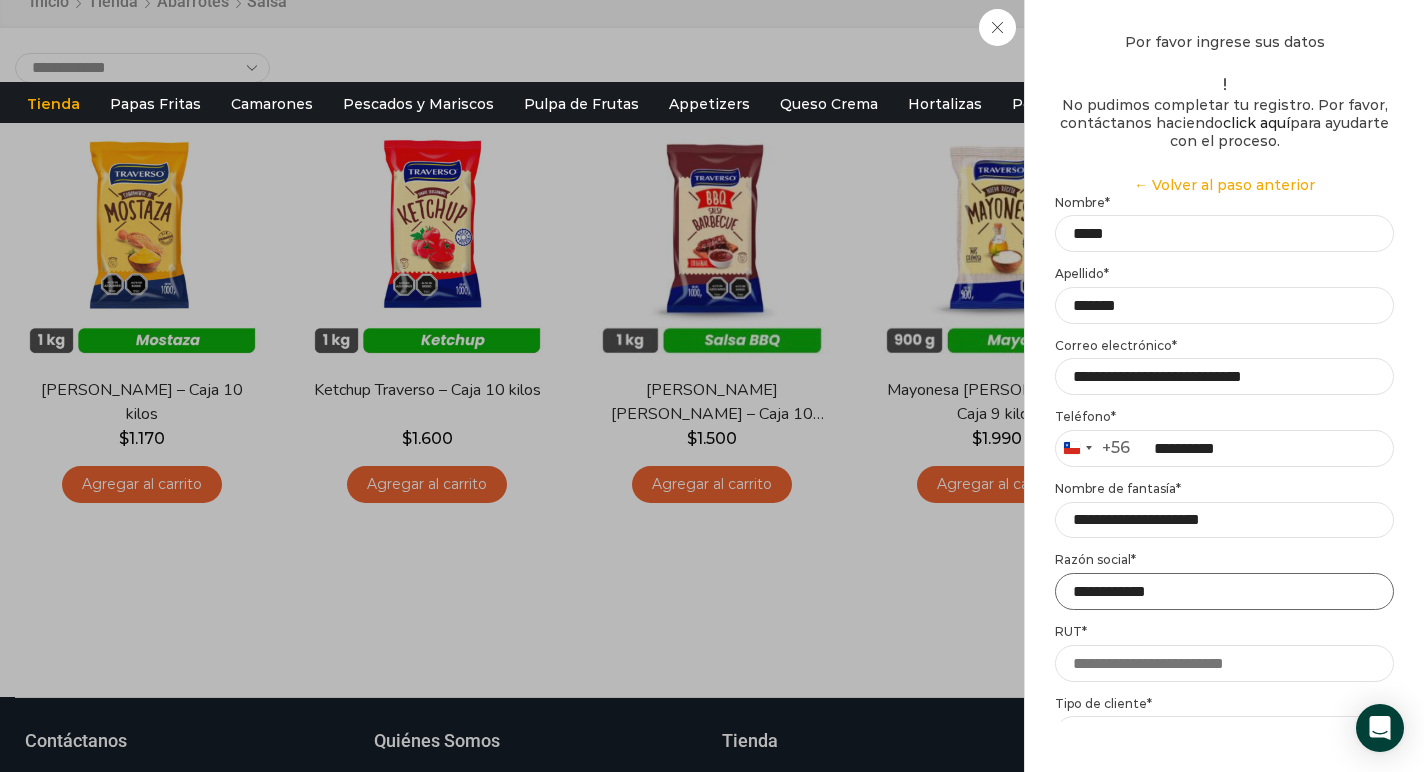 drag, startPoint x: 1175, startPoint y: 348, endPoint x: 1122, endPoint y: 344, distance: 53.15073 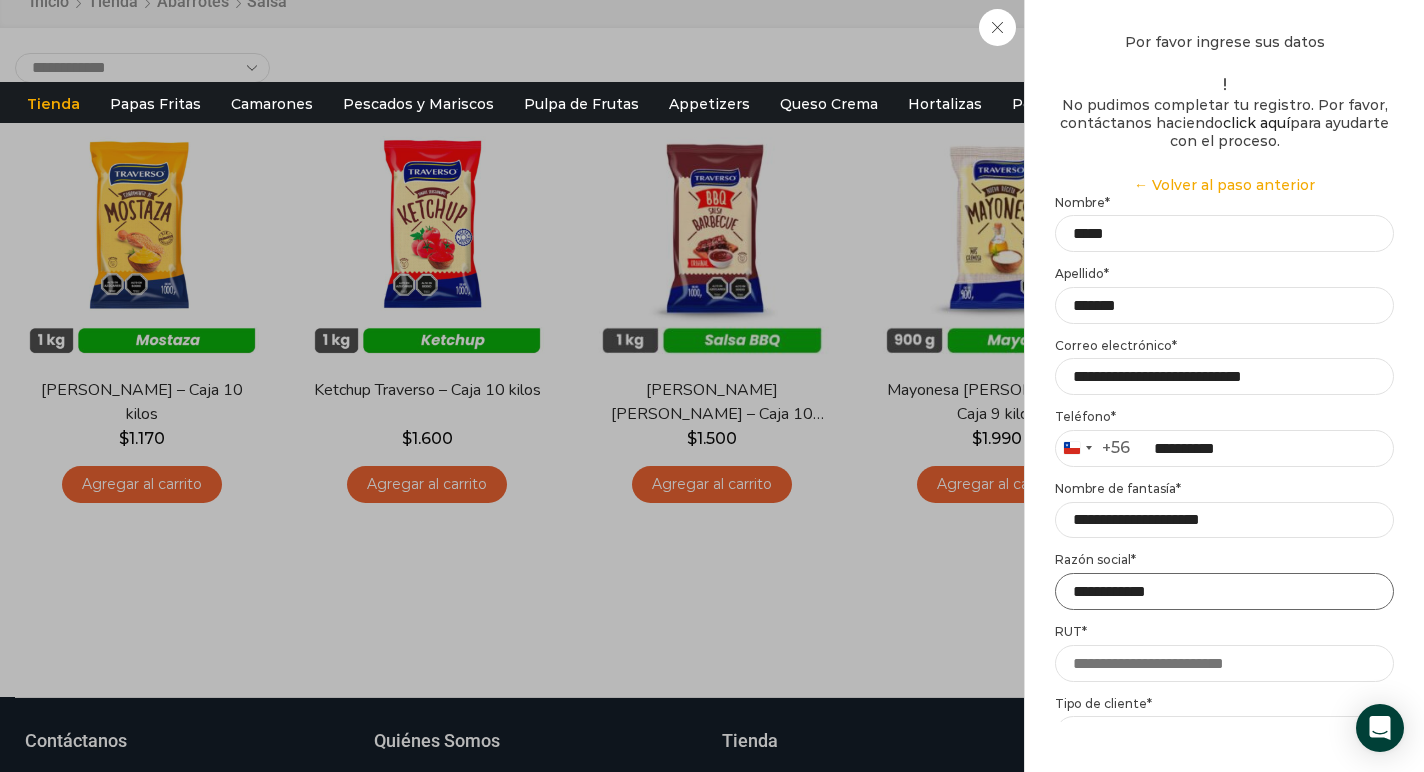 click on "**********" at bounding box center (1224, 591) 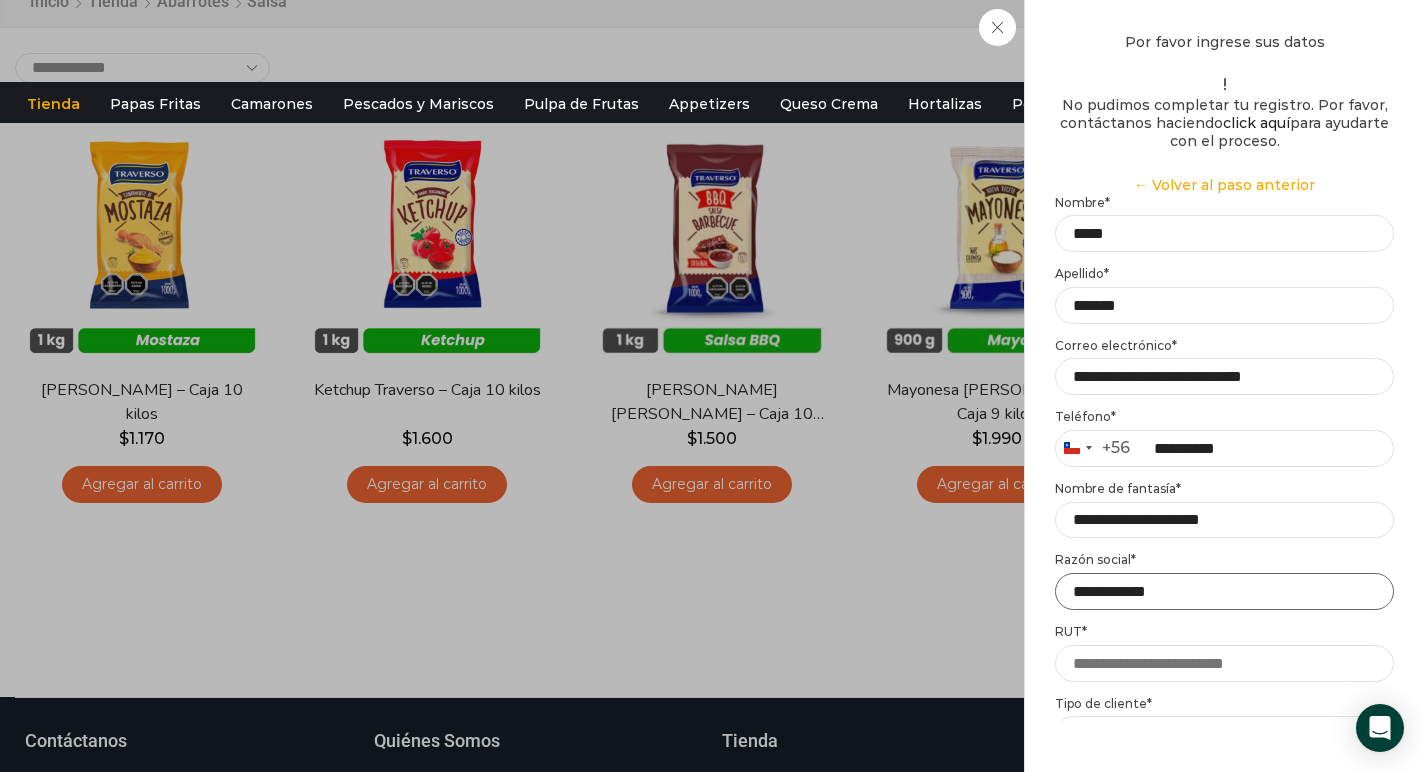 drag, startPoint x: 1181, startPoint y: 346, endPoint x: 1147, endPoint y: 348, distance: 34.058773 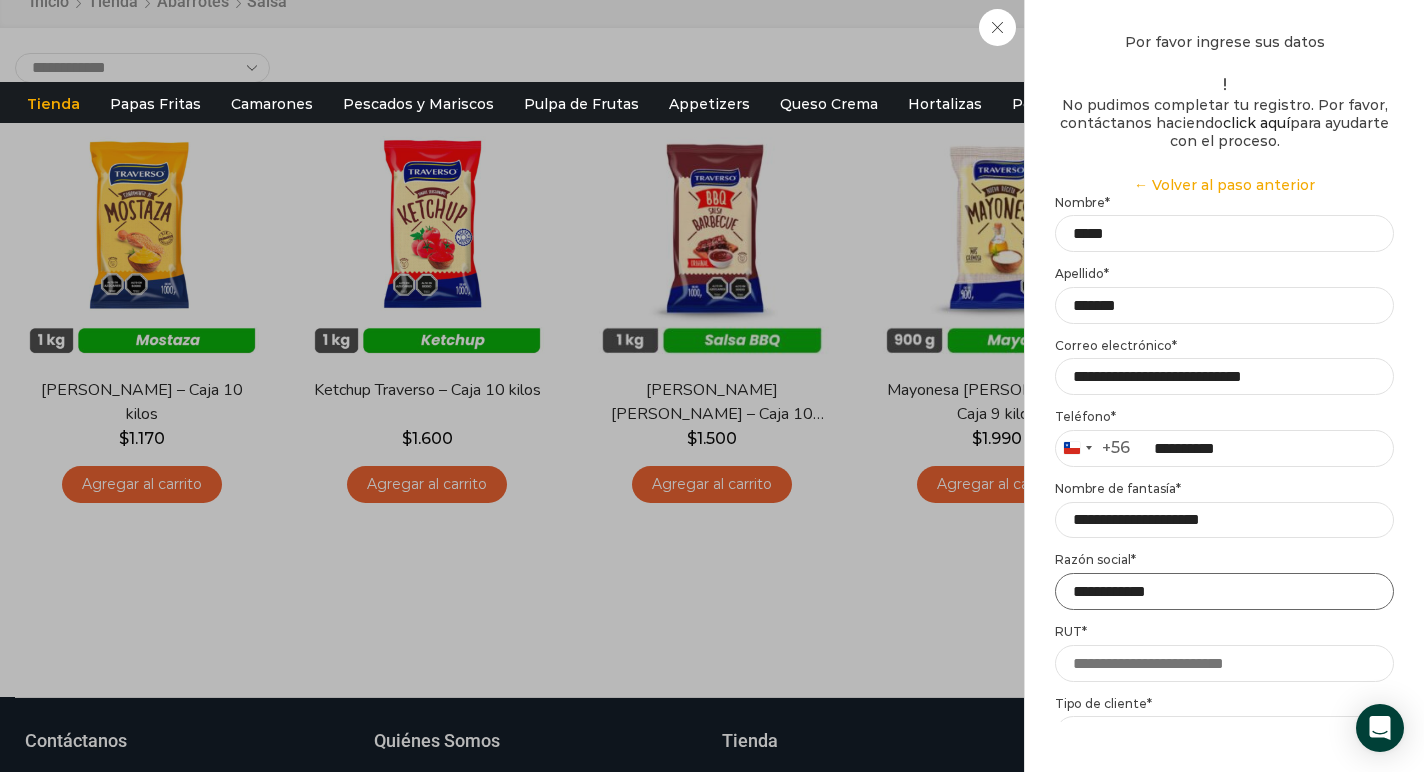 click on "**********" at bounding box center (1224, 591) 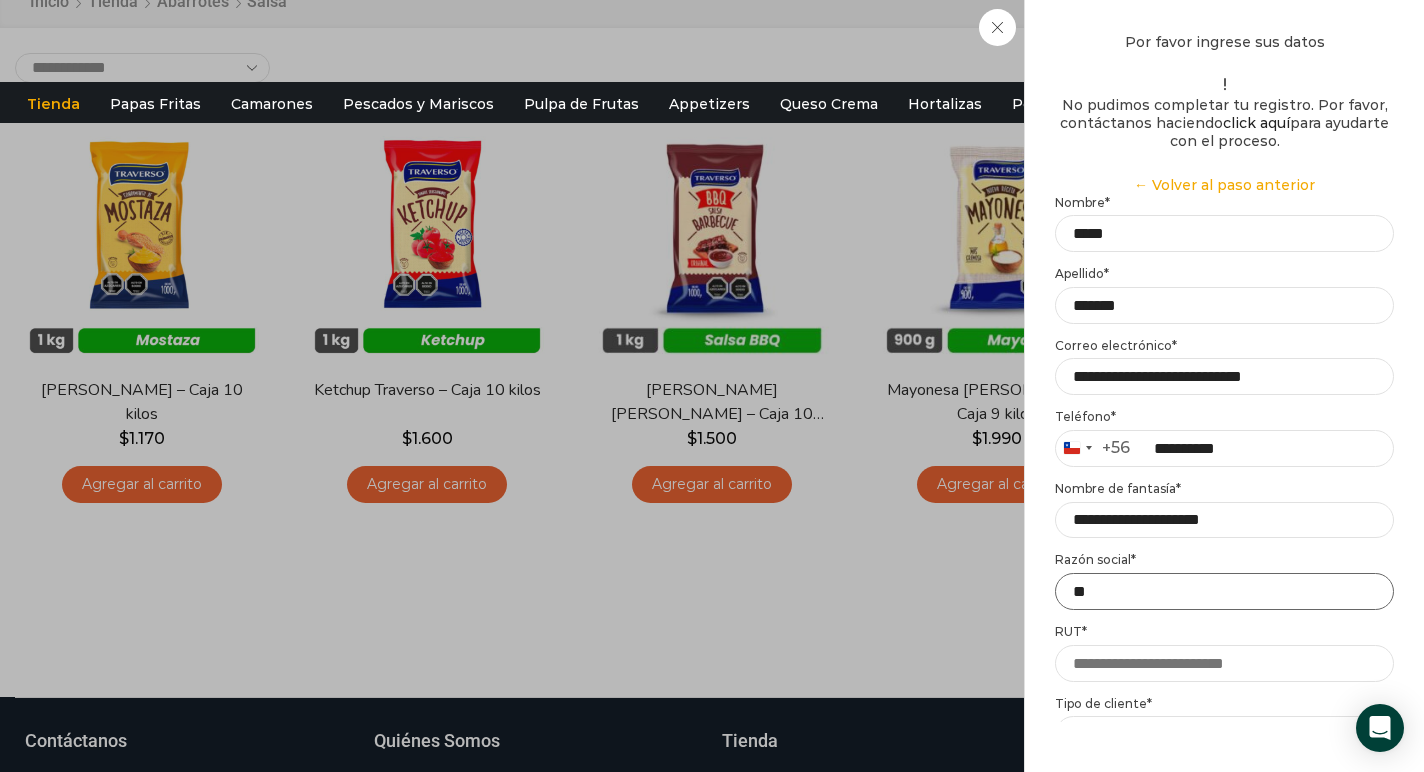 type on "*" 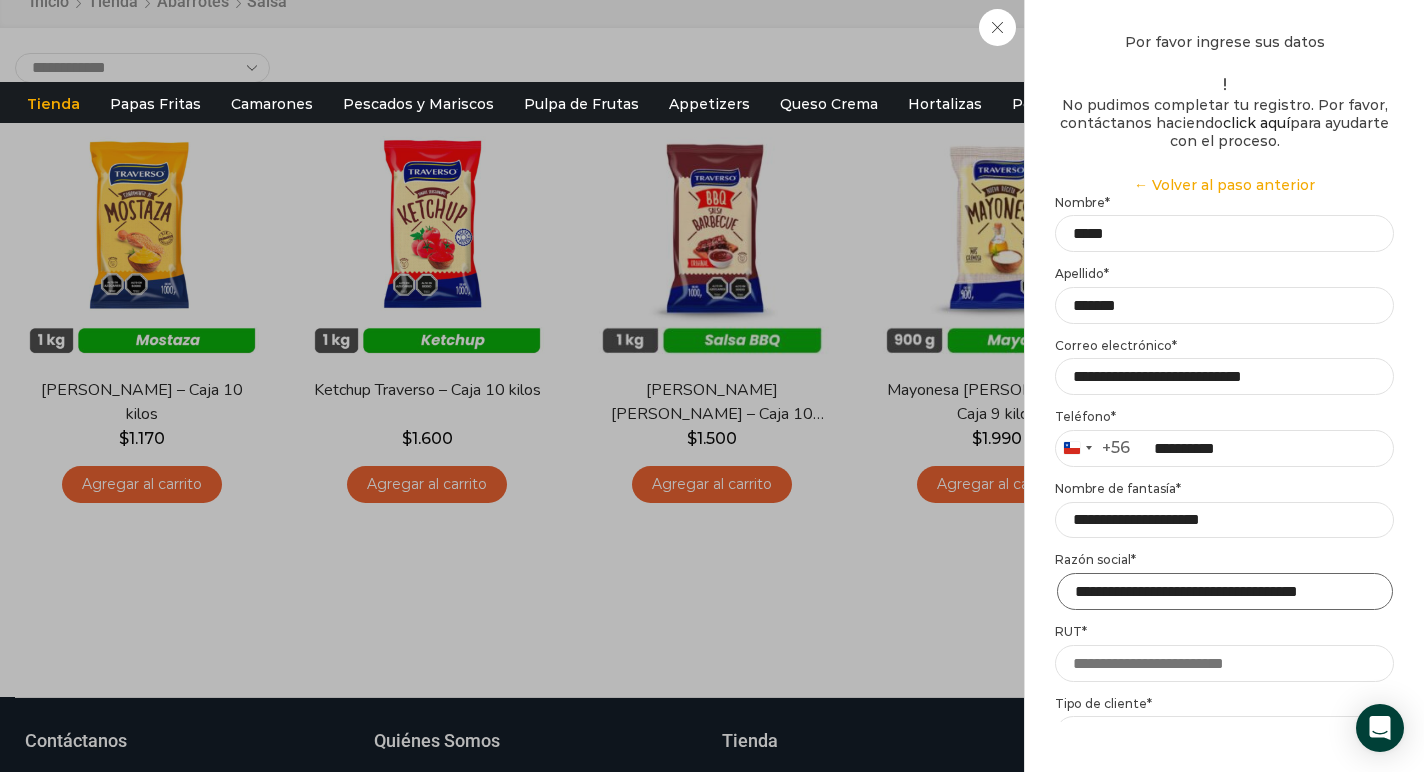 scroll, scrollTop: 0, scrollLeft: 15, axis: horizontal 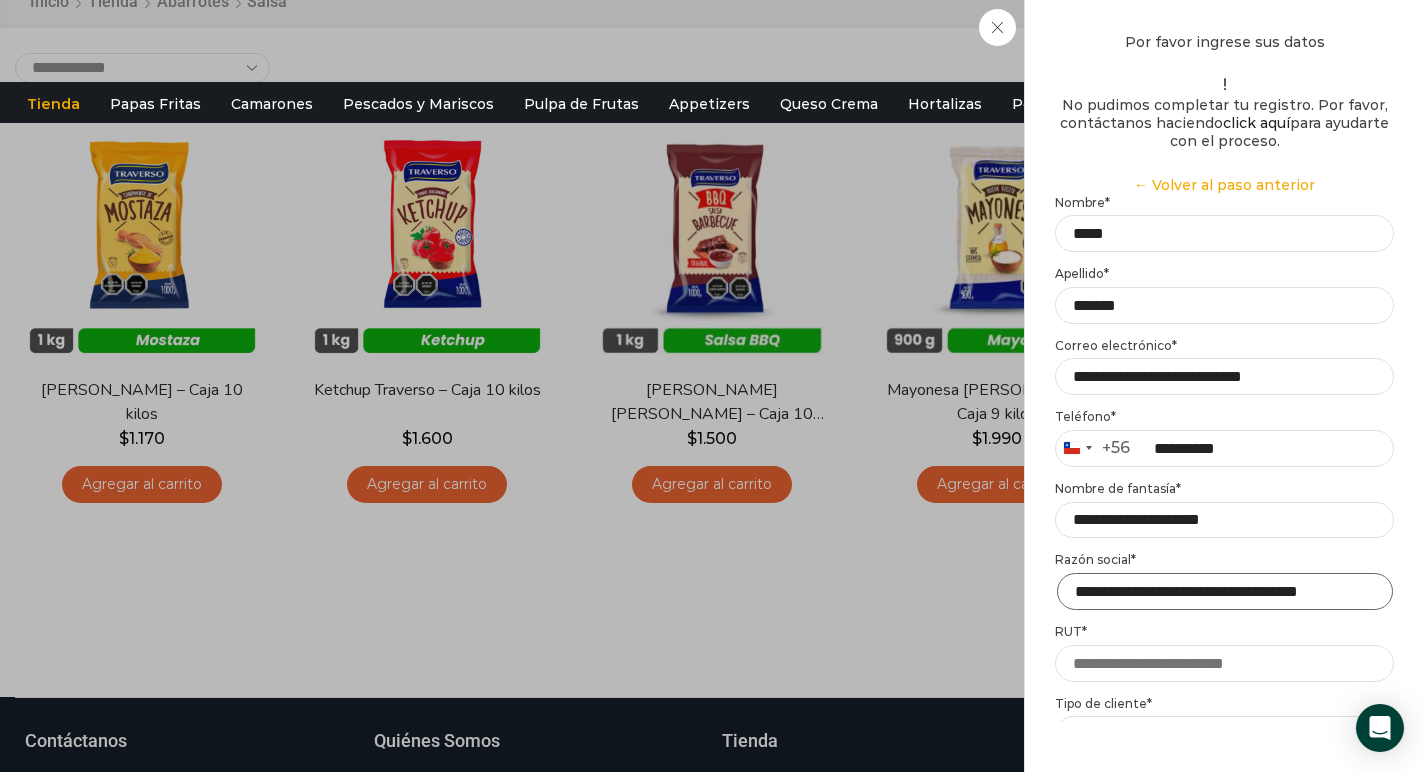 click on "**********" at bounding box center (1225, 591) 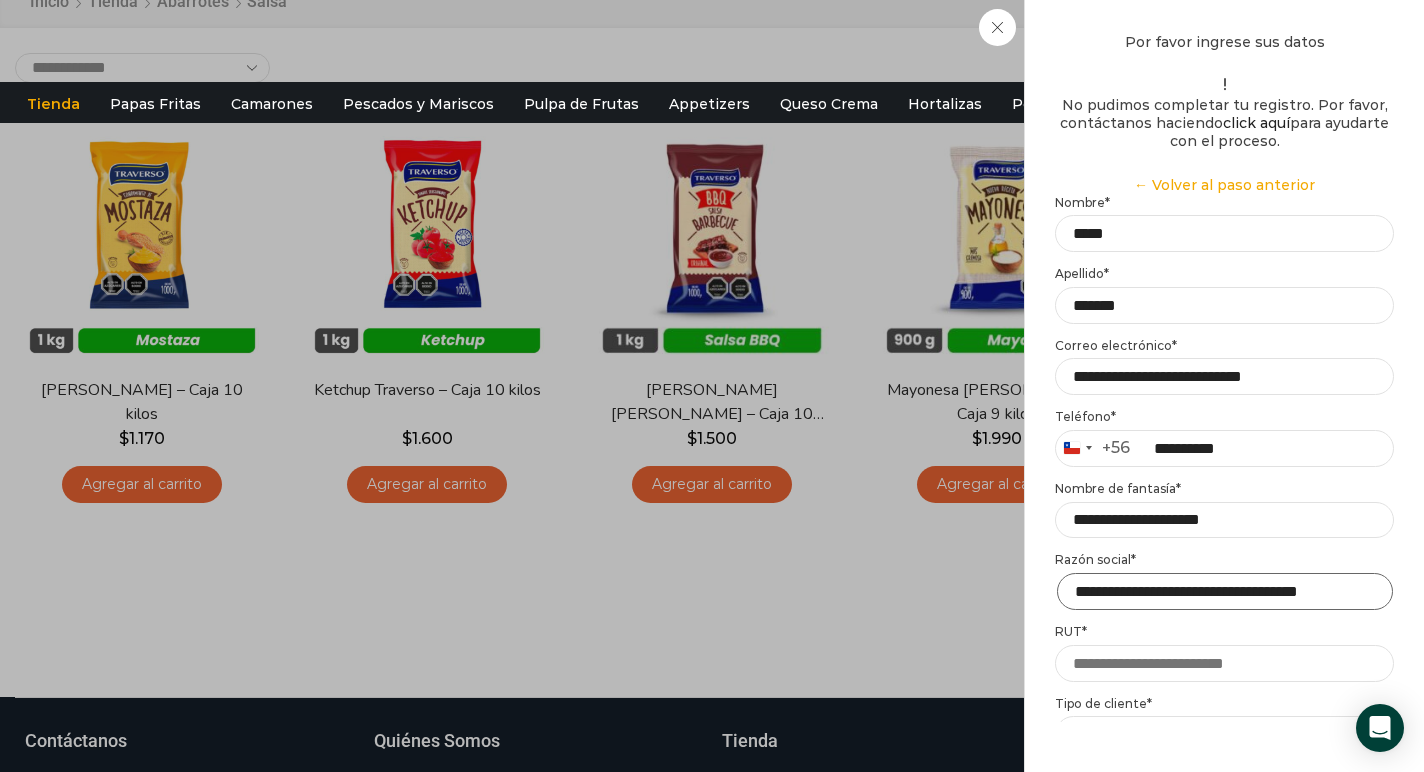 scroll, scrollTop: 0, scrollLeft: 0, axis: both 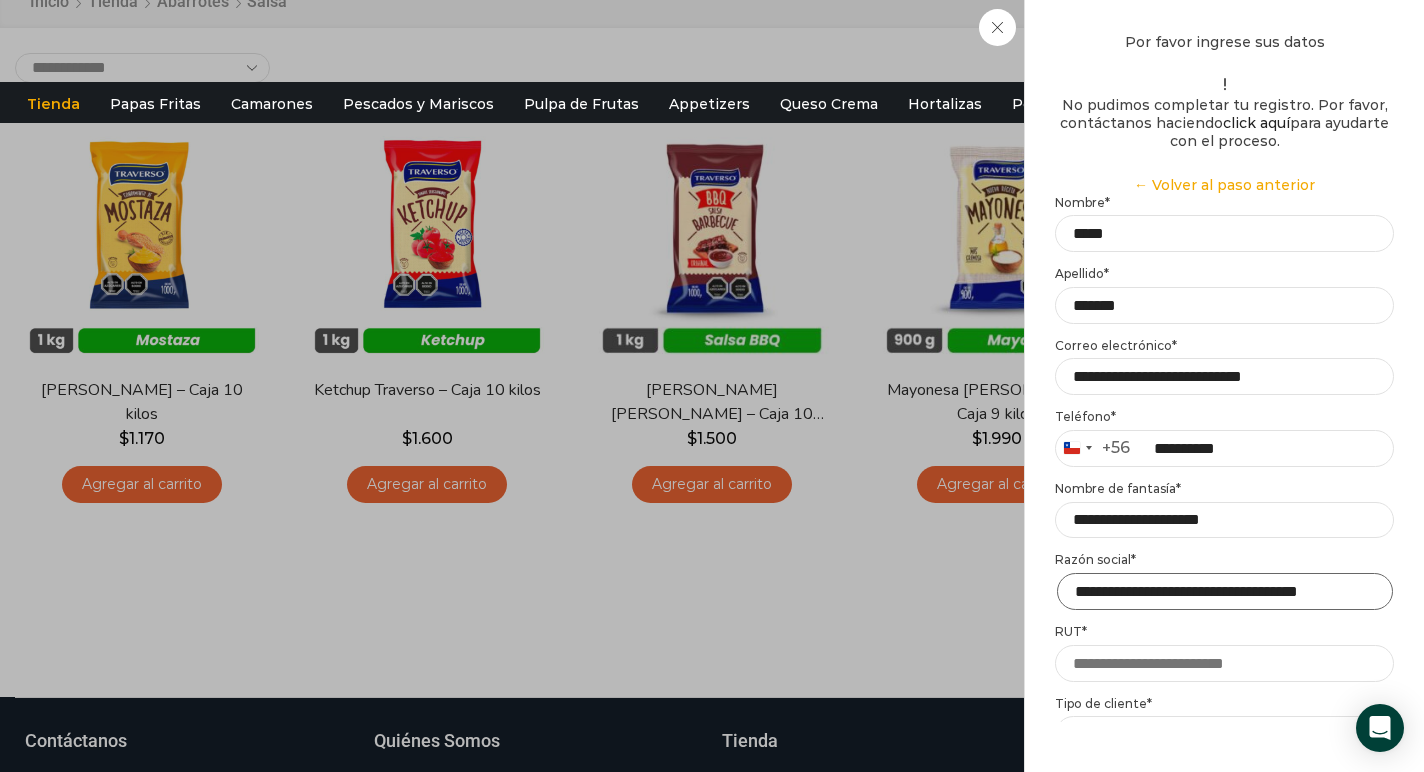 type on "**********" 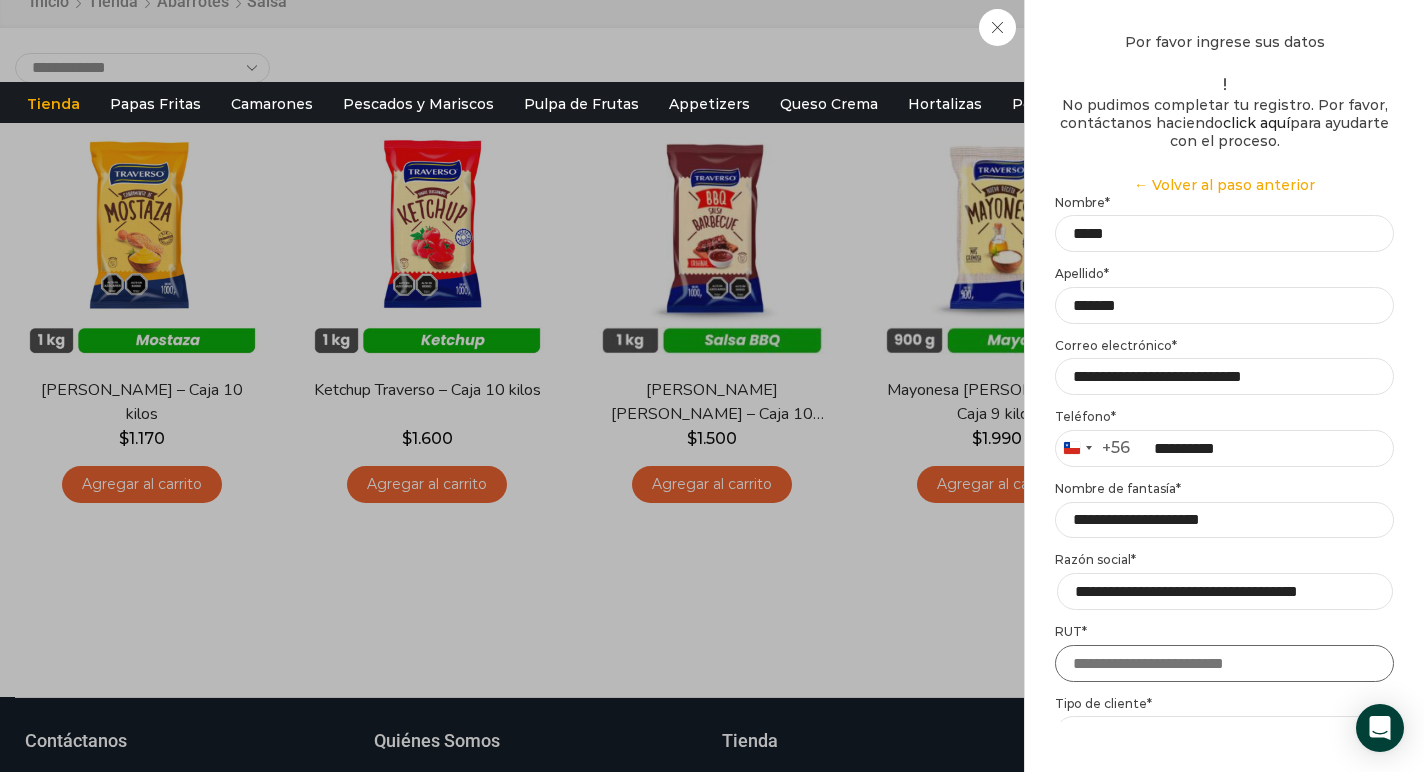 click on "RUT  *" at bounding box center (1224, 663) 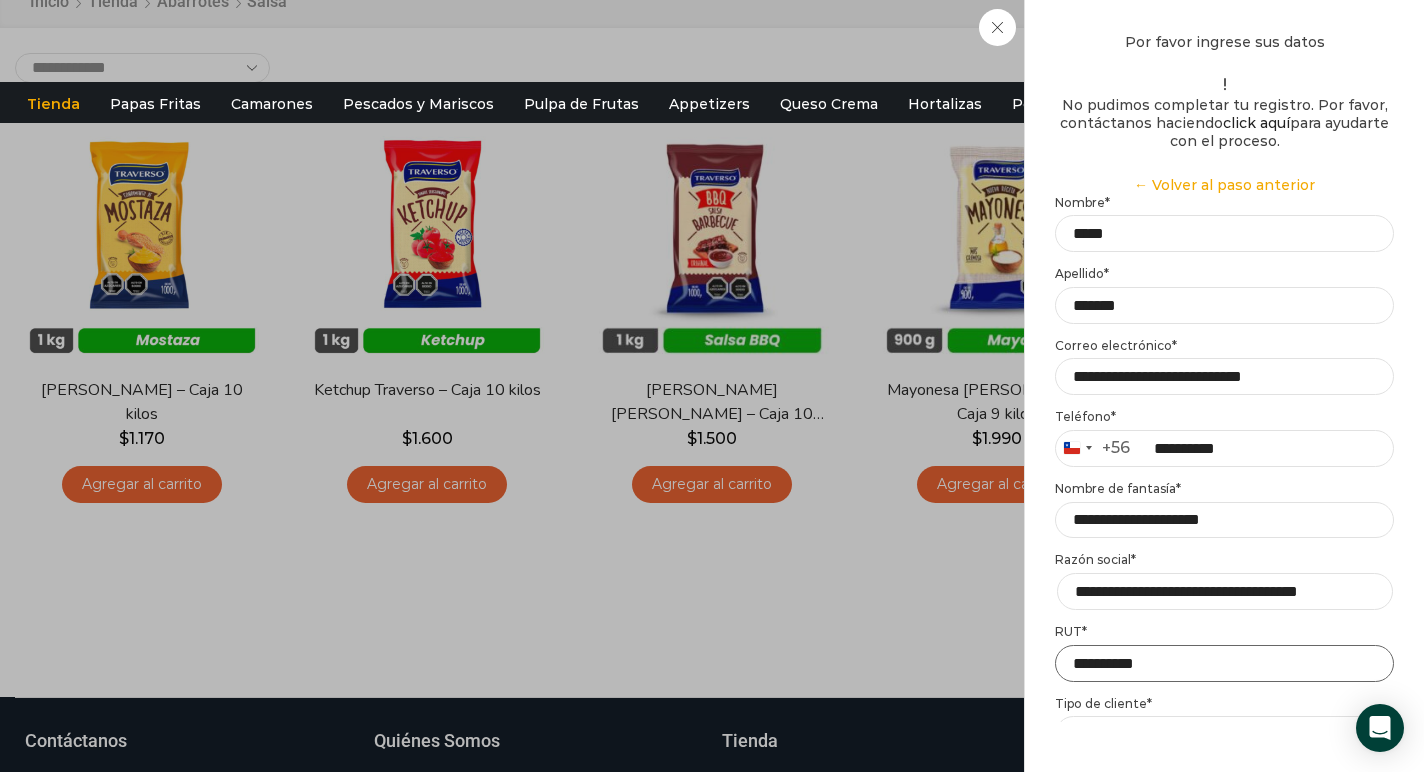 type on "**********" 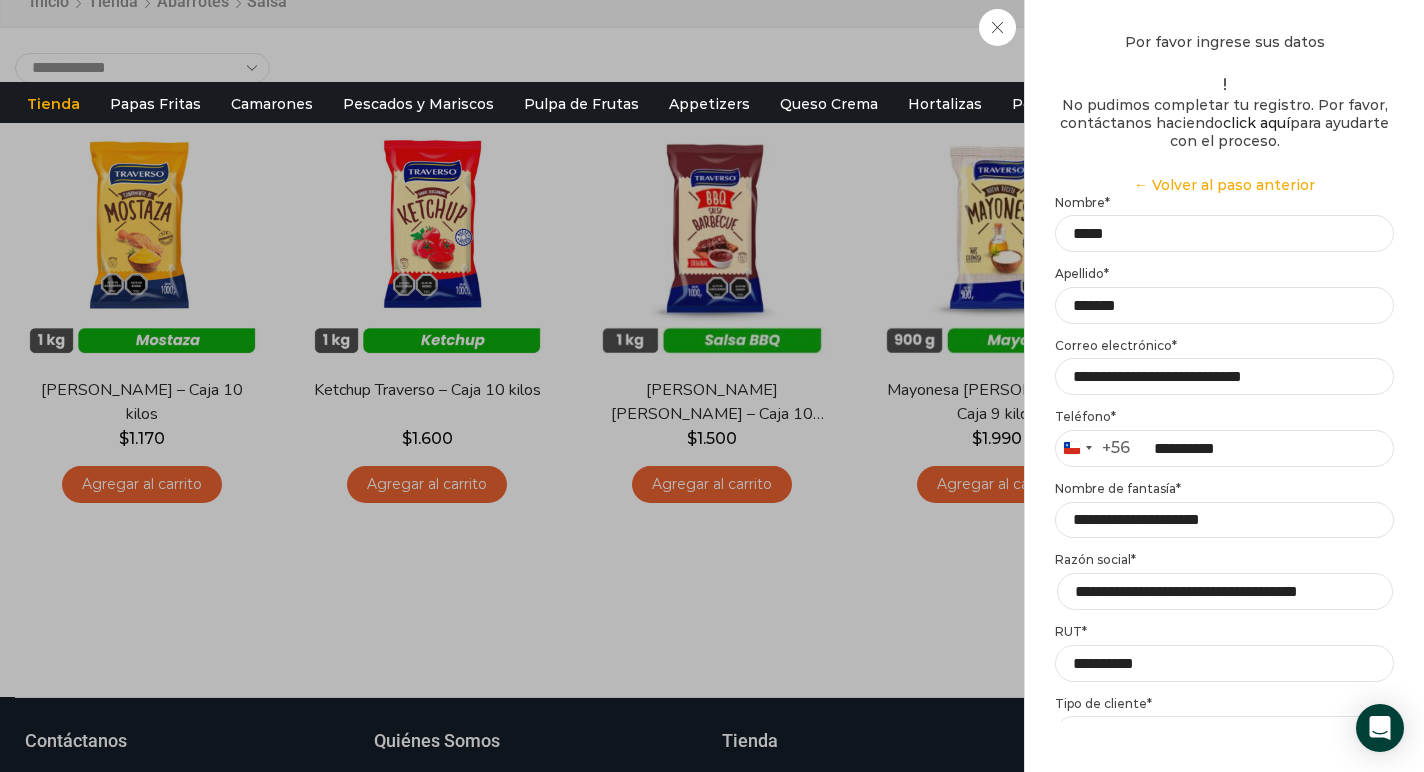 click on "**********" at bounding box center (1223, 734) 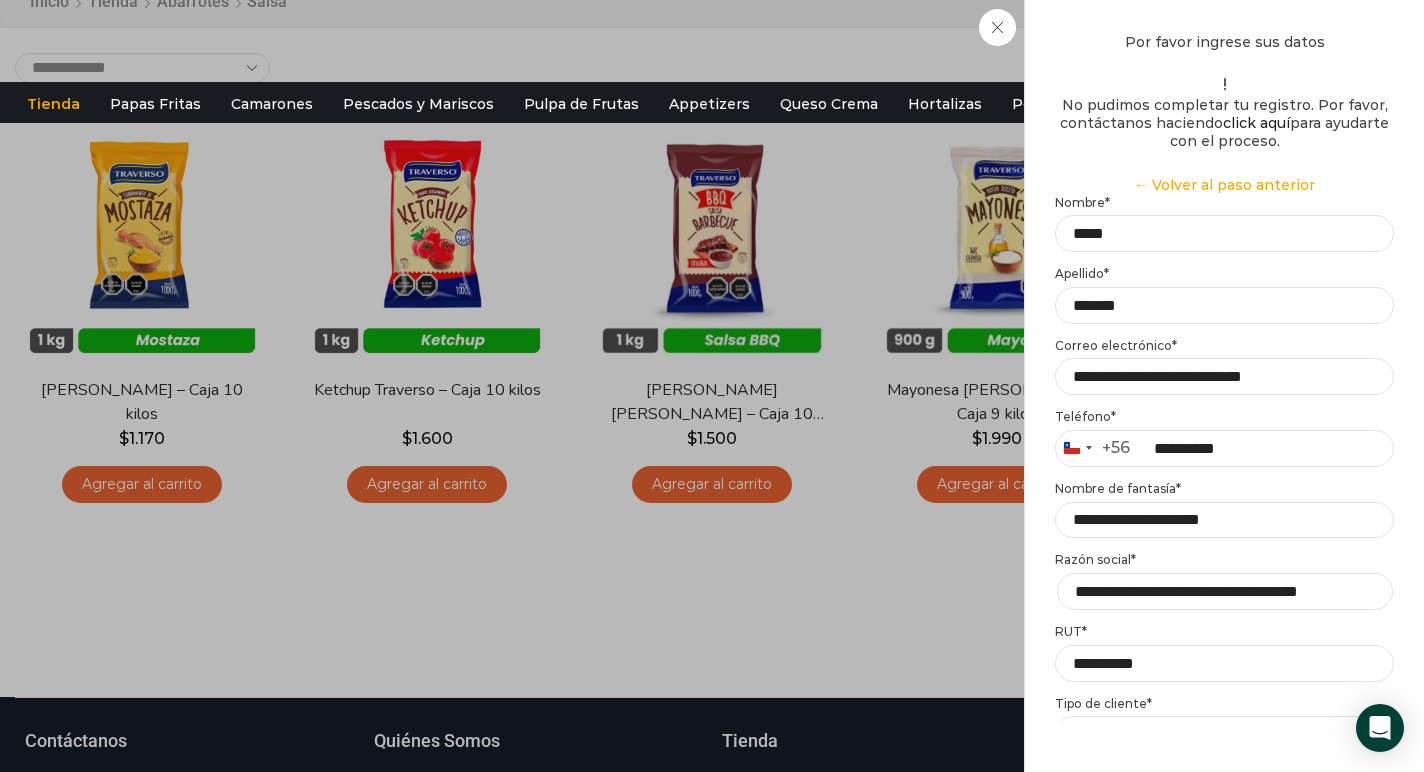 select on "******" 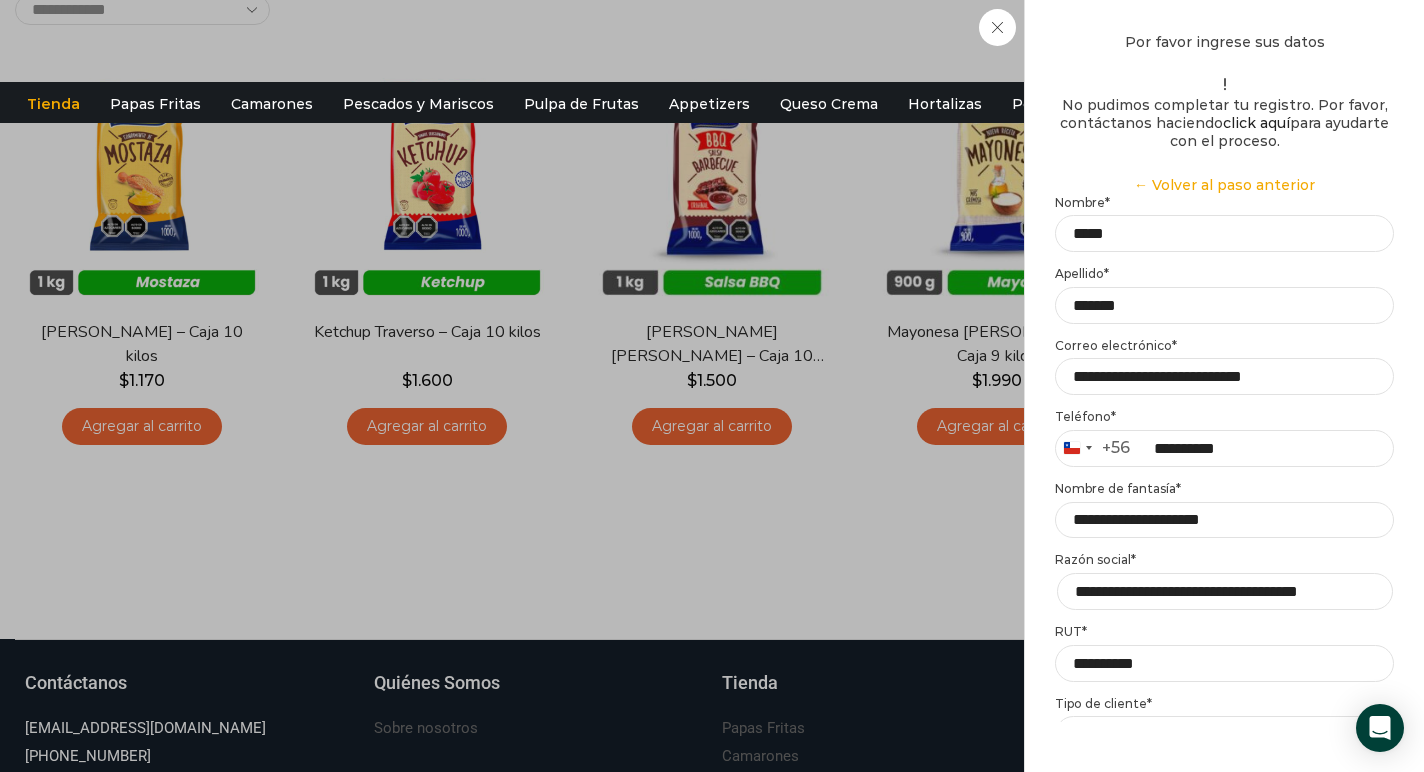 scroll, scrollTop: 231, scrollLeft: 0, axis: vertical 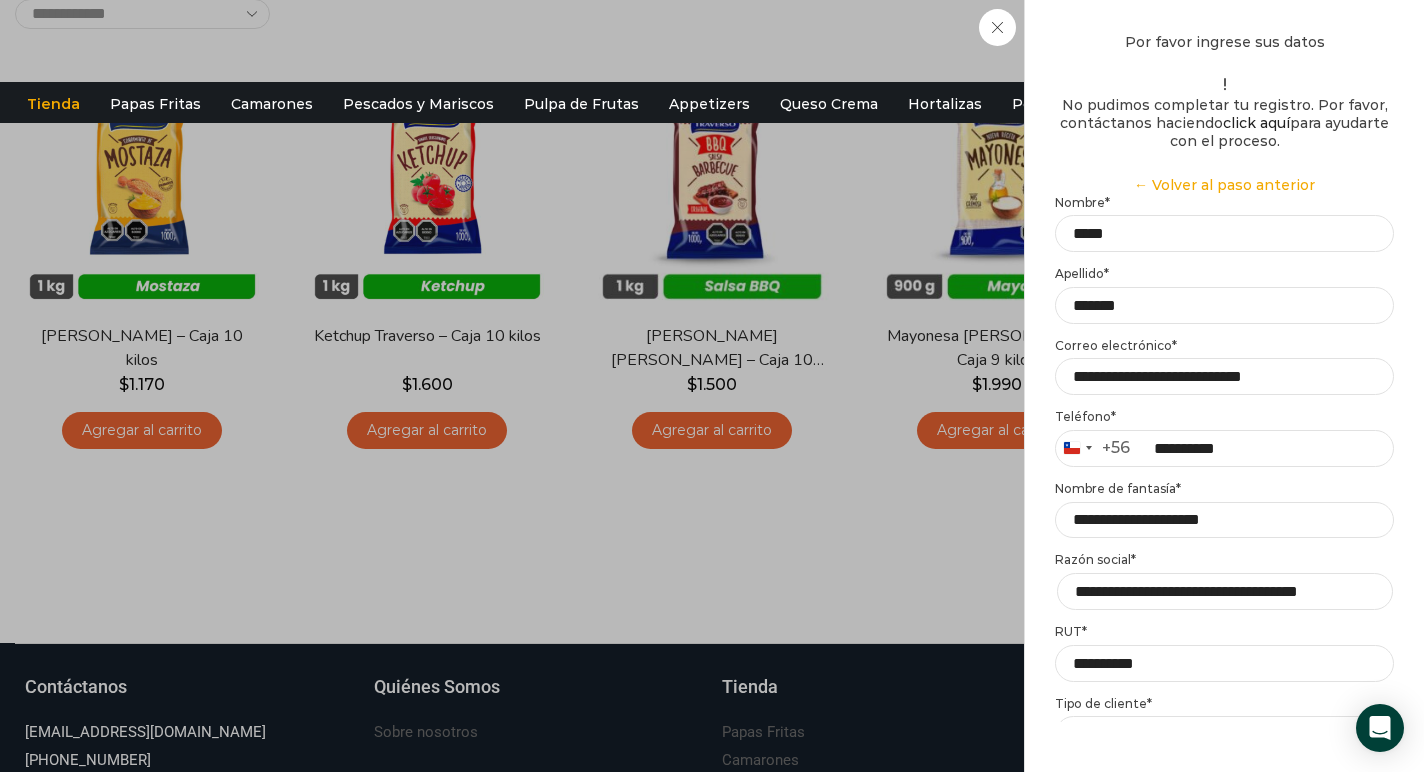click on "Continuar" at bounding box center (1224, 790) 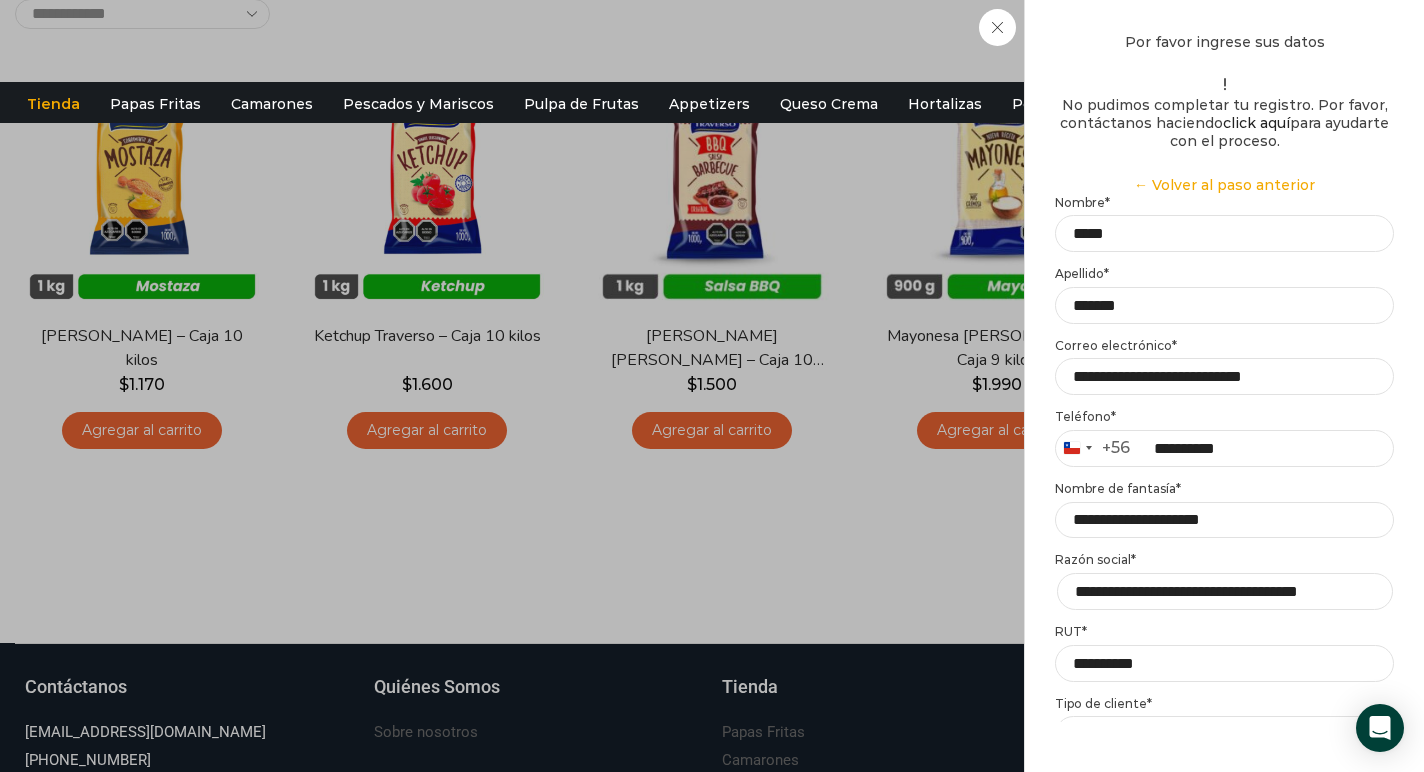 click on "Continuar" at bounding box center (1224, 790) 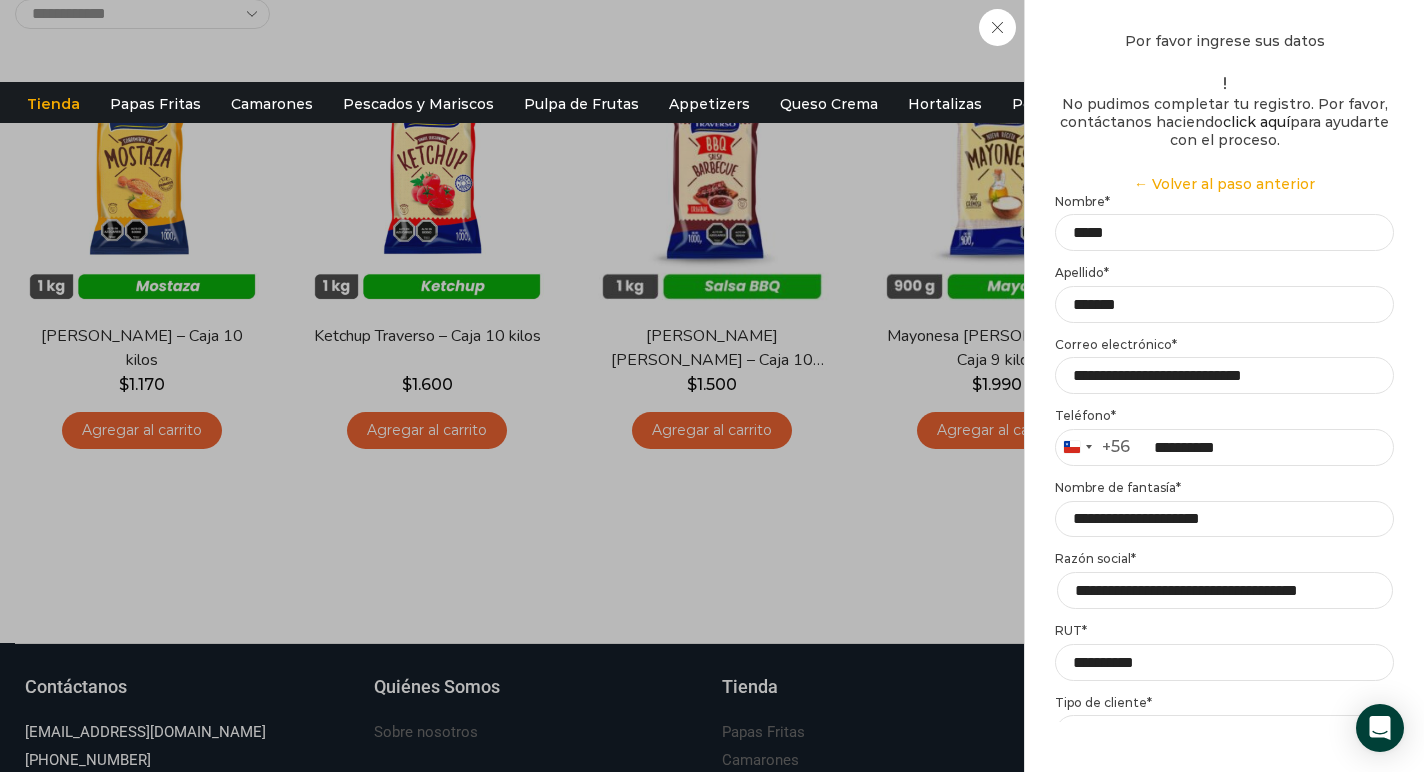 scroll, scrollTop: 268, scrollLeft: 0, axis: vertical 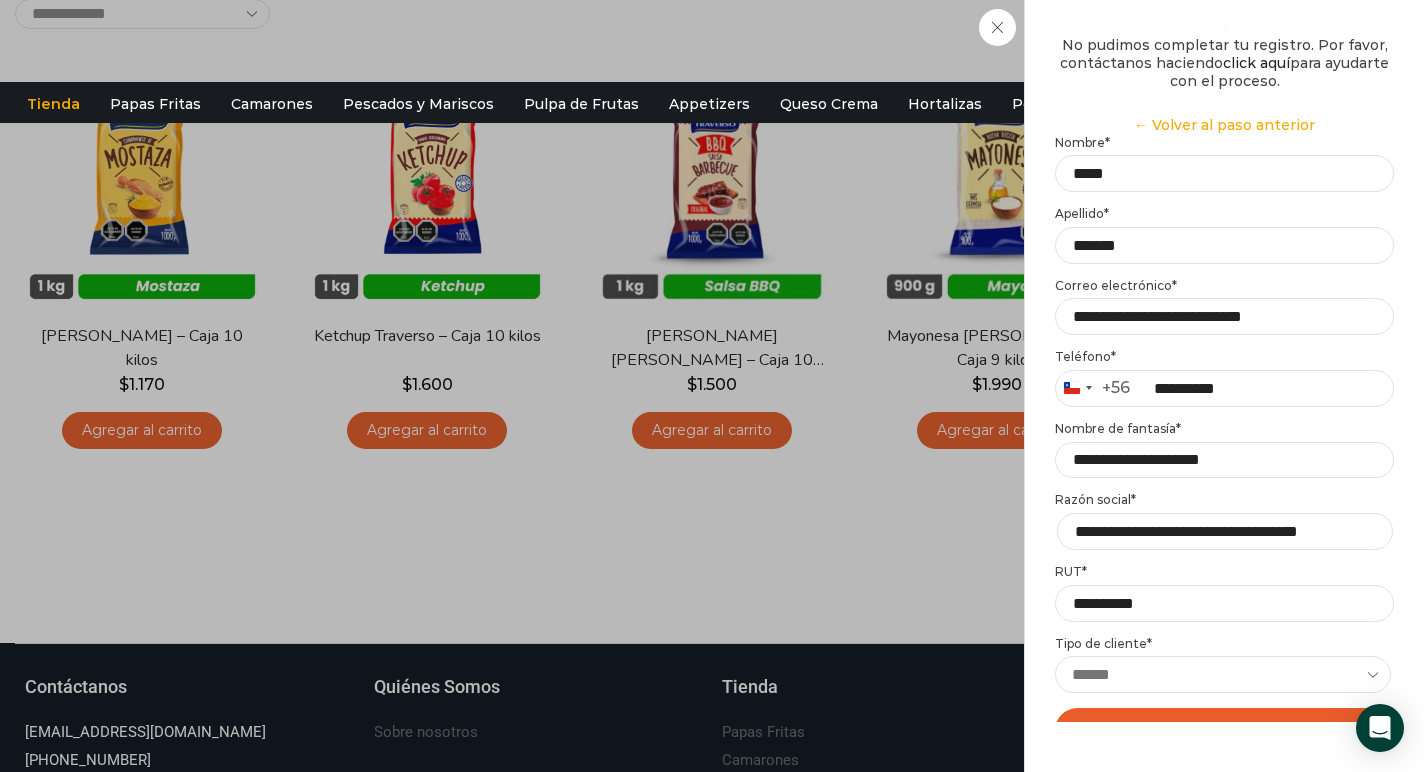 click on "términos y condiciones" at bounding box center [1165, 851] 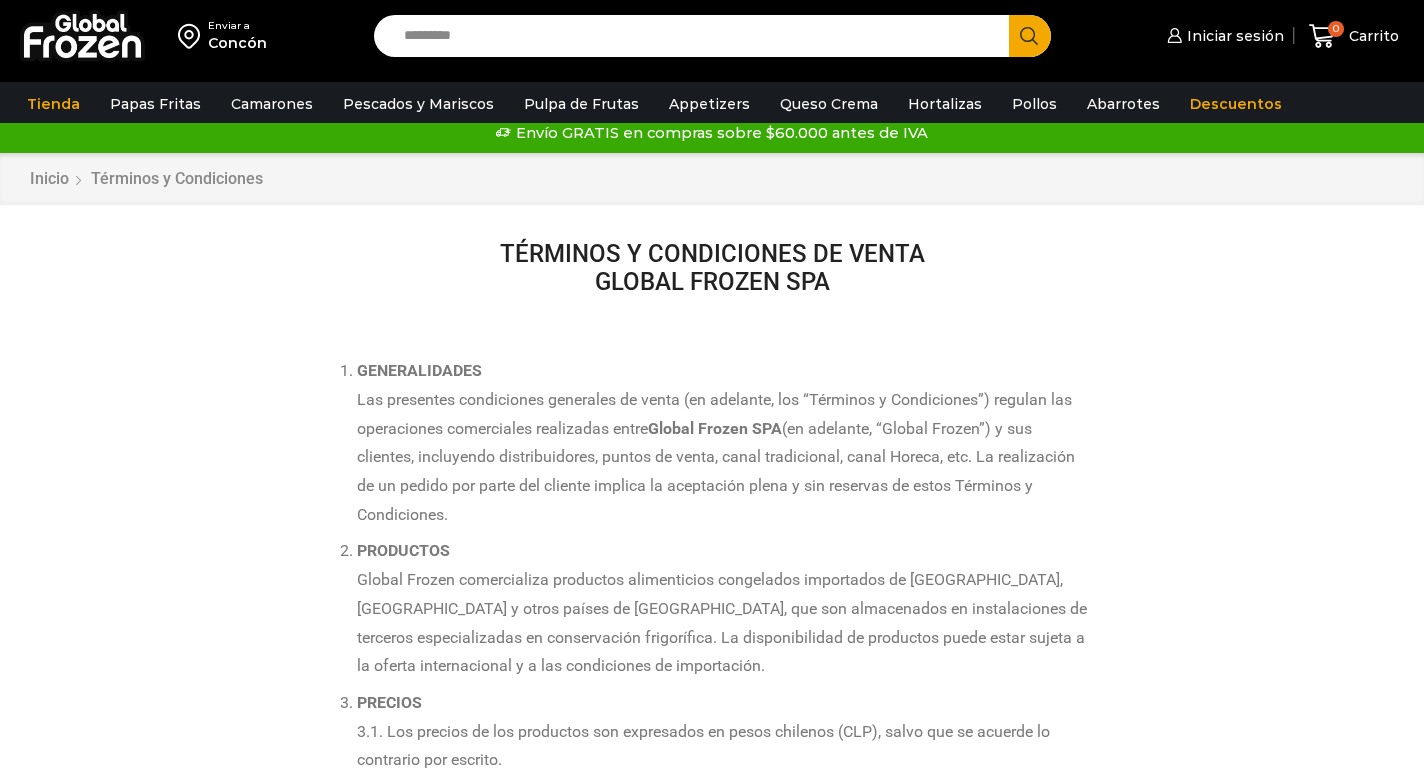 scroll, scrollTop: 0, scrollLeft: 0, axis: both 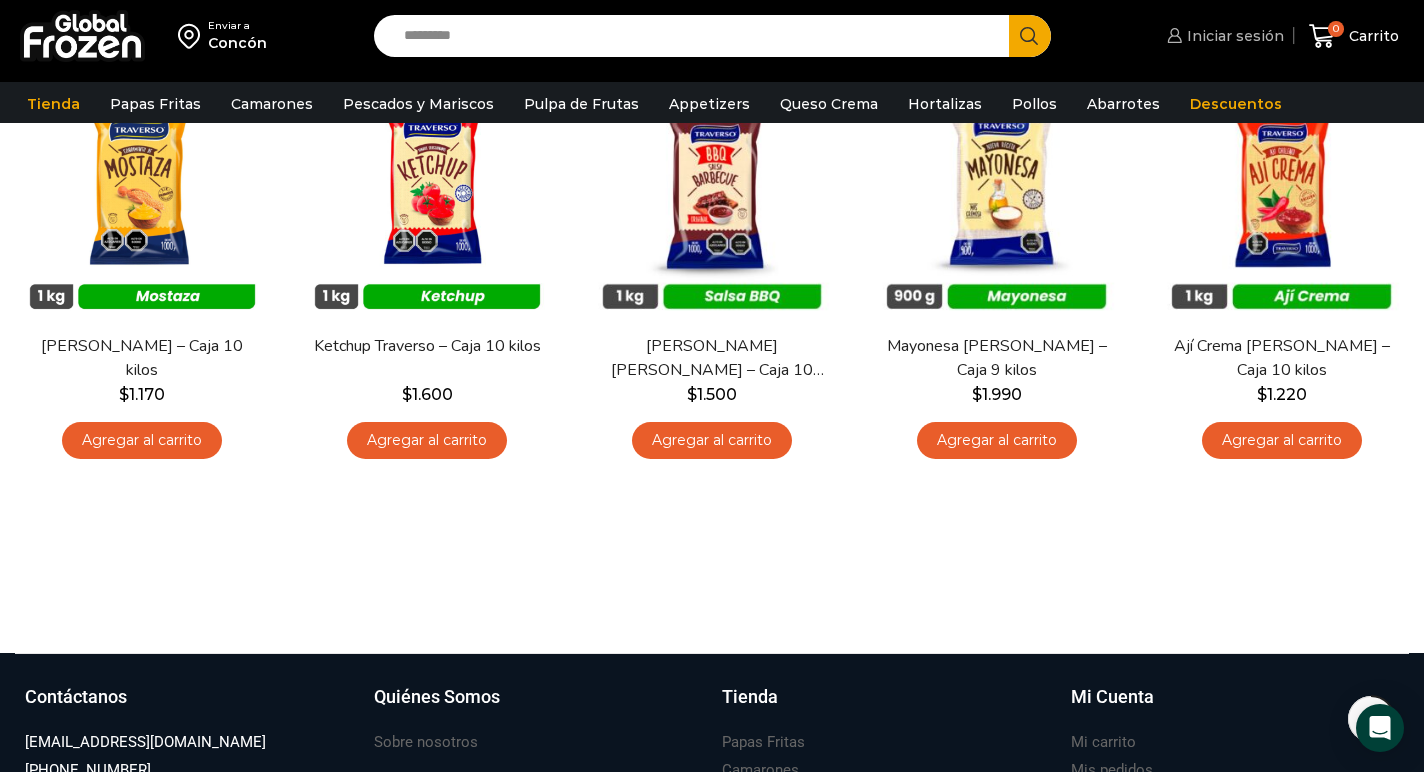 click on "Iniciar sesión" at bounding box center (1233, 36) 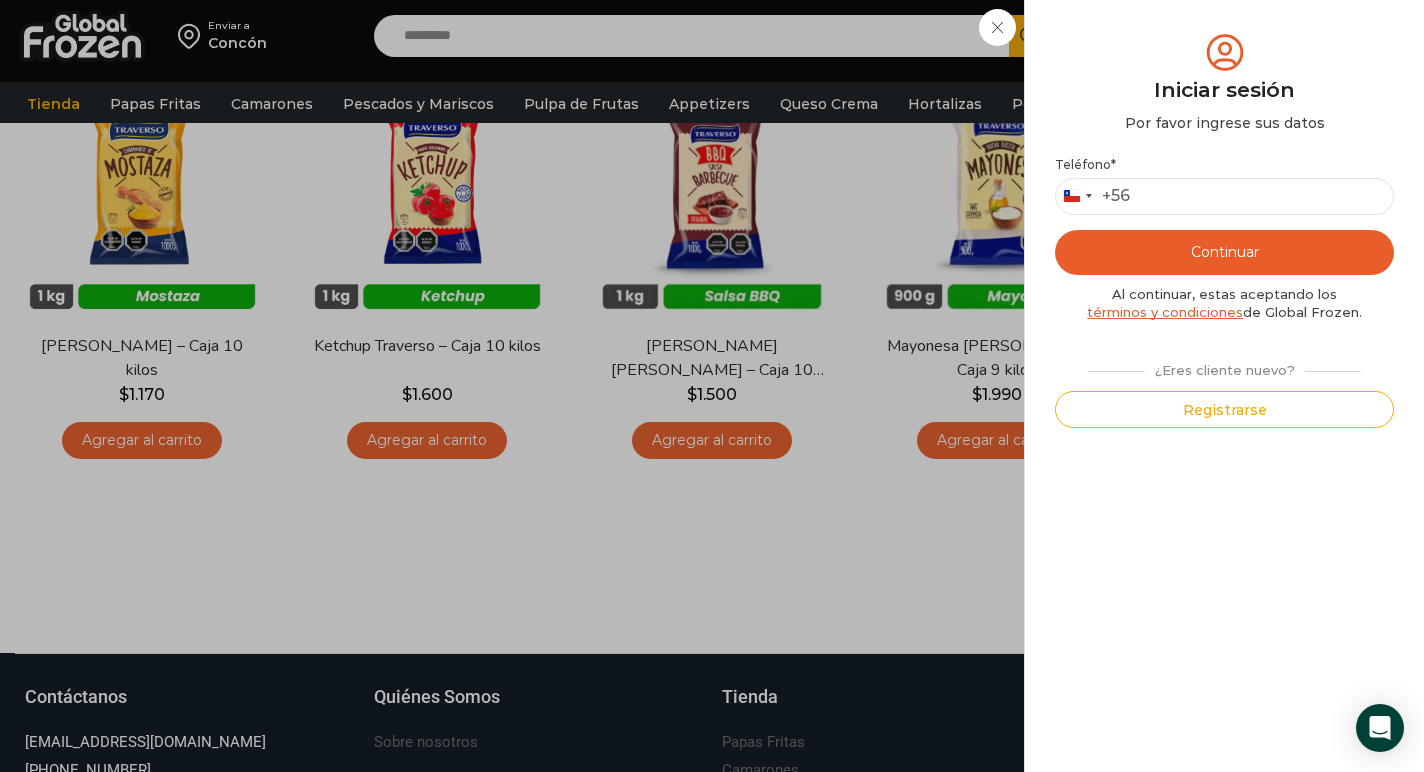 click on "términos y condiciones" at bounding box center [1165, 312] 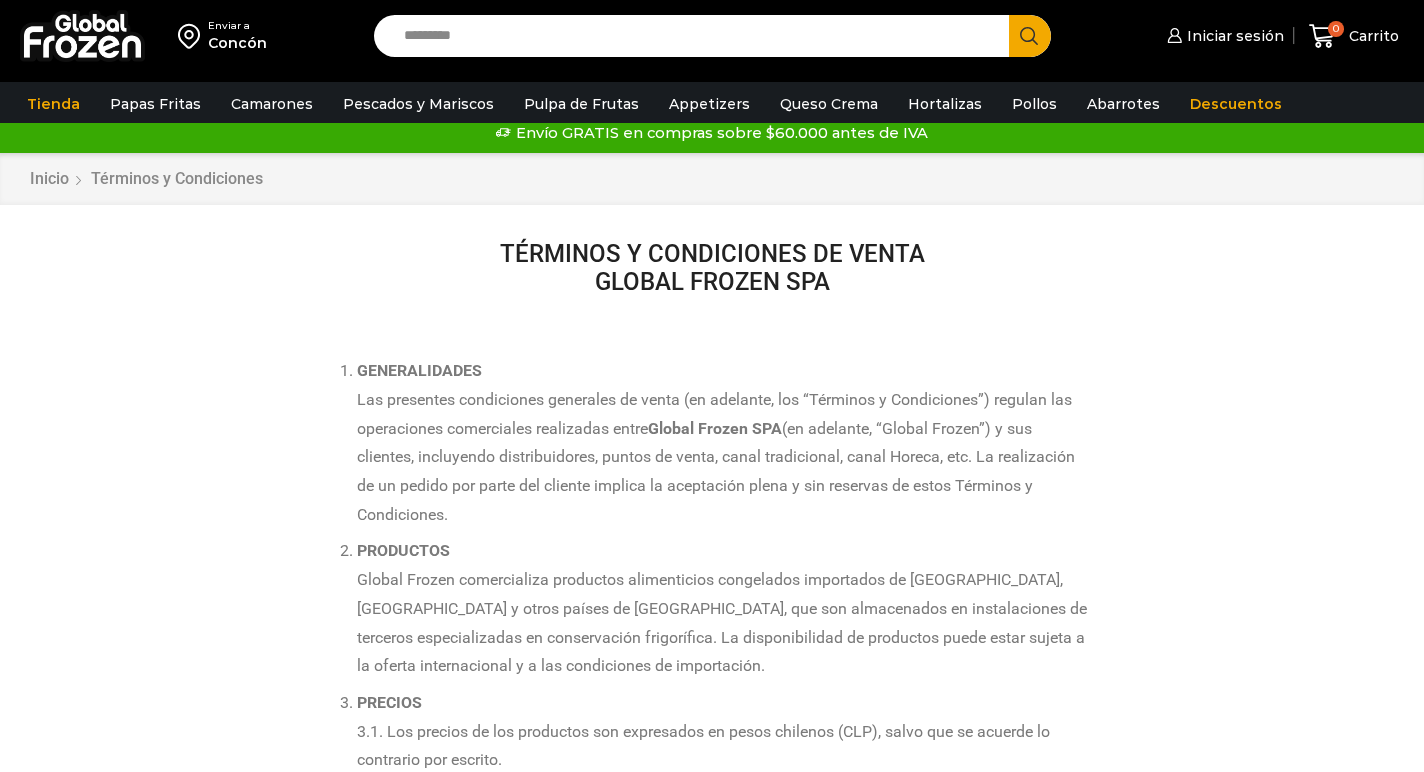 scroll, scrollTop: 0, scrollLeft: 0, axis: both 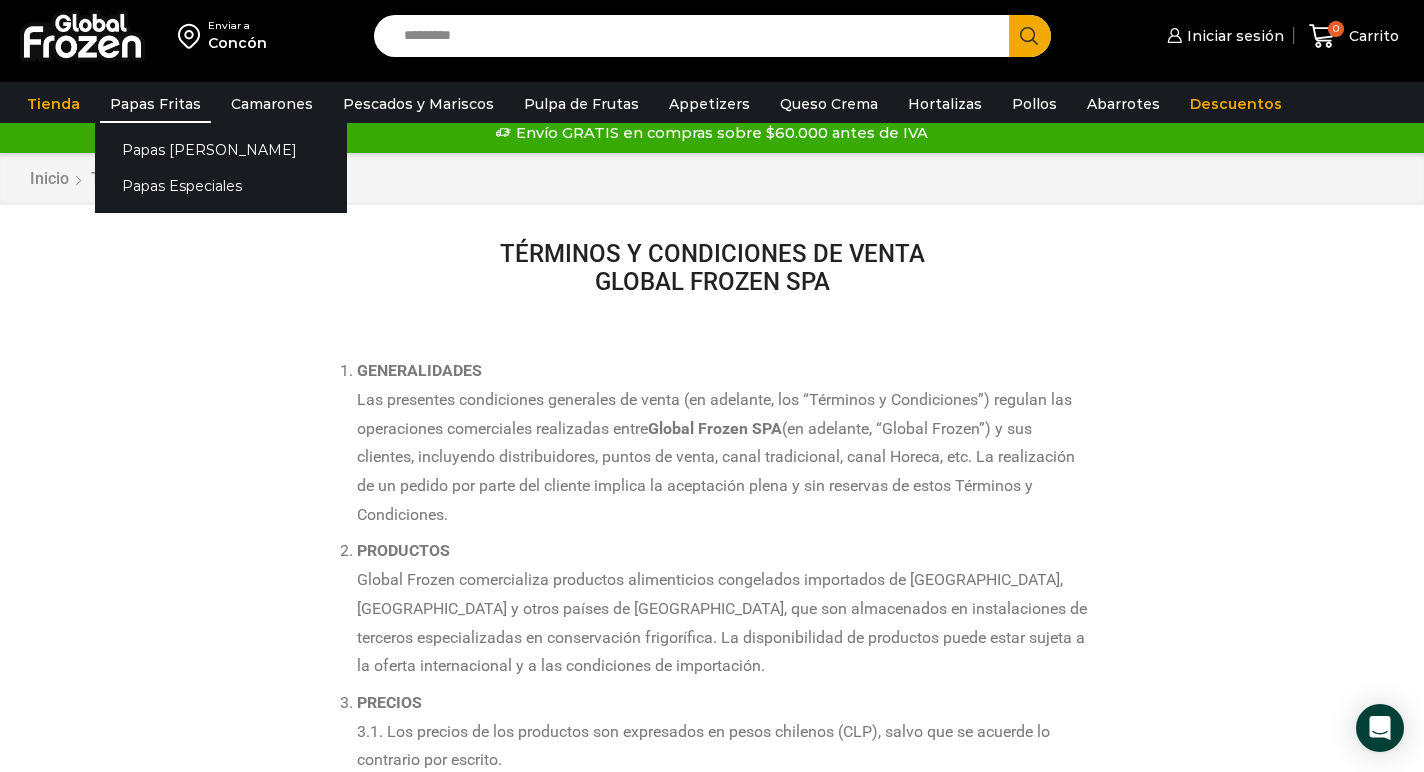 click on "Papas Fritas" at bounding box center (155, 104) 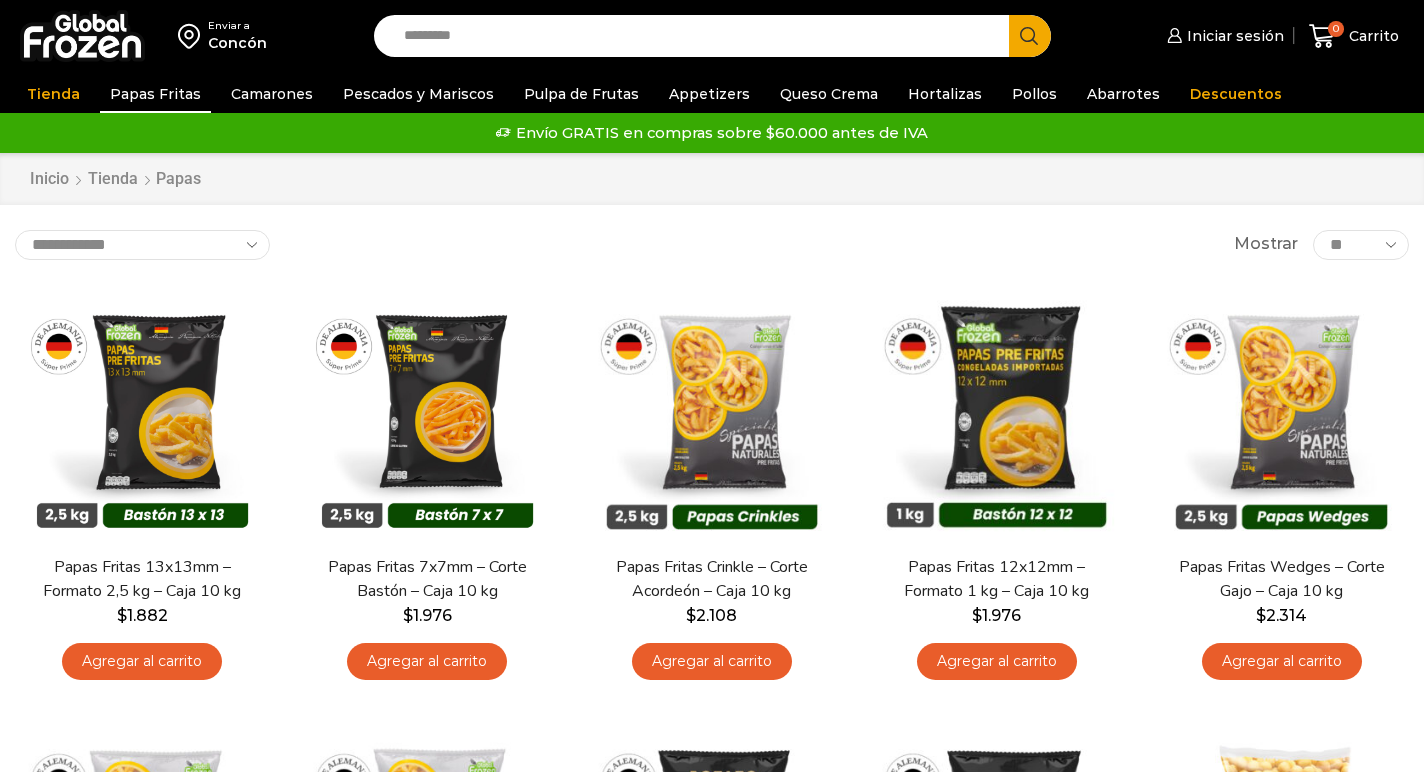 scroll, scrollTop: 0, scrollLeft: 0, axis: both 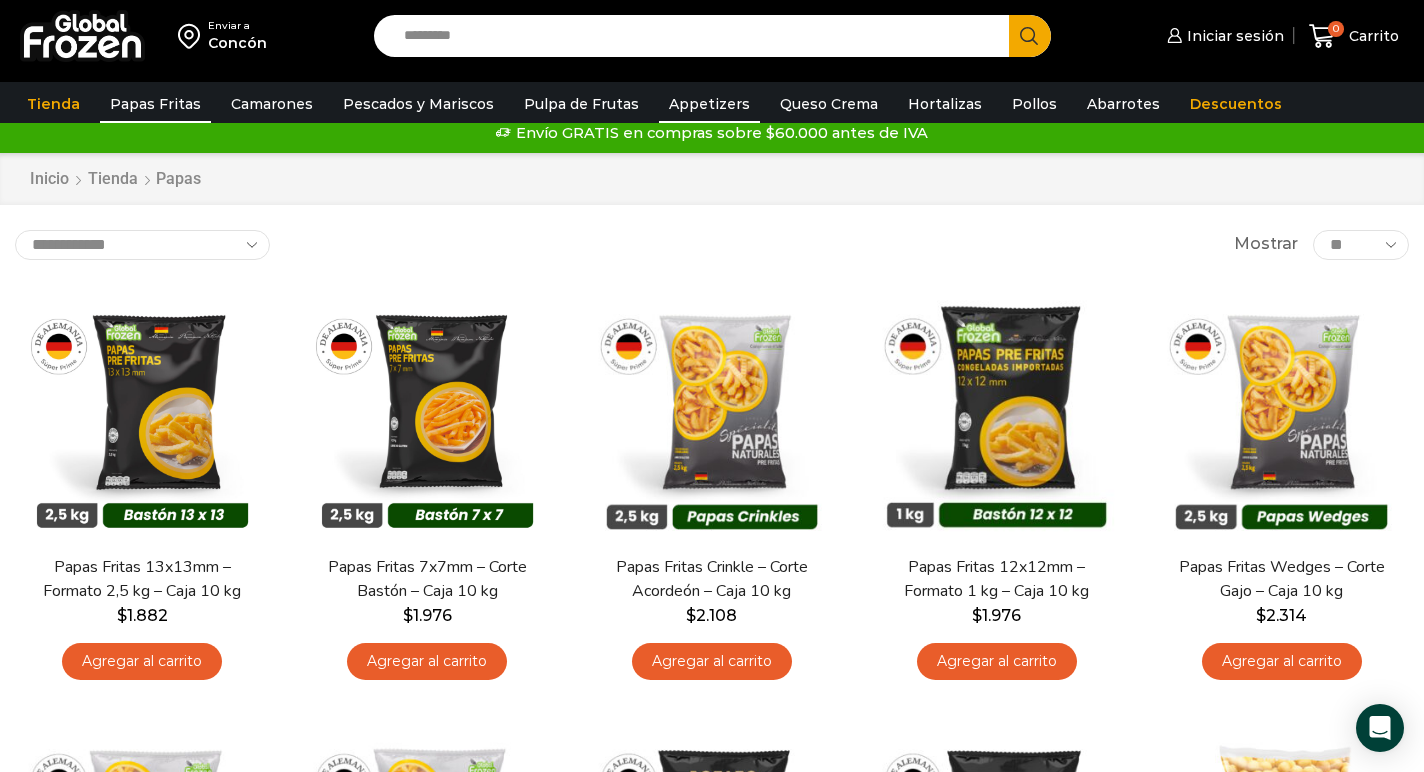 click on "Appetizers" at bounding box center [709, 104] 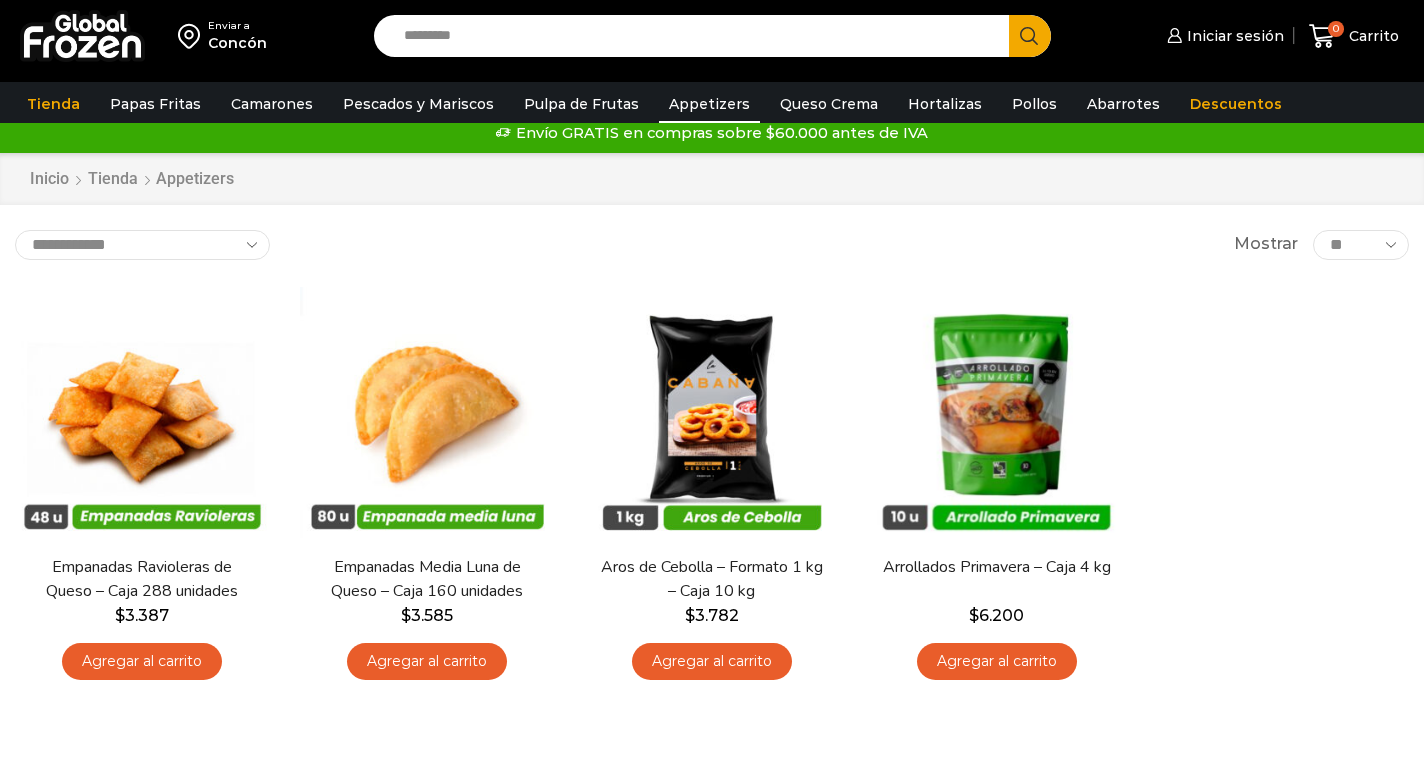scroll, scrollTop: 0, scrollLeft: 0, axis: both 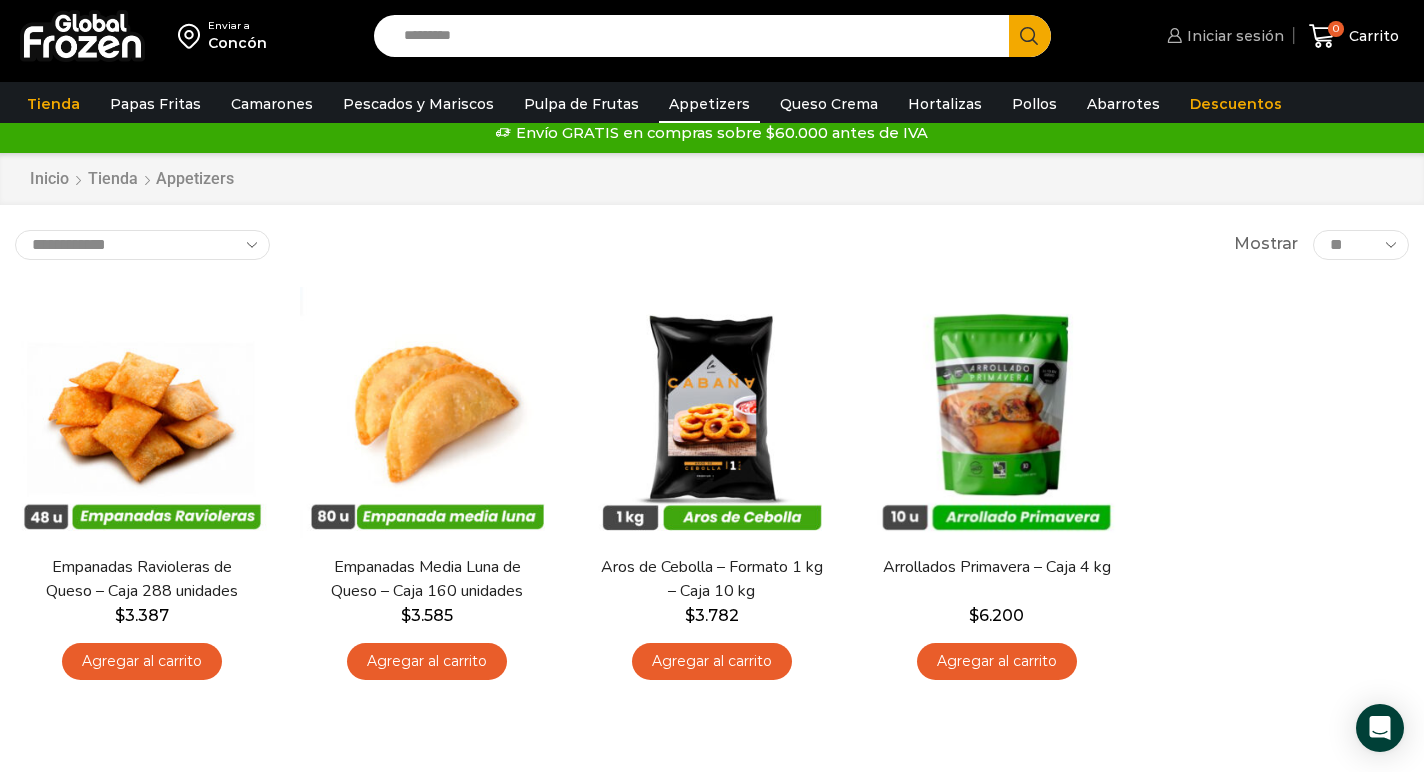 click on "Iniciar sesión" at bounding box center [1233, 36] 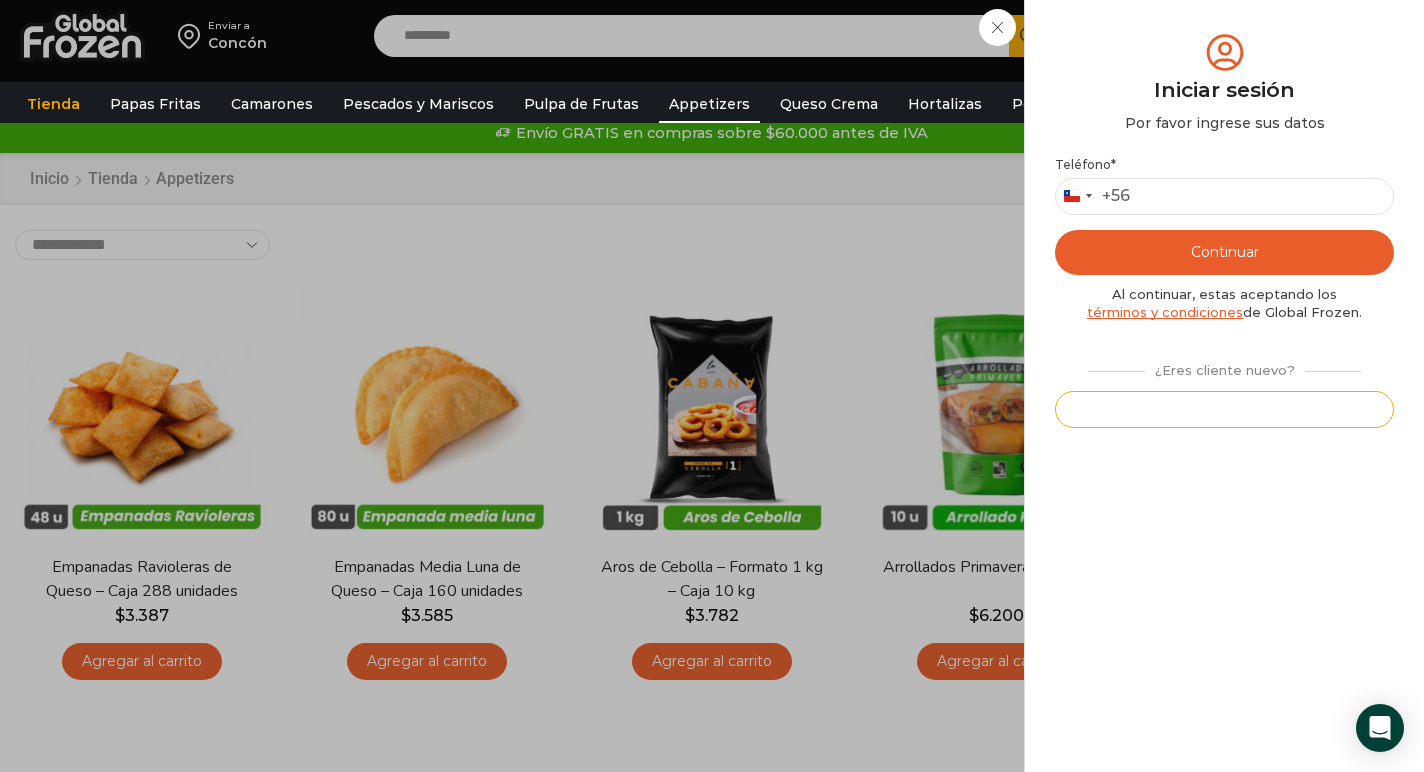 click on "Registrarse" at bounding box center (1224, 409) 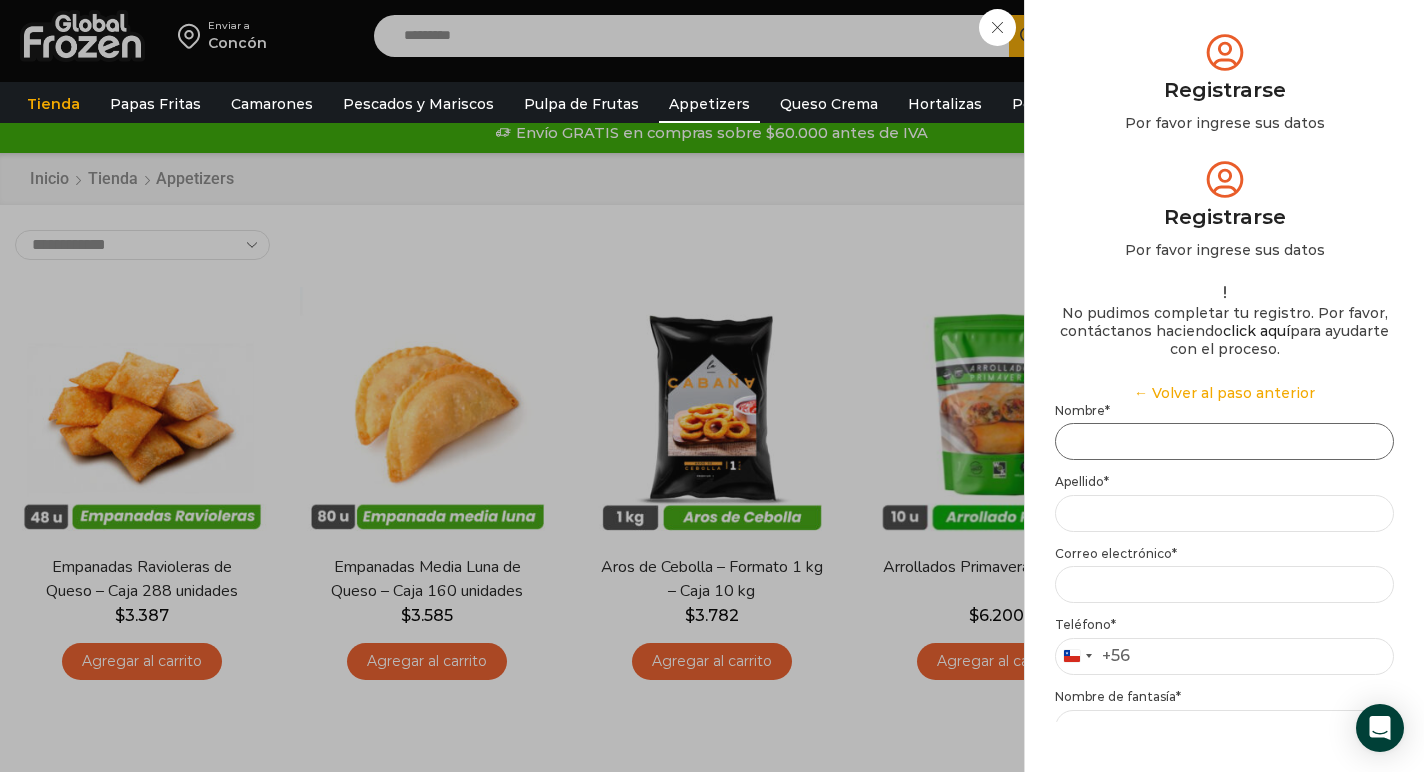 click on "Nombre  *" at bounding box center [1224, 441] 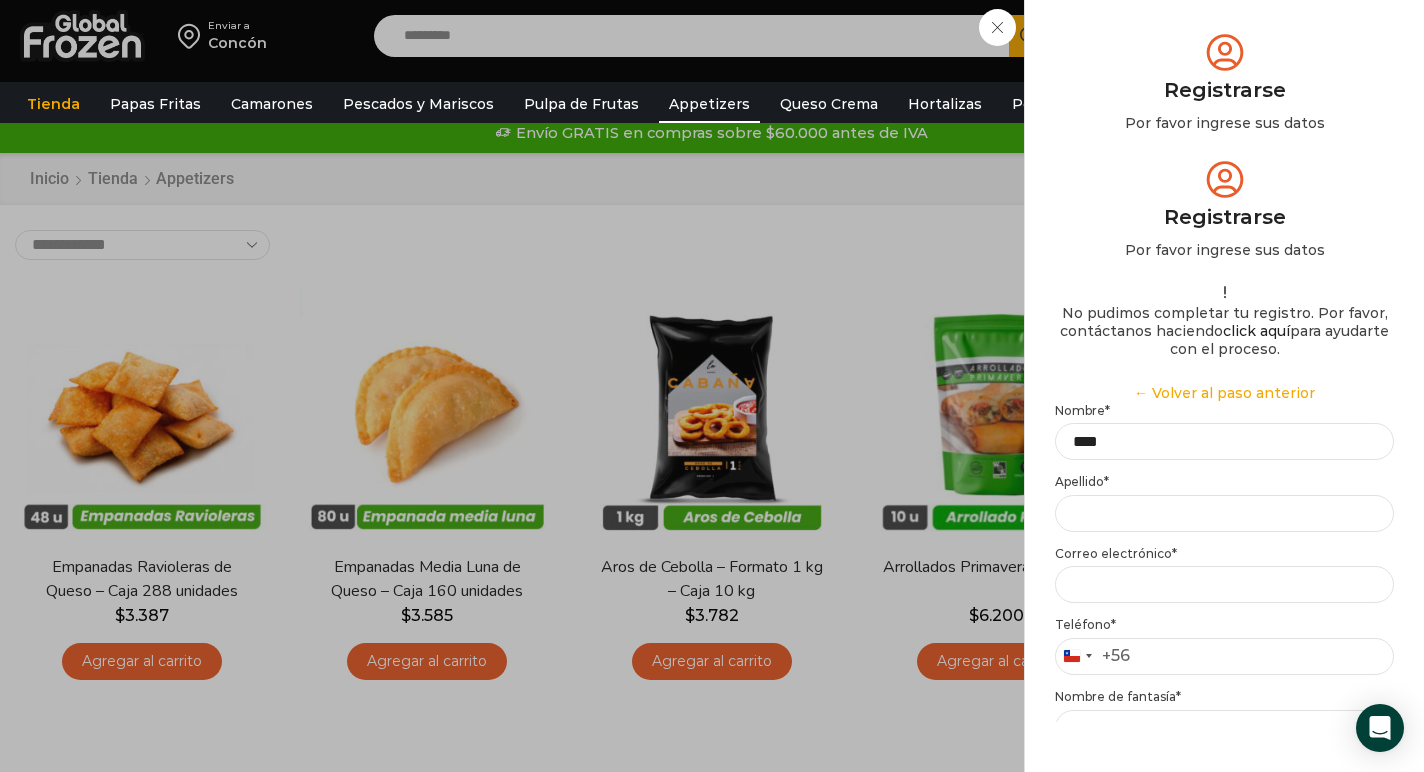 type on "*******" 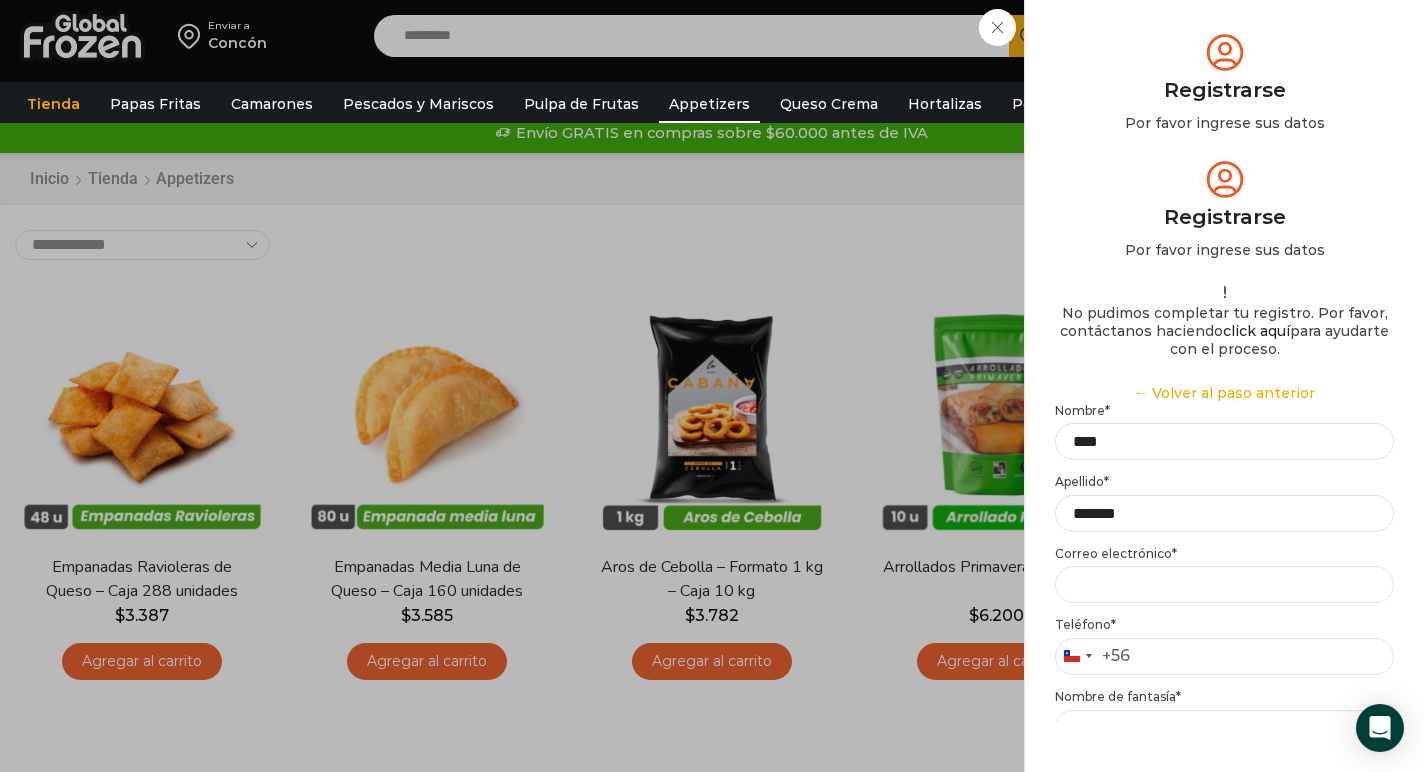 type on "**********" 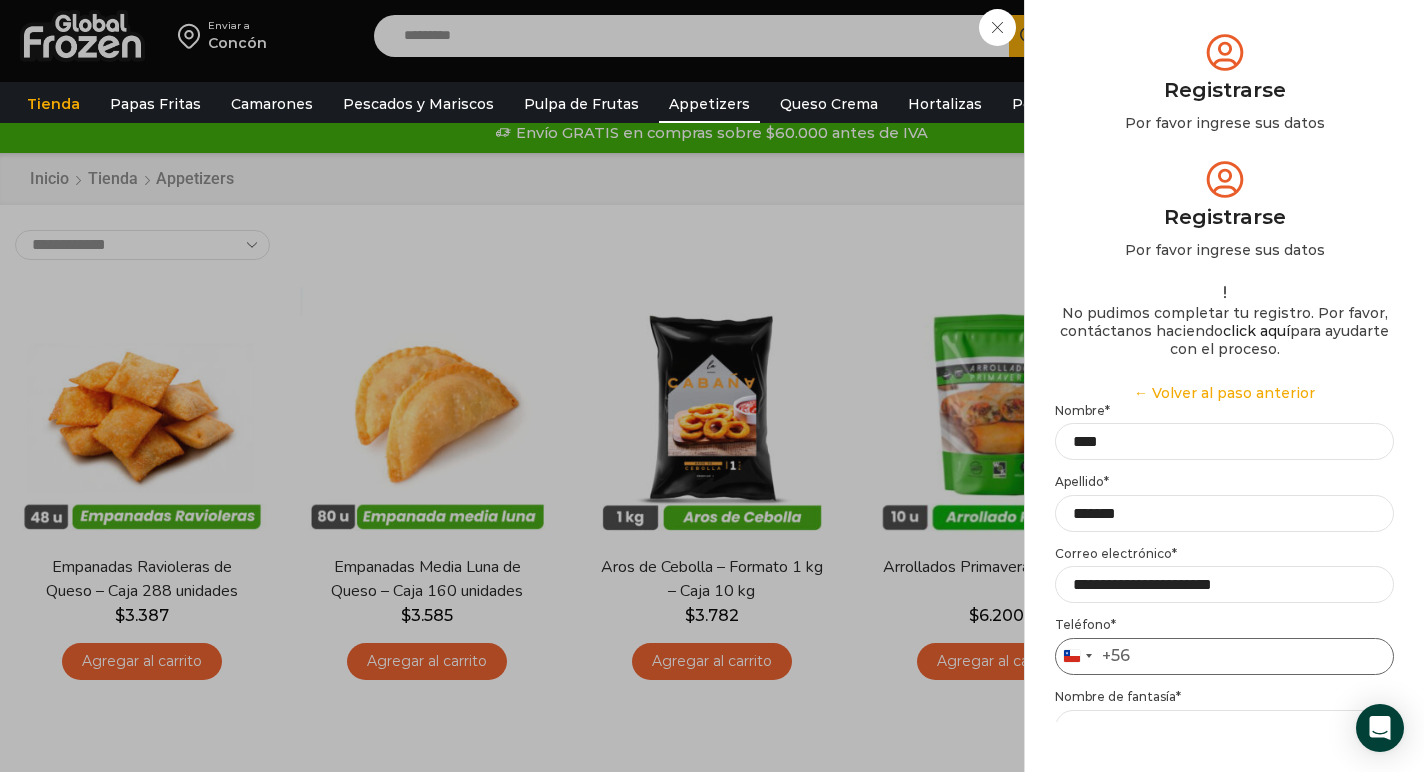 type on "**********" 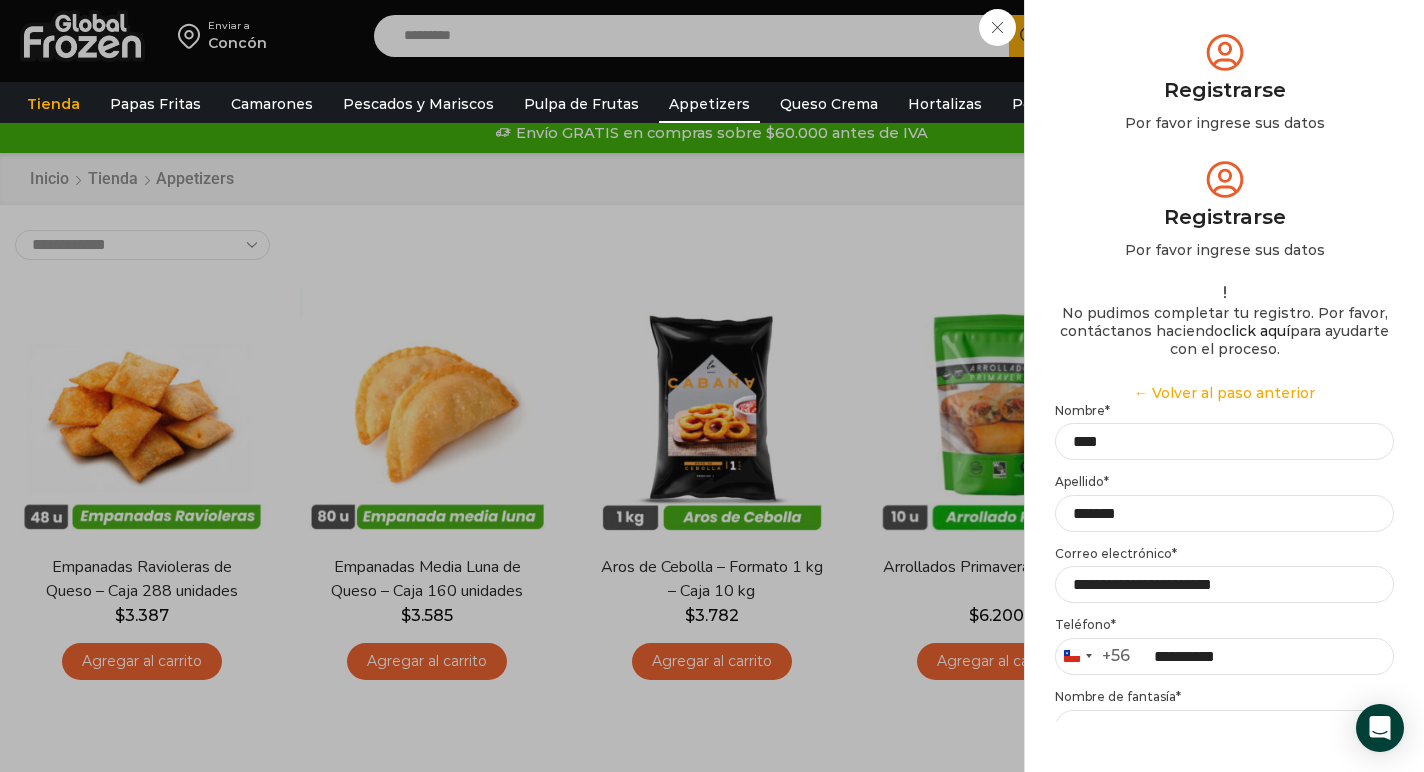 type on "**********" 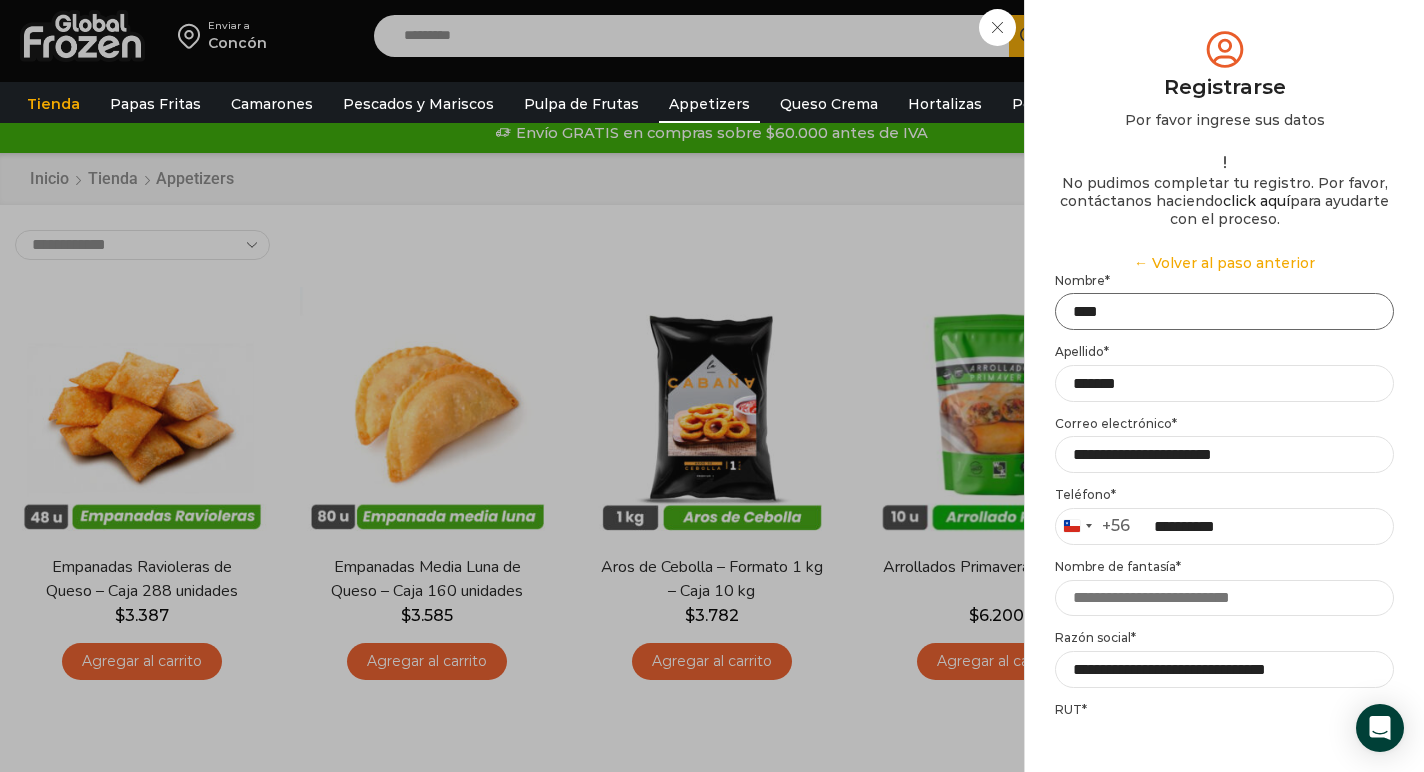scroll, scrollTop: 95, scrollLeft: 0, axis: vertical 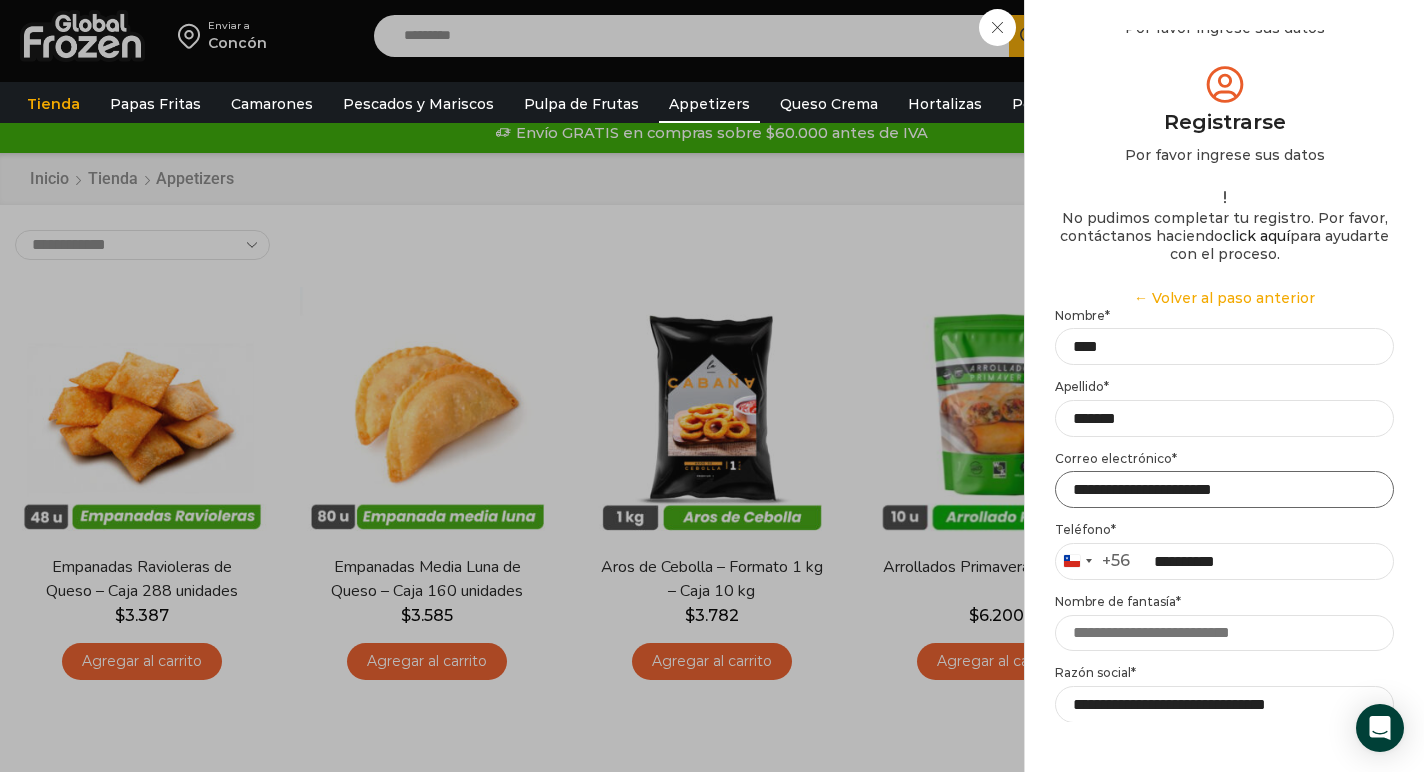 drag, startPoint x: 1291, startPoint y: 250, endPoint x: 1251, endPoint y: 265, distance: 42.72002 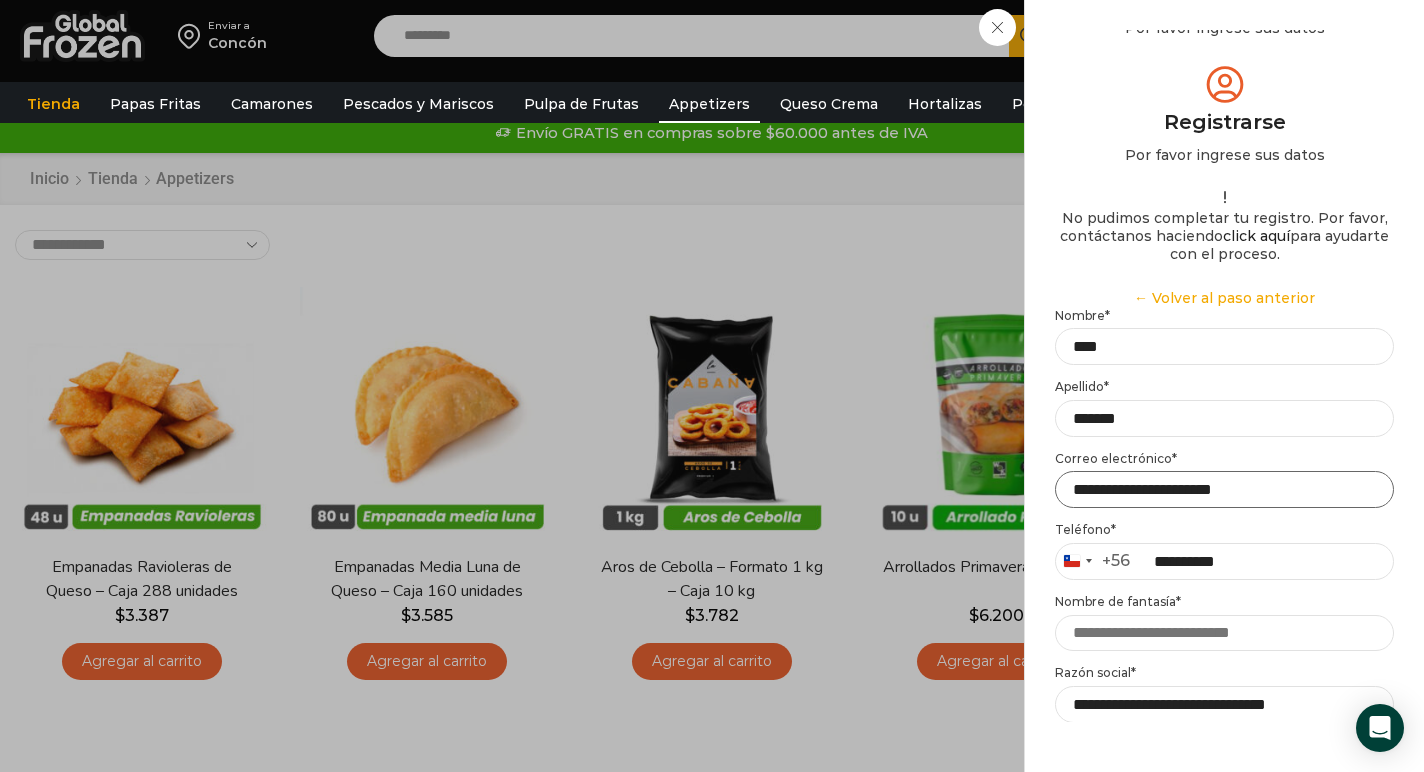 click on "**********" at bounding box center [1224, 694] 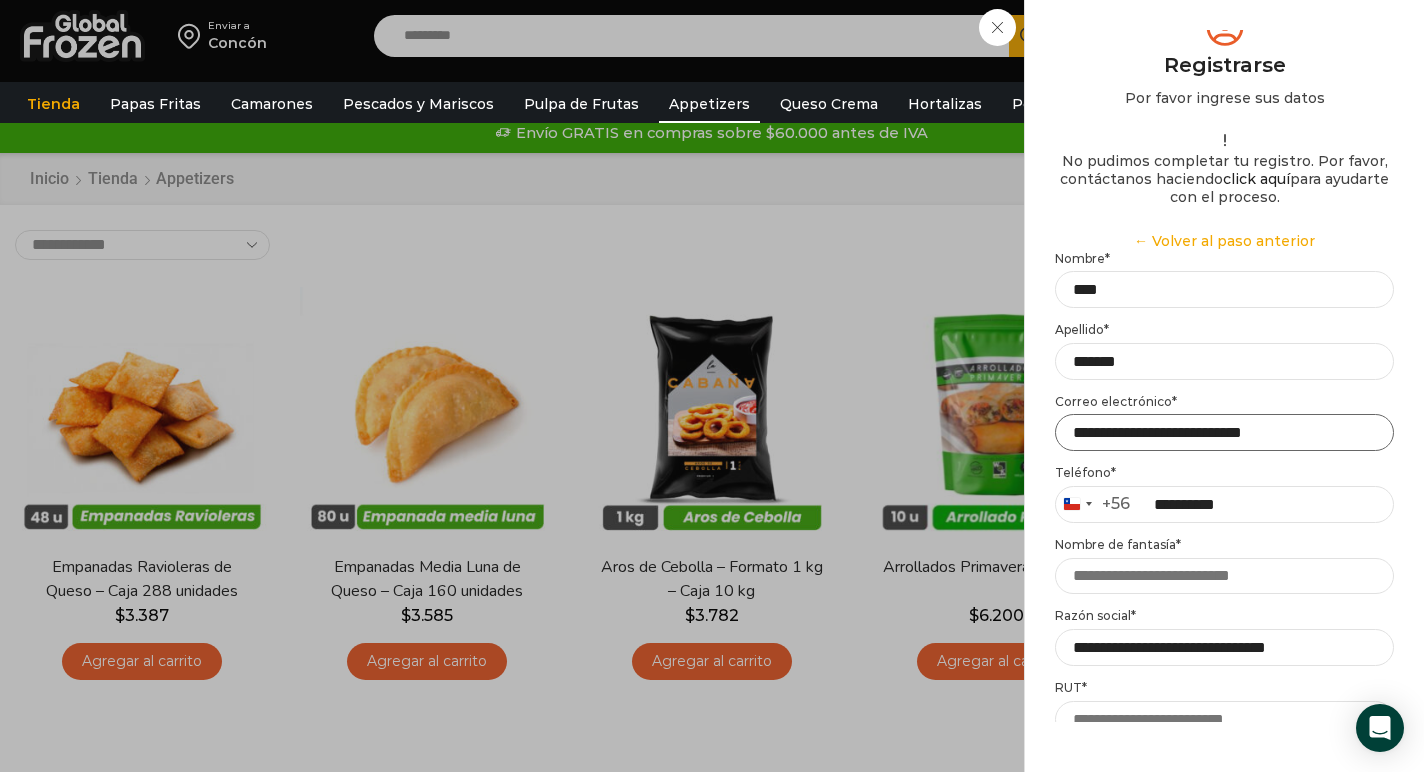 scroll, scrollTop: 208, scrollLeft: 0, axis: vertical 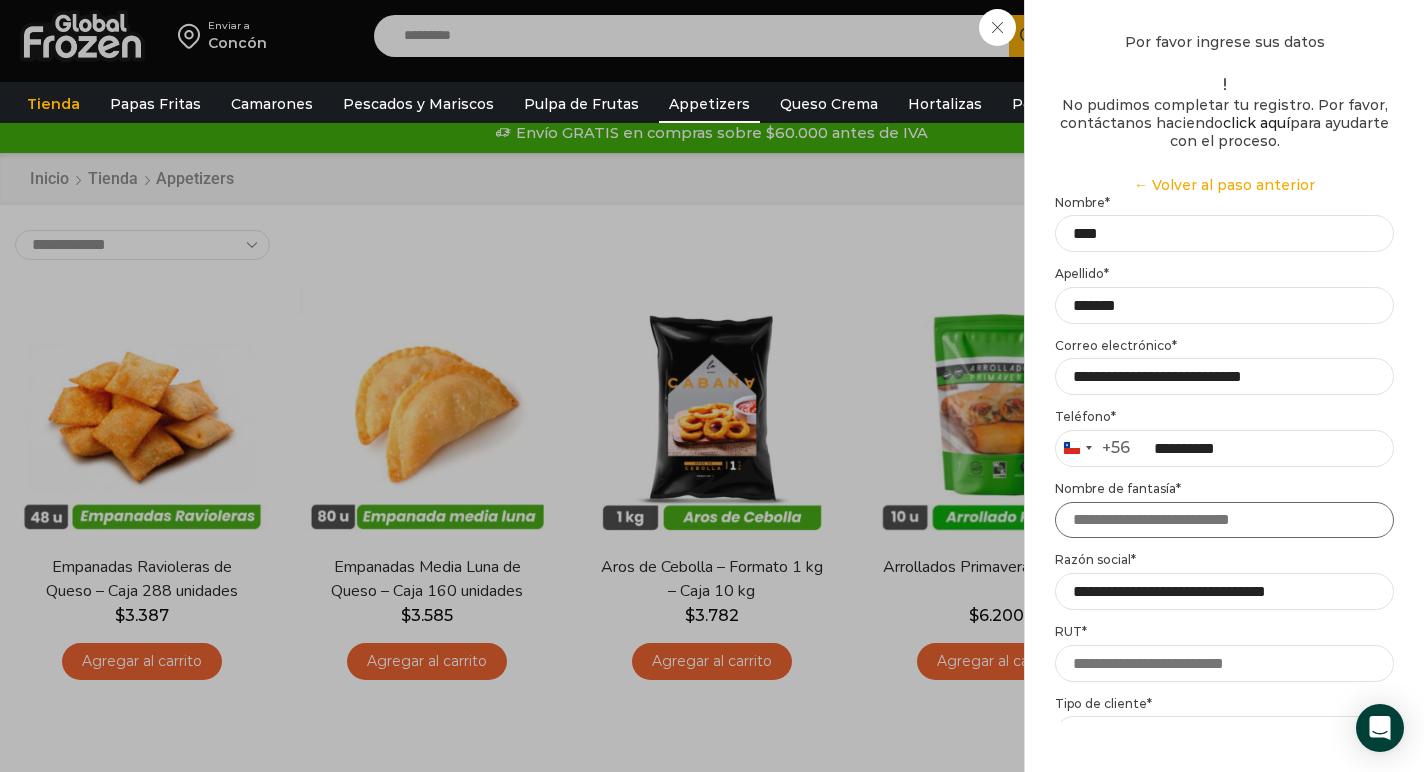 click on "Nombre de fantasía  *" at bounding box center (1224, 520) 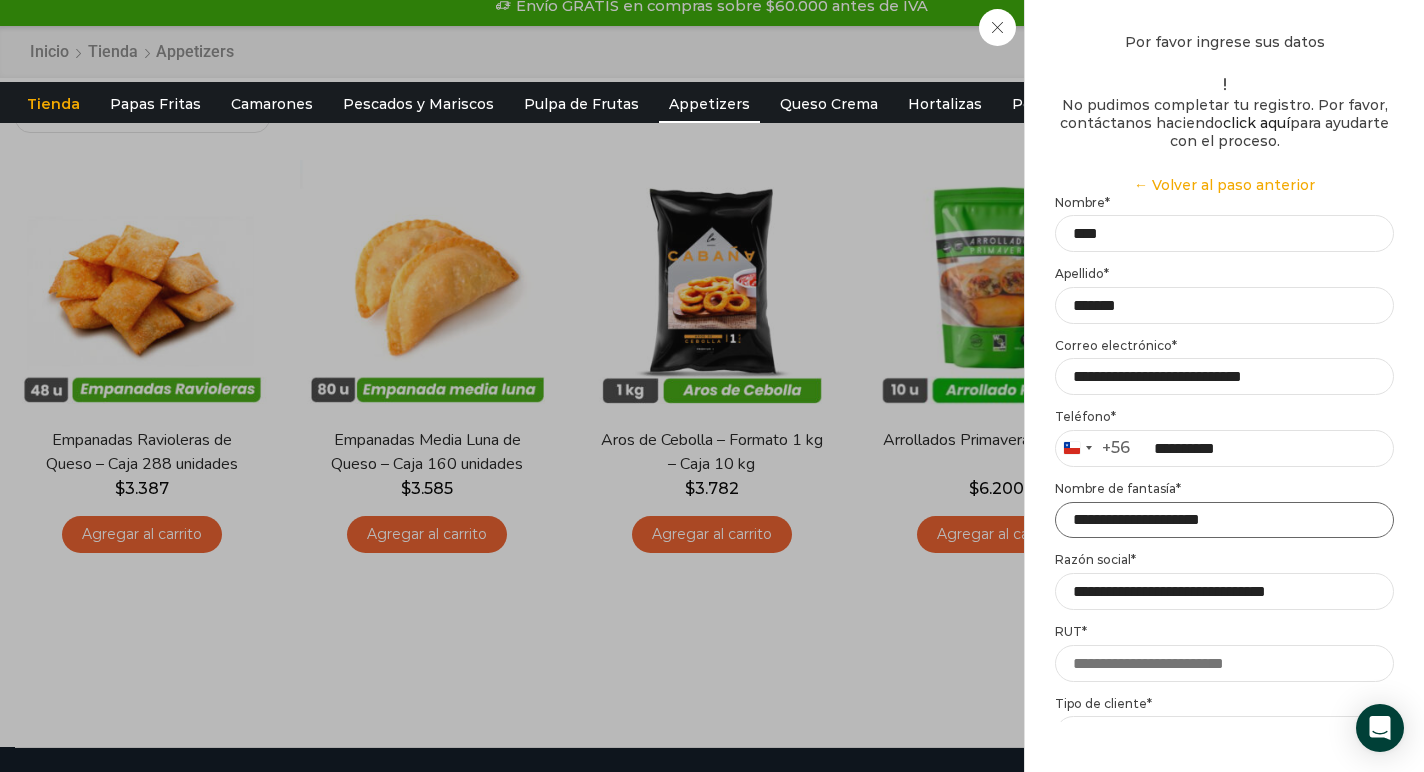 scroll, scrollTop: 134, scrollLeft: 0, axis: vertical 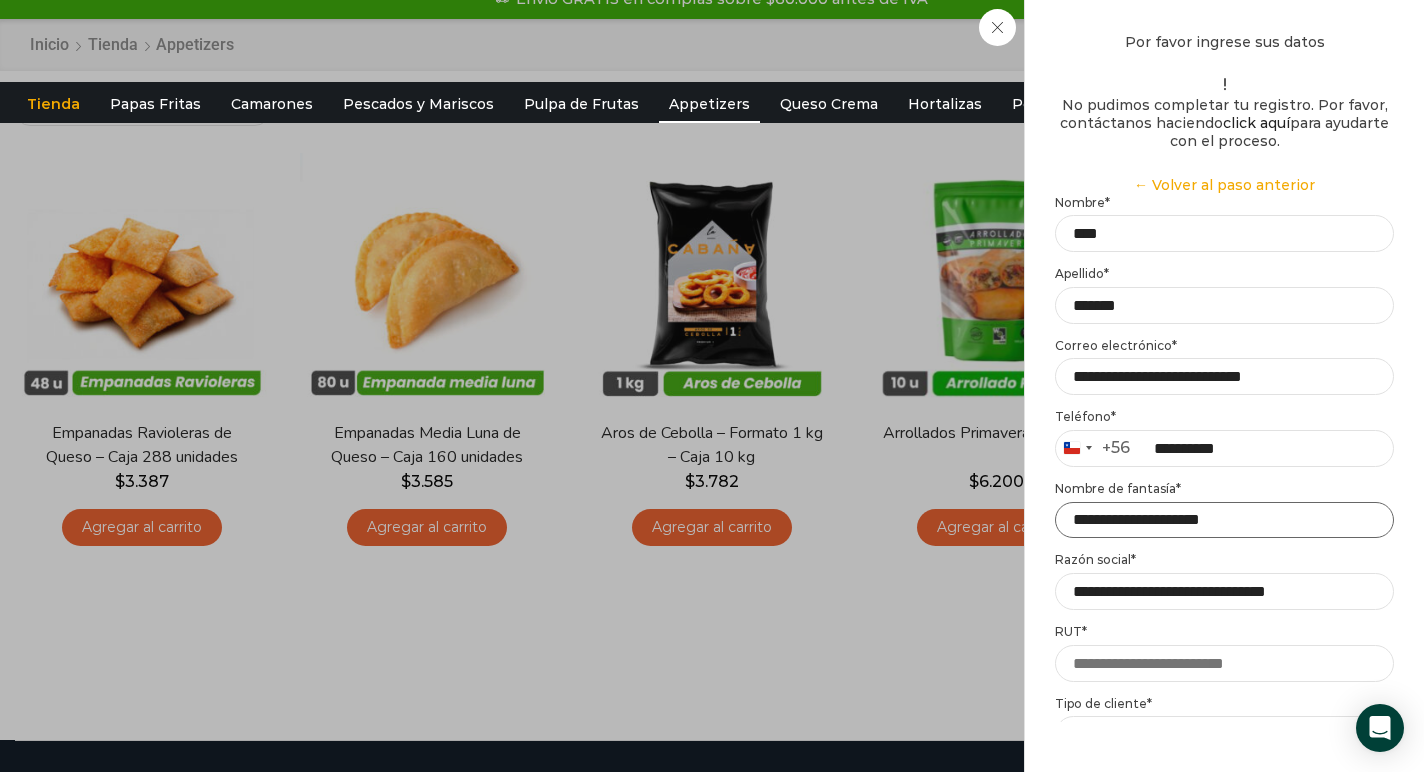 type on "**********" 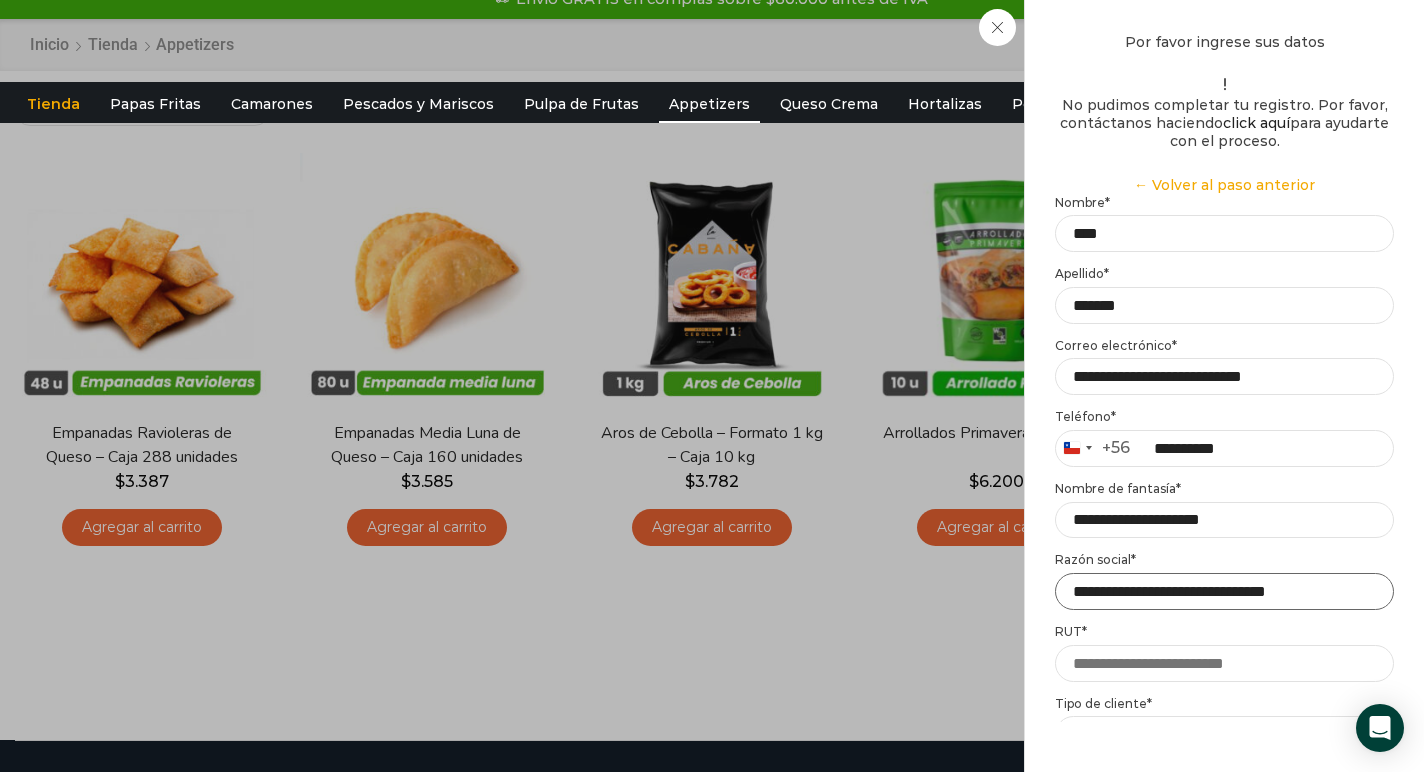 click on "**********" at bounding box center (1224, 591) 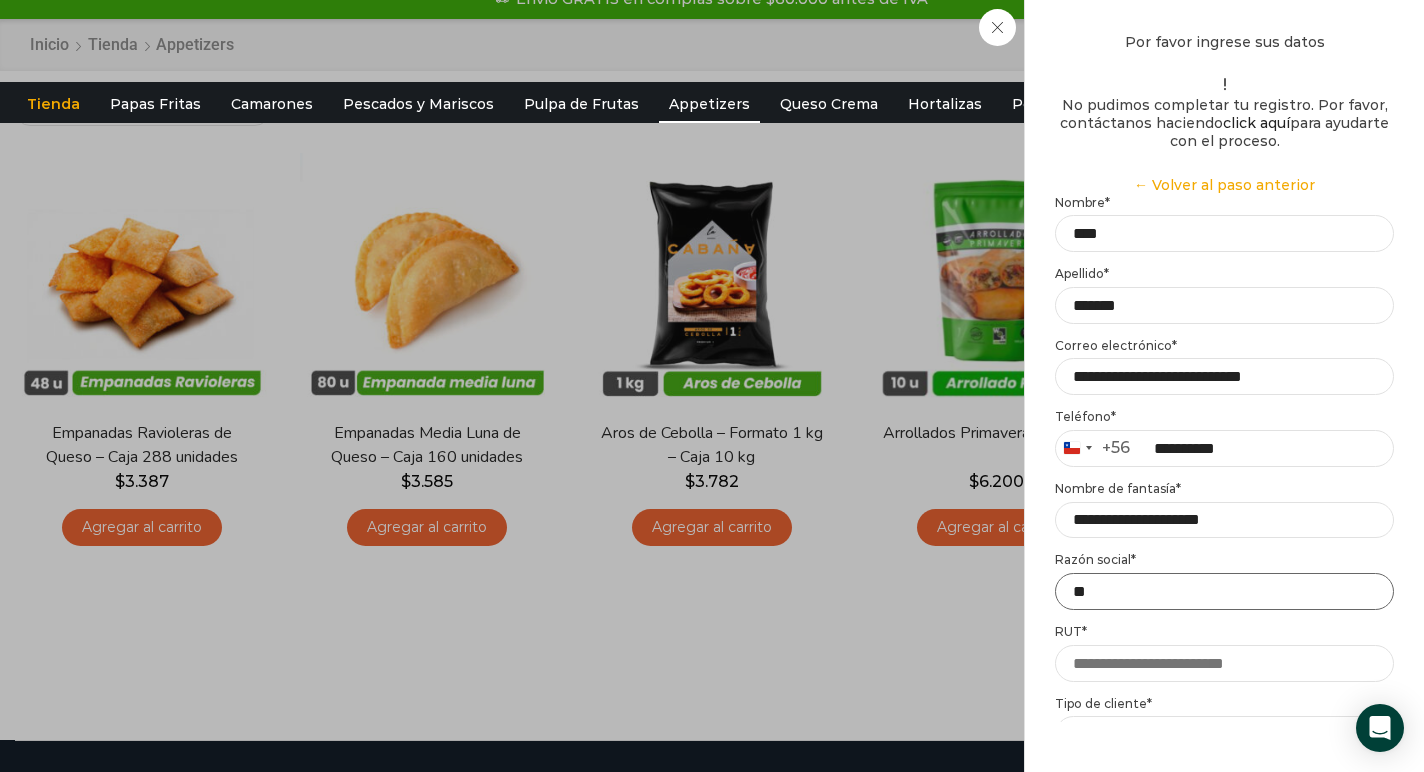type on "*" 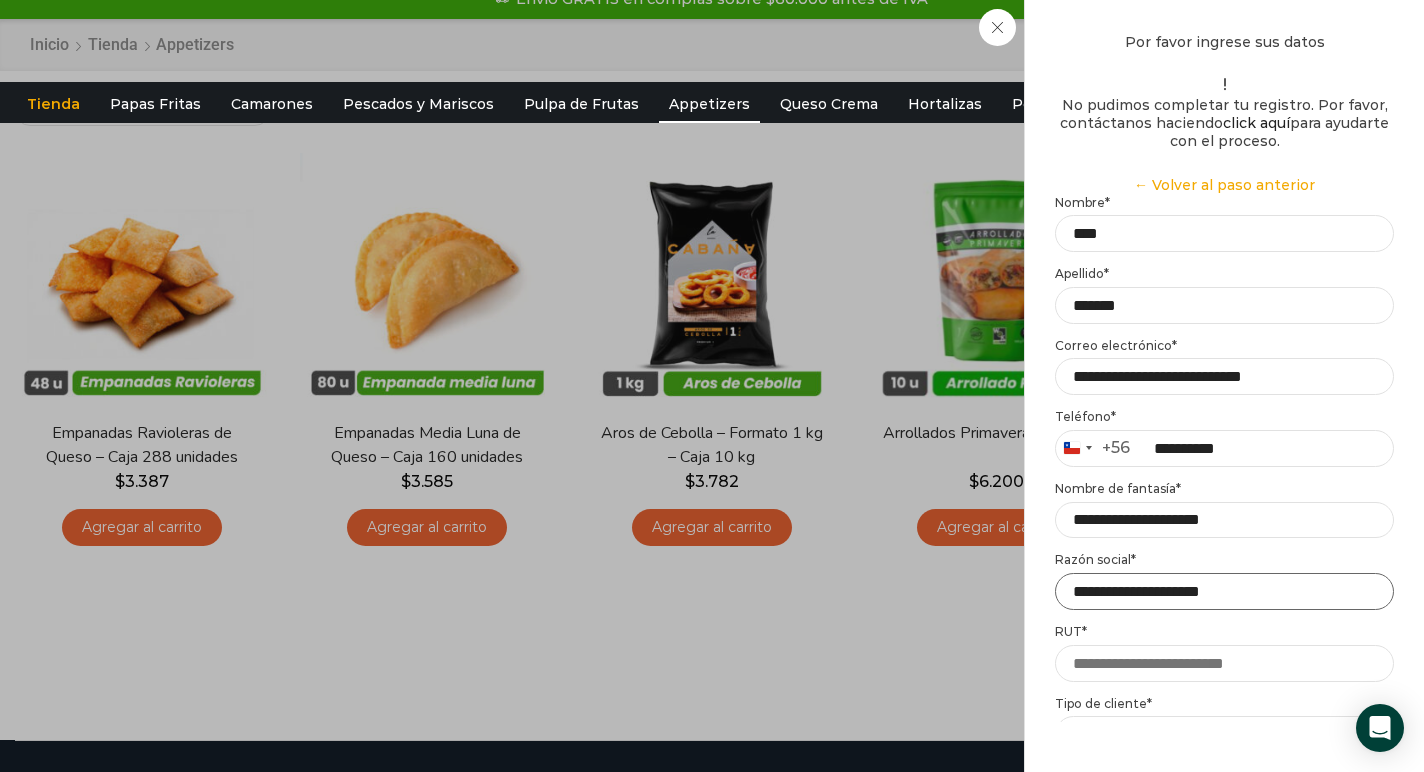 type on "**********" 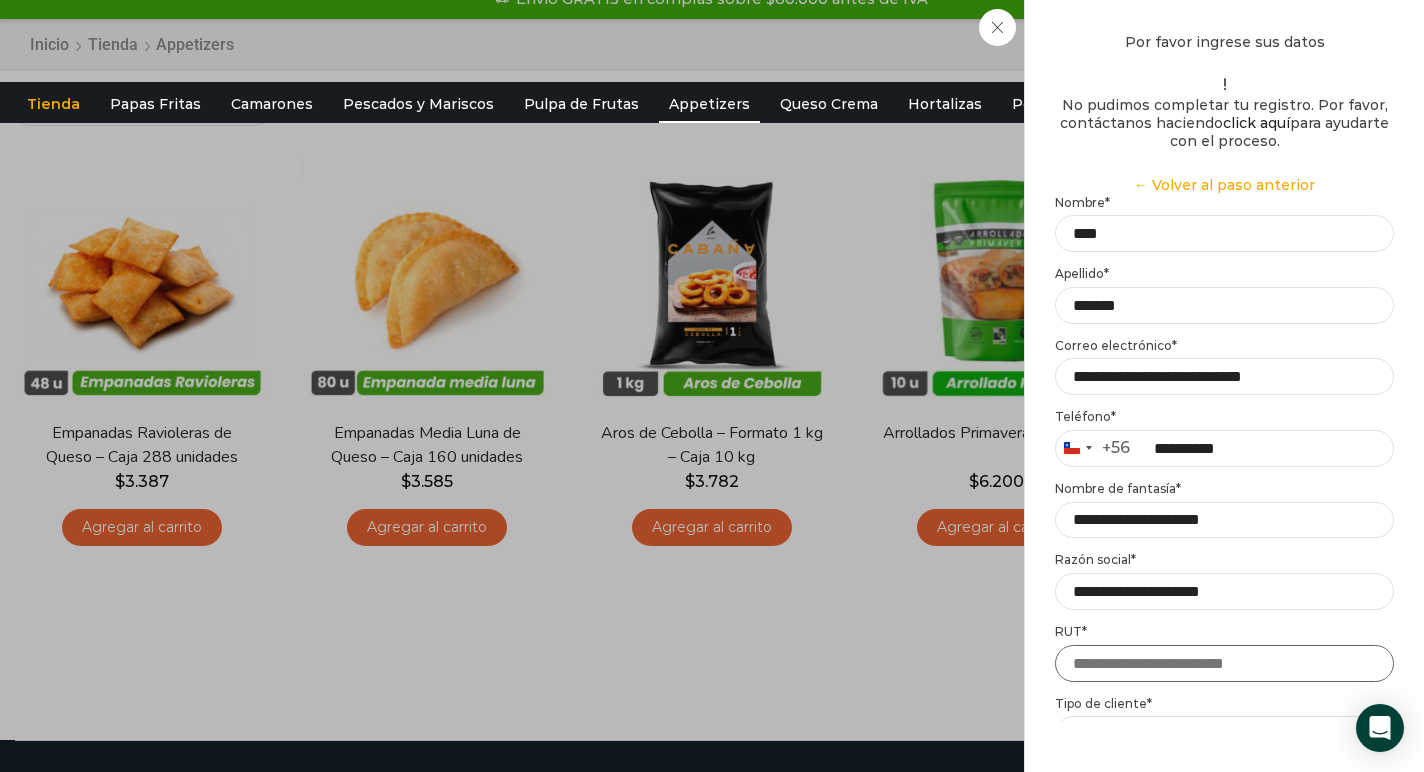 click on "RUT  *" at bounding box center (1224, 663) 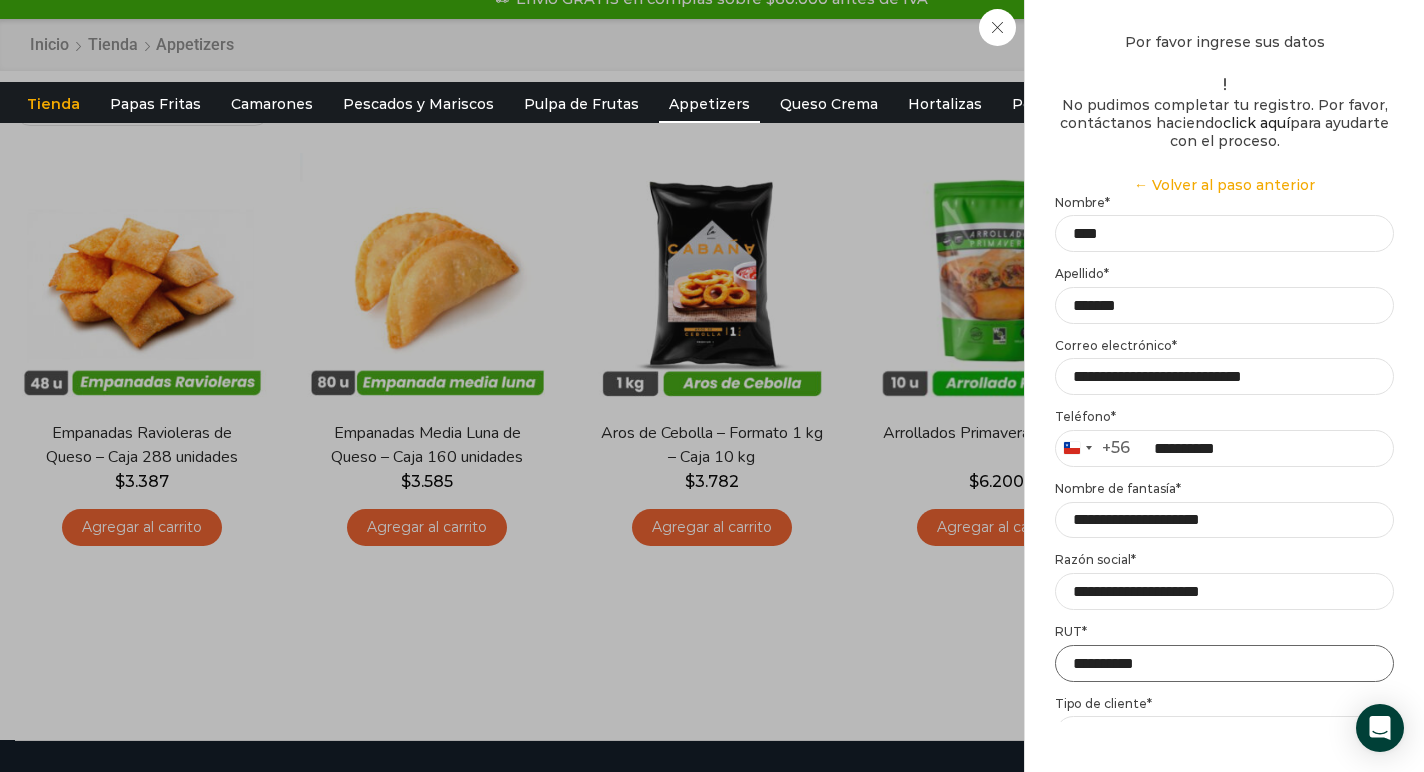 type on "**********" 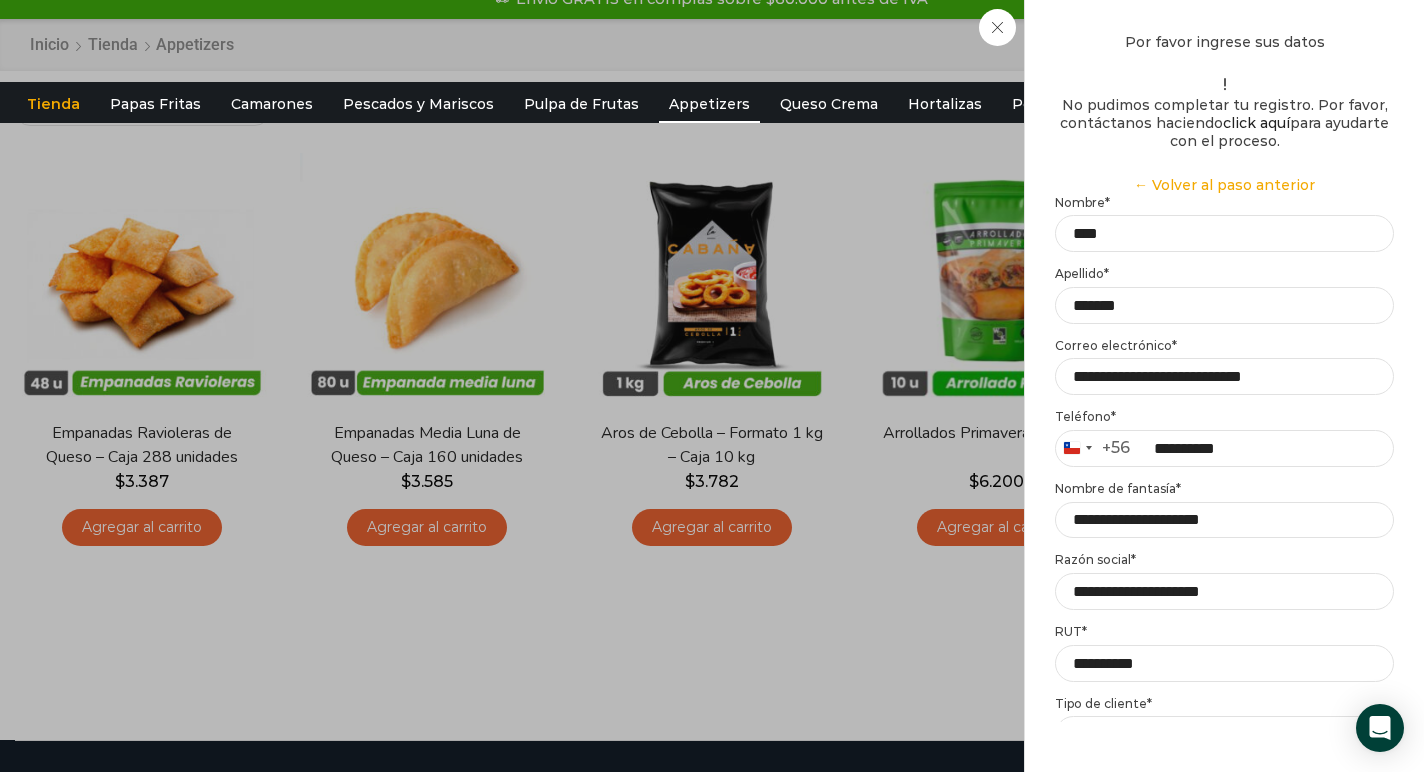 click on "**********" at bounding box center (1223, 734) 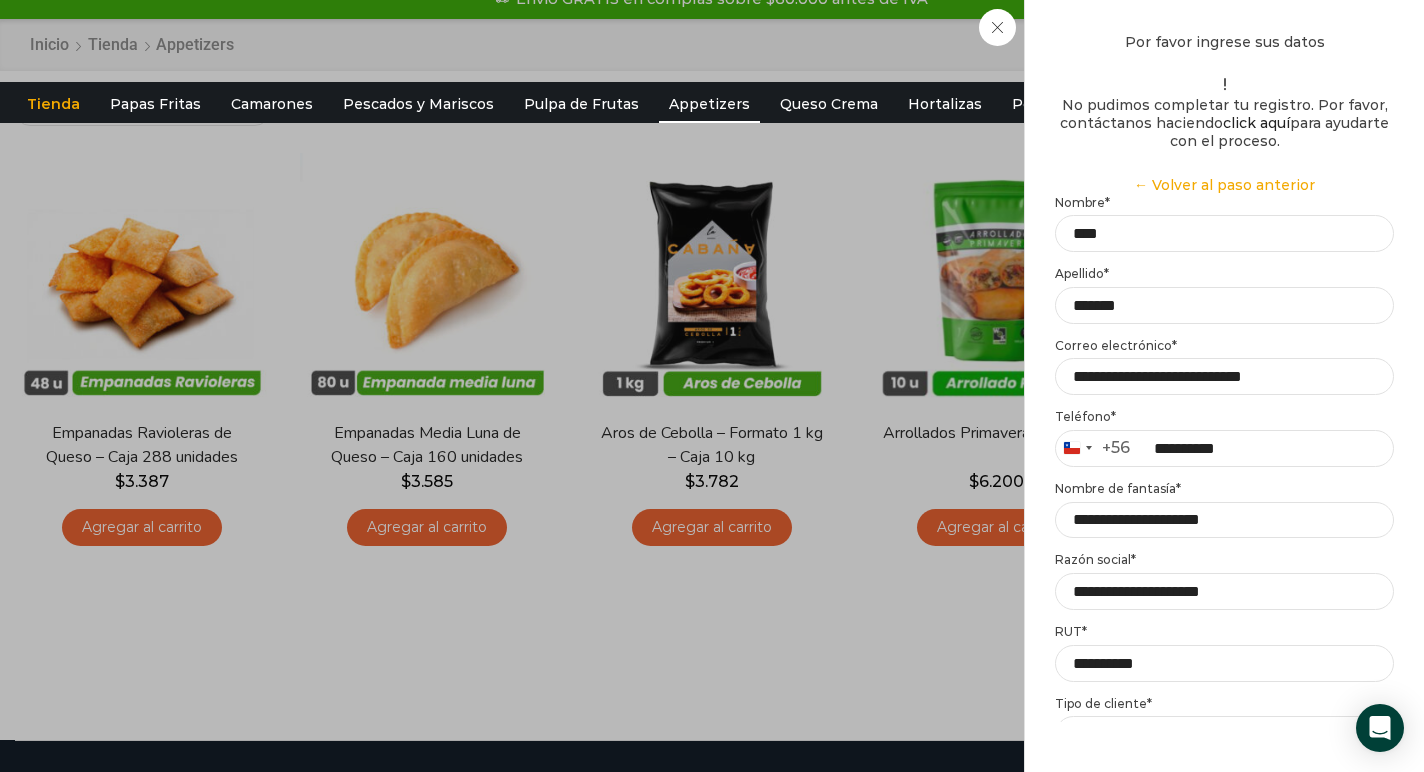 select on "******" 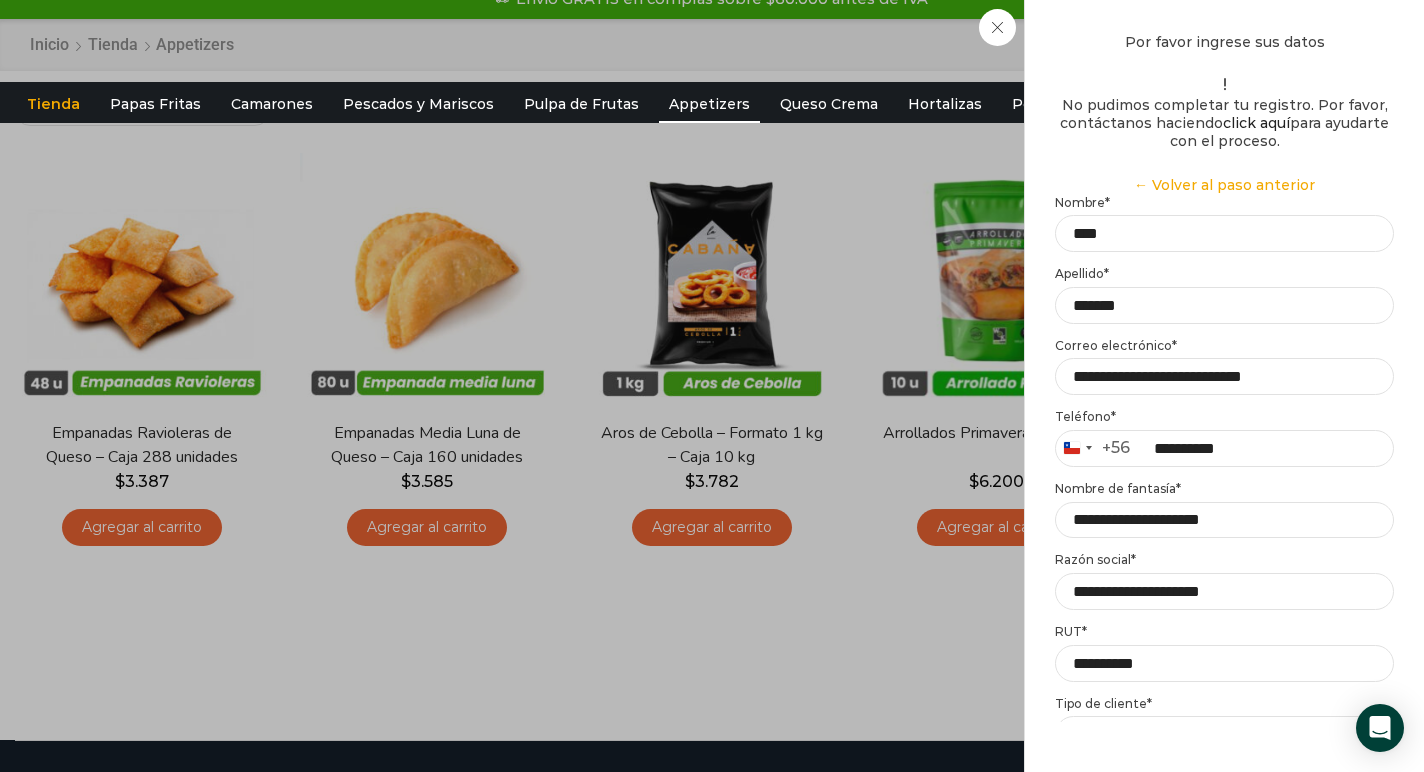 click on "Continuar" at bounding box center [1224, 790] 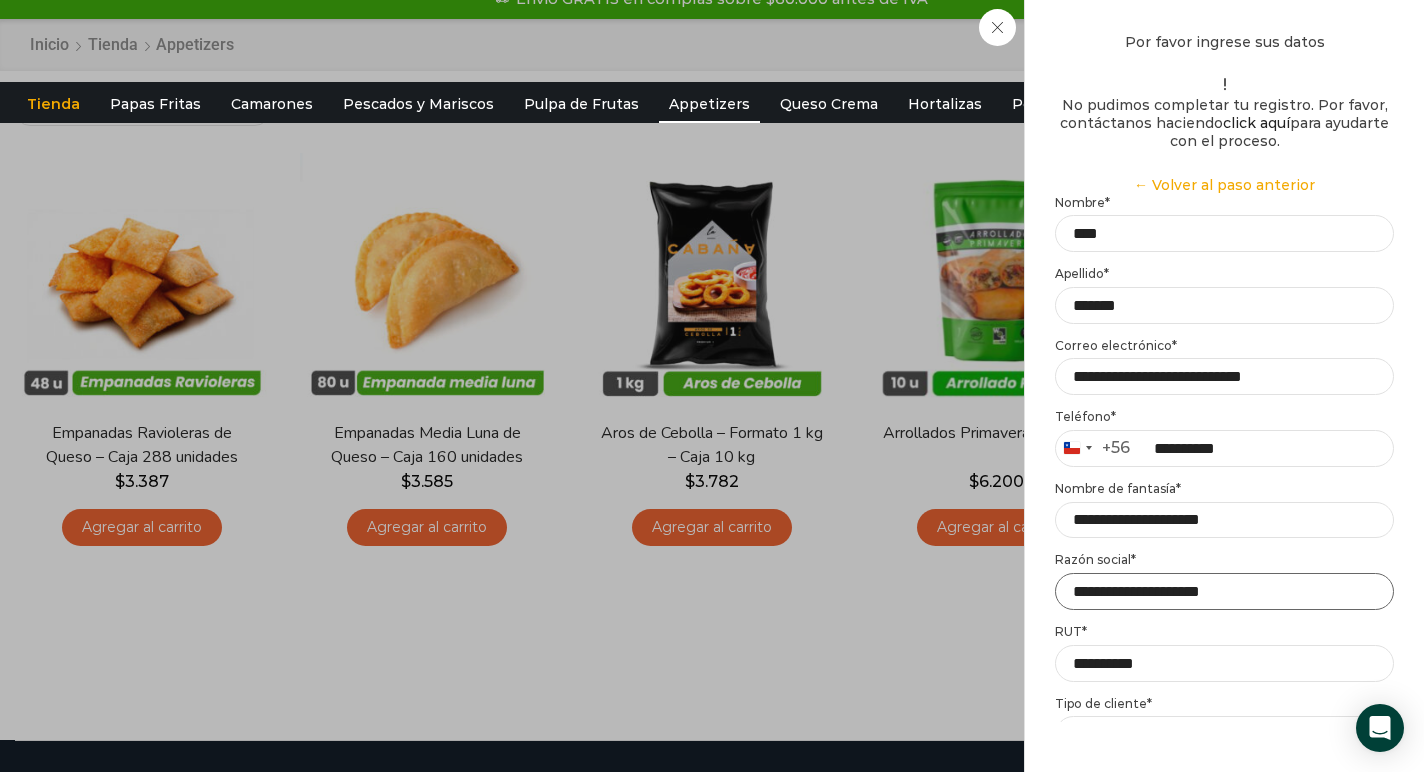 click on "**********" at bounding box center [1224, 591] 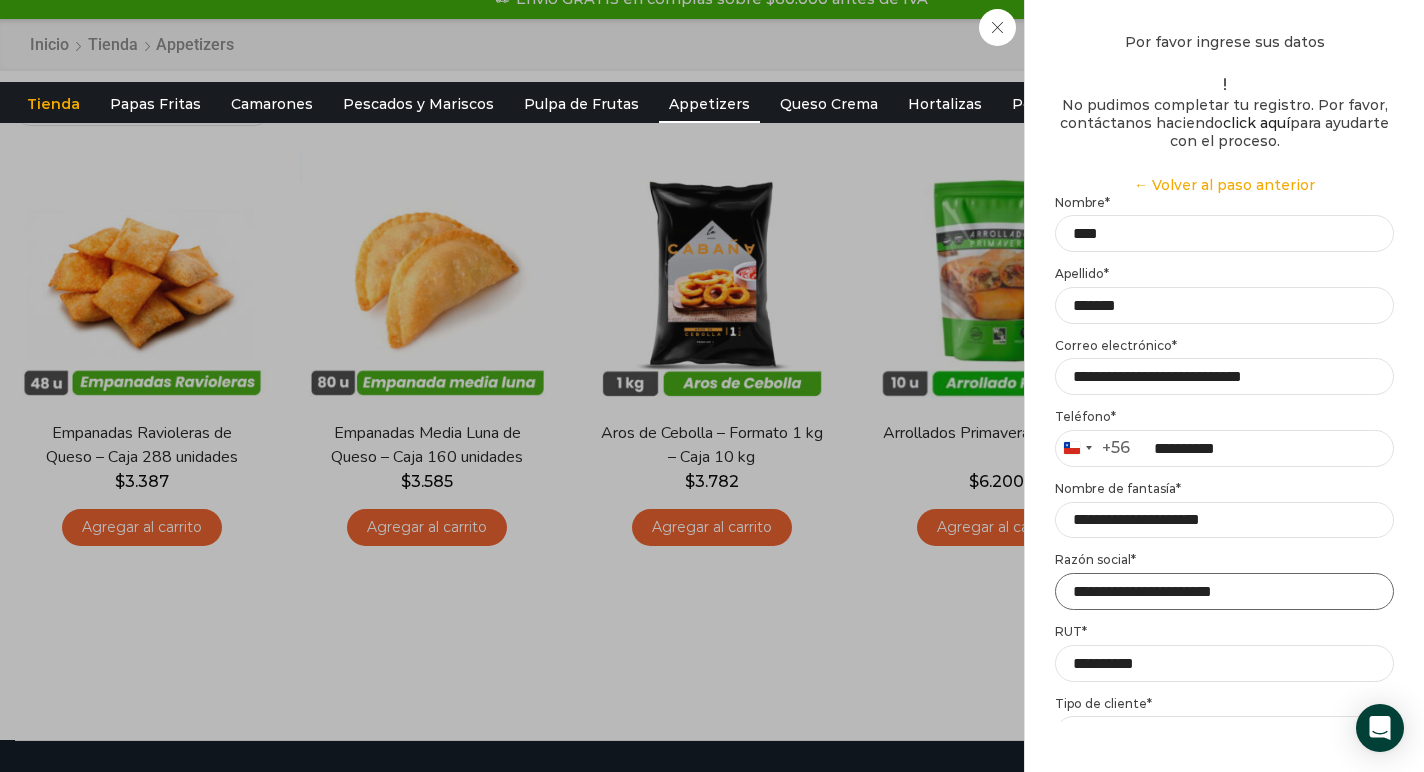 type on "**********" 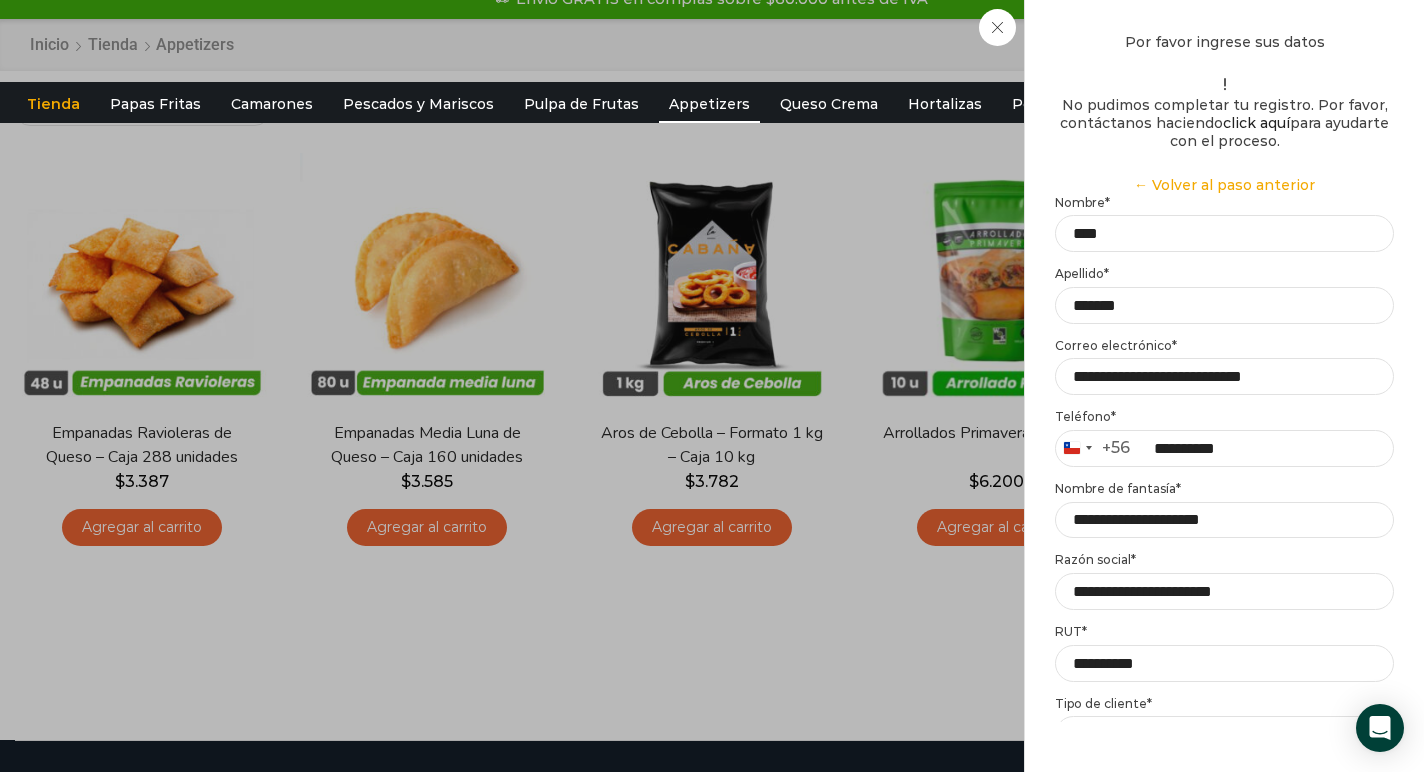 click on "Continuar" at bounding box center [1224, 790] 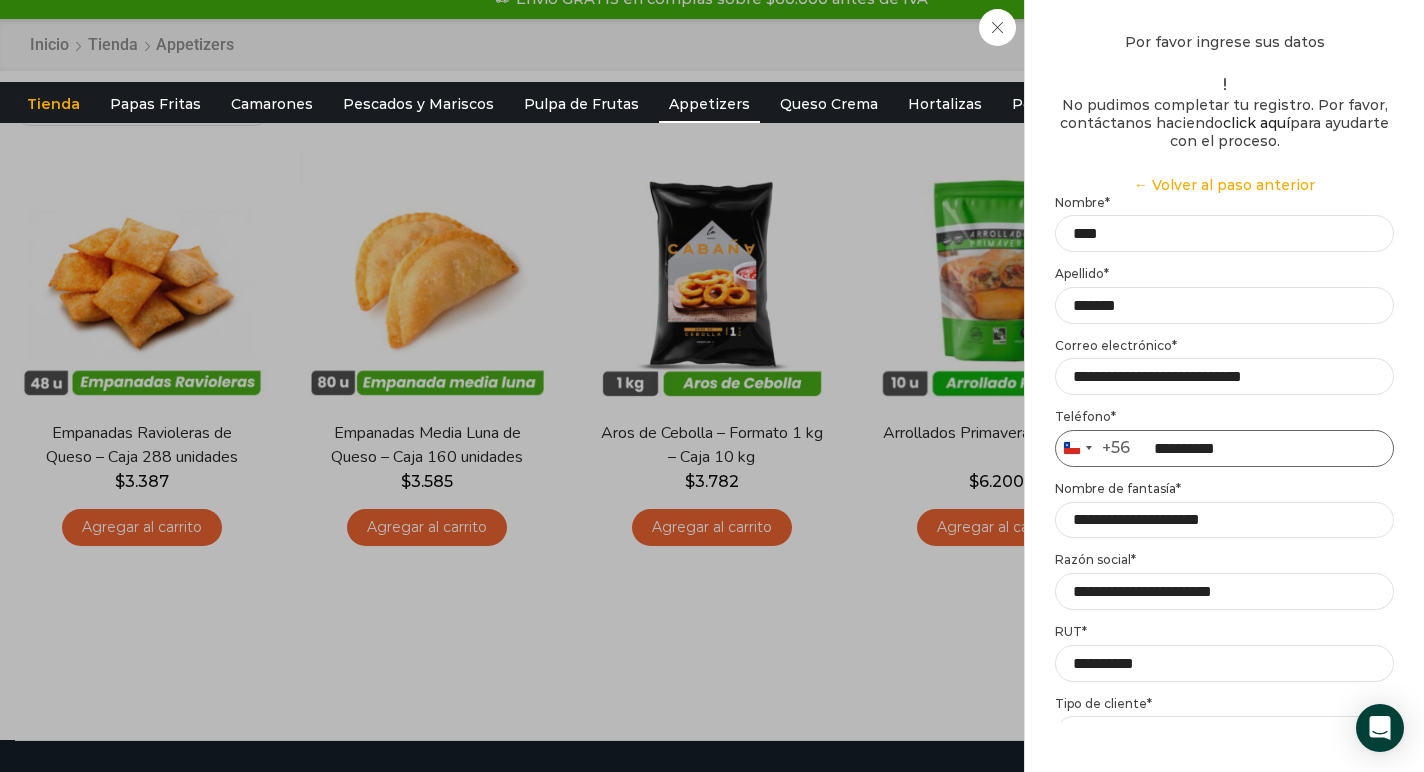 click on "**********" at bounding box center [1224, 448] 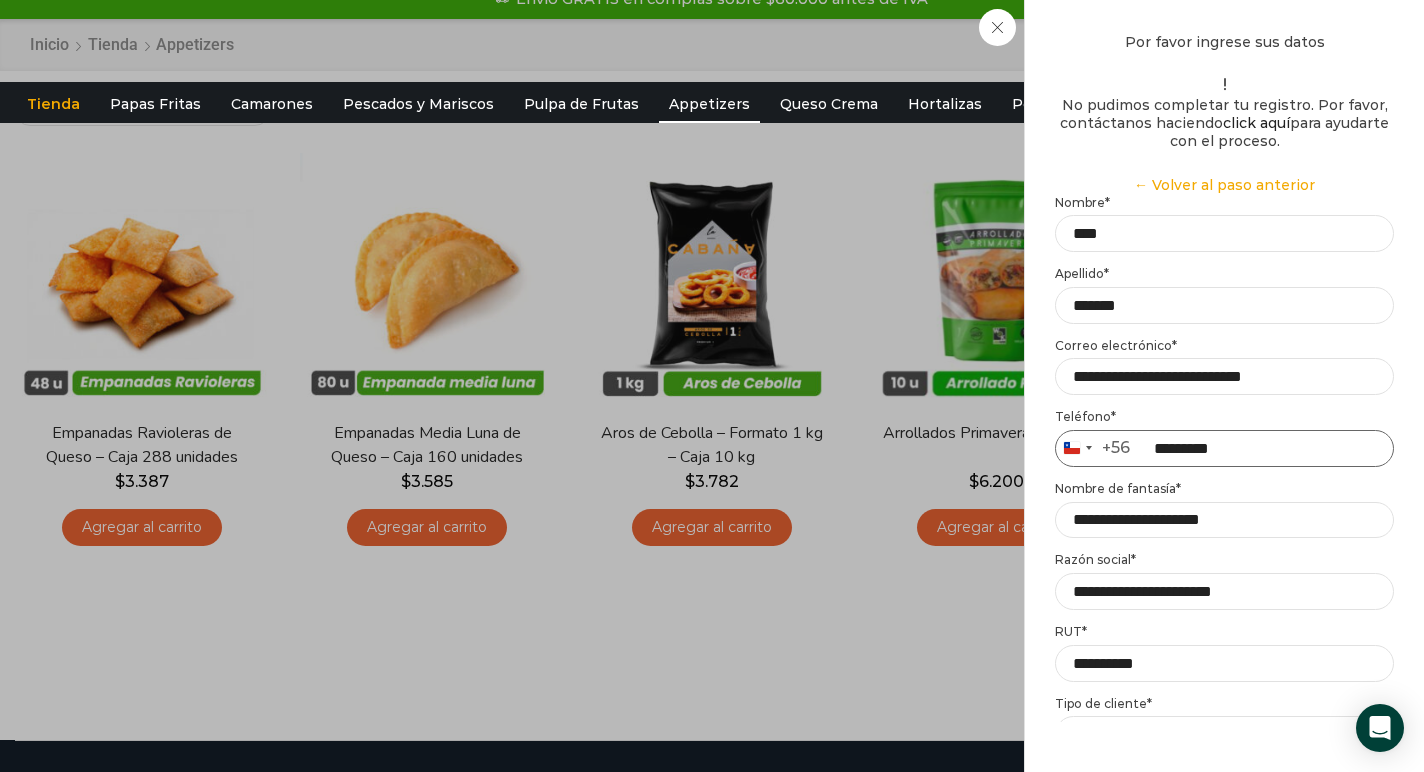 type on "*********" 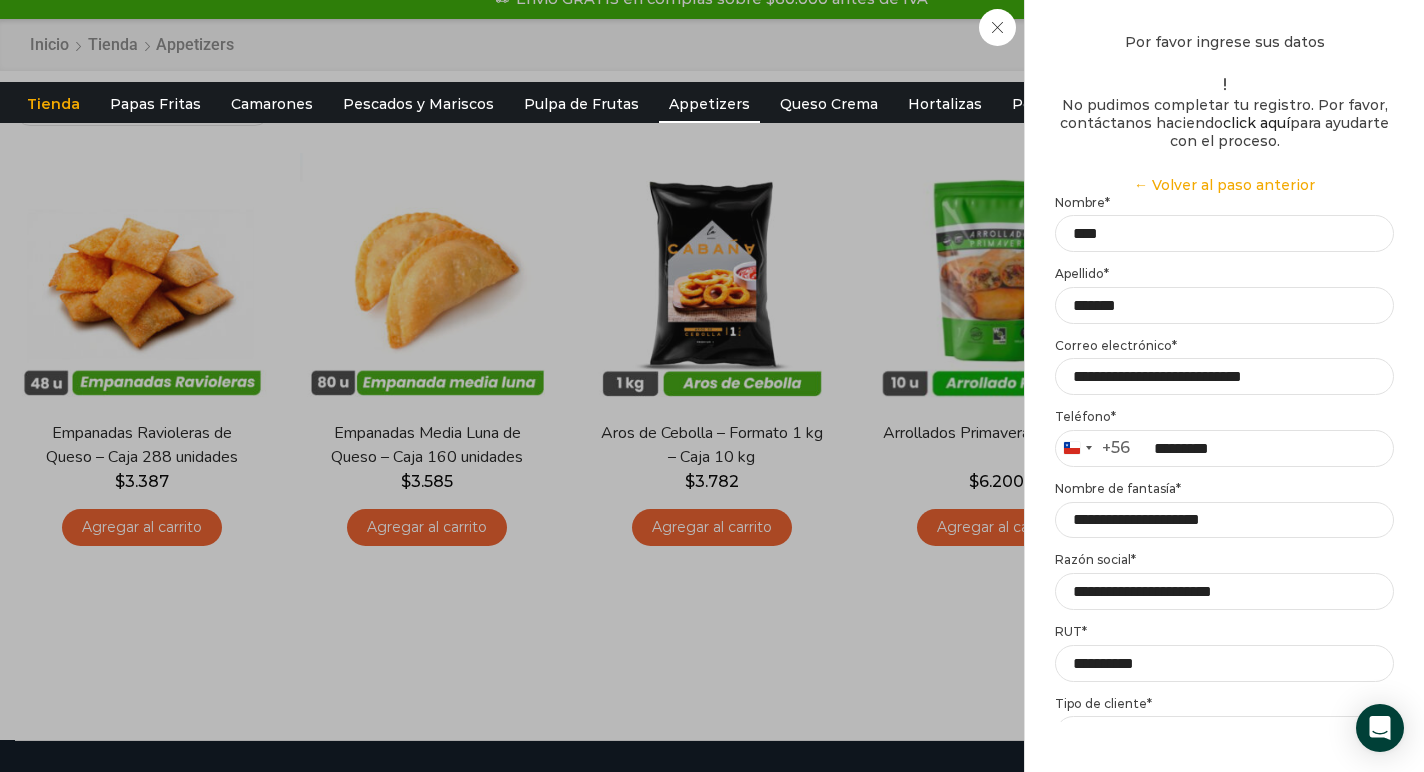 click on "Continuar" at bounding box center [1224, 790] 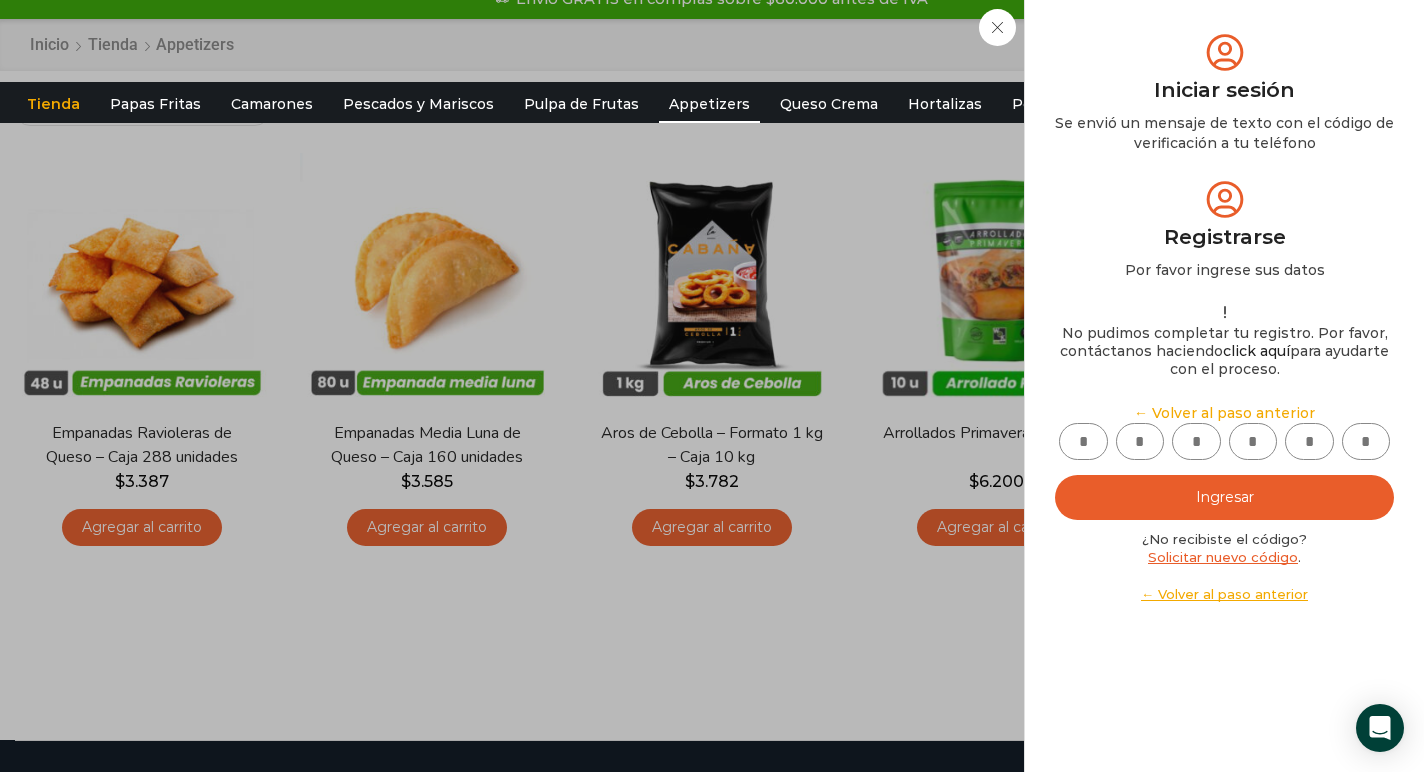 scroll, scrollTop: 0, scrollLeft: 0, axis: both 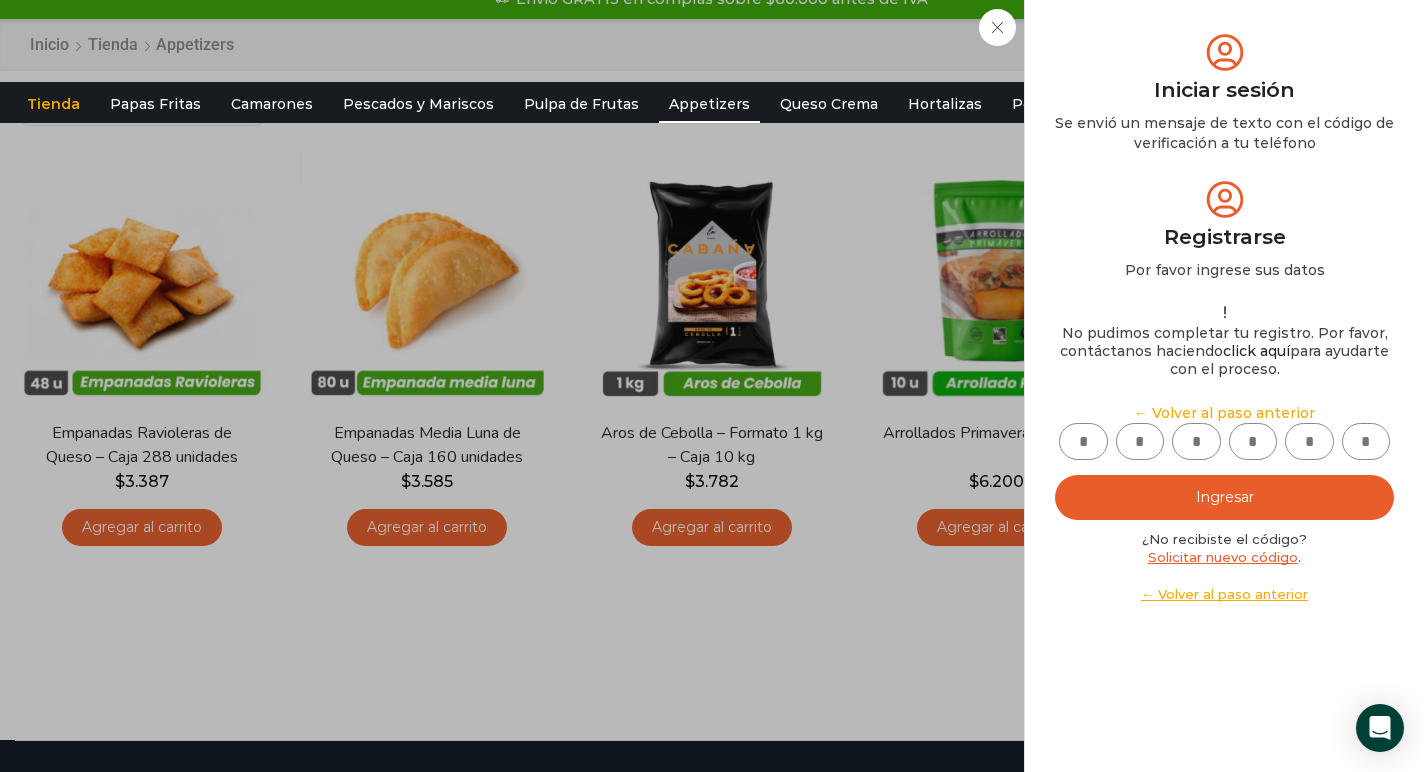 click at bounding box center [1083, 441] 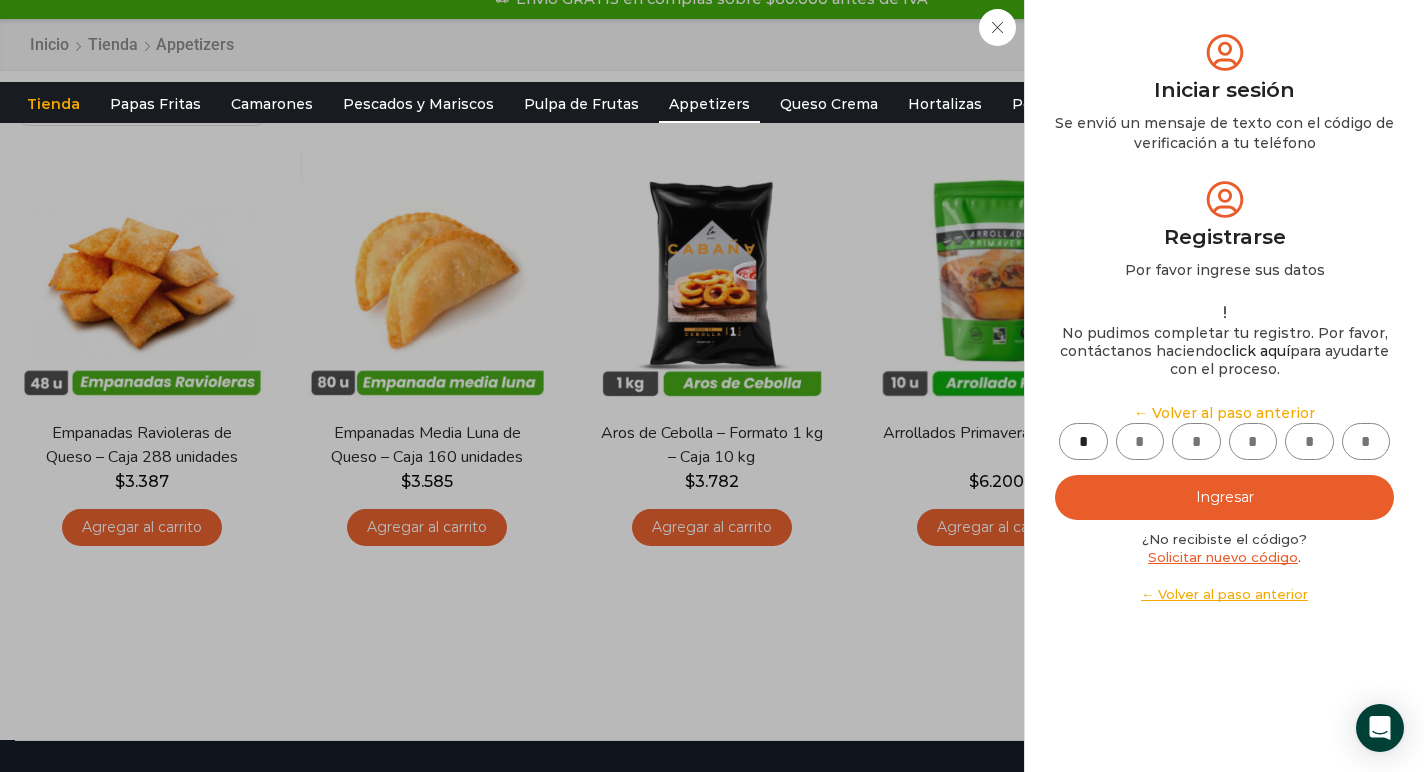 type on "*" 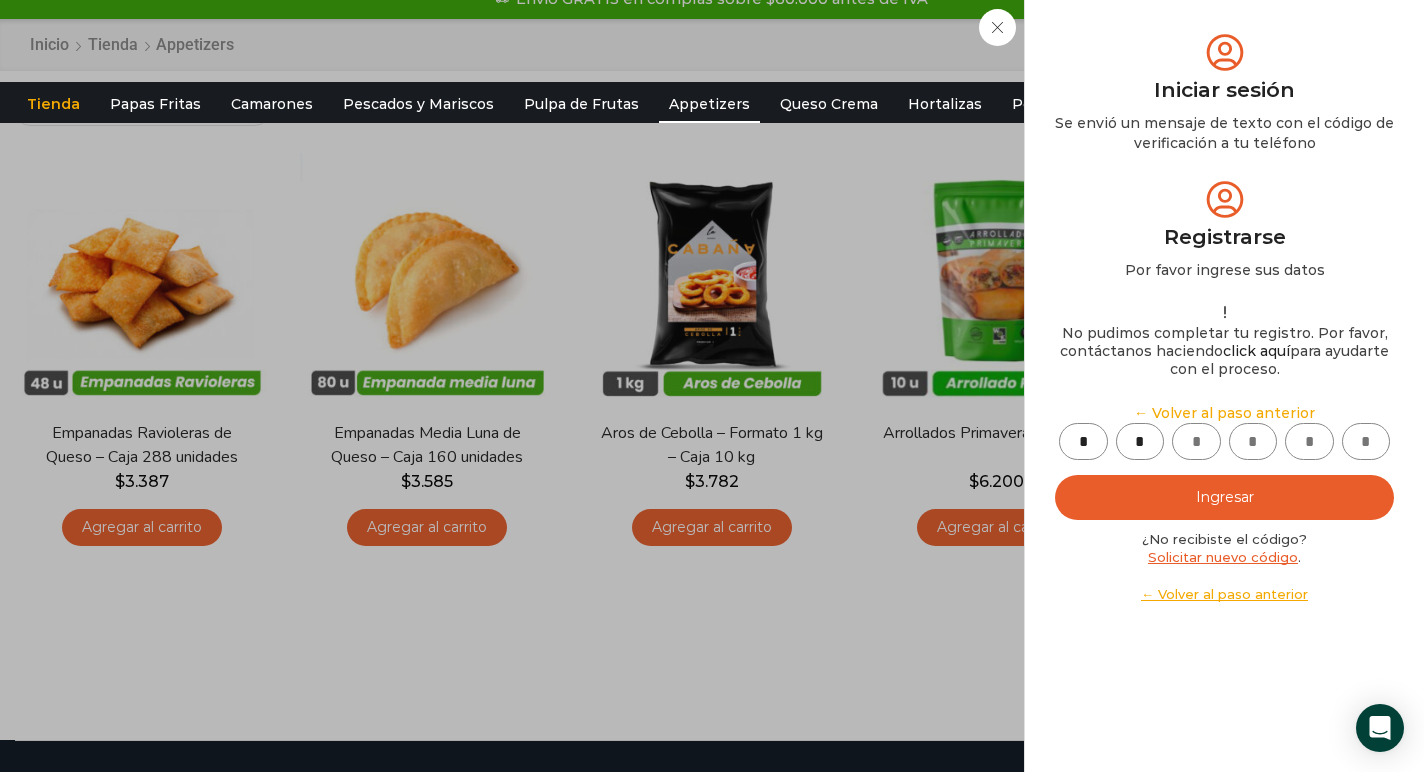 type on "*" 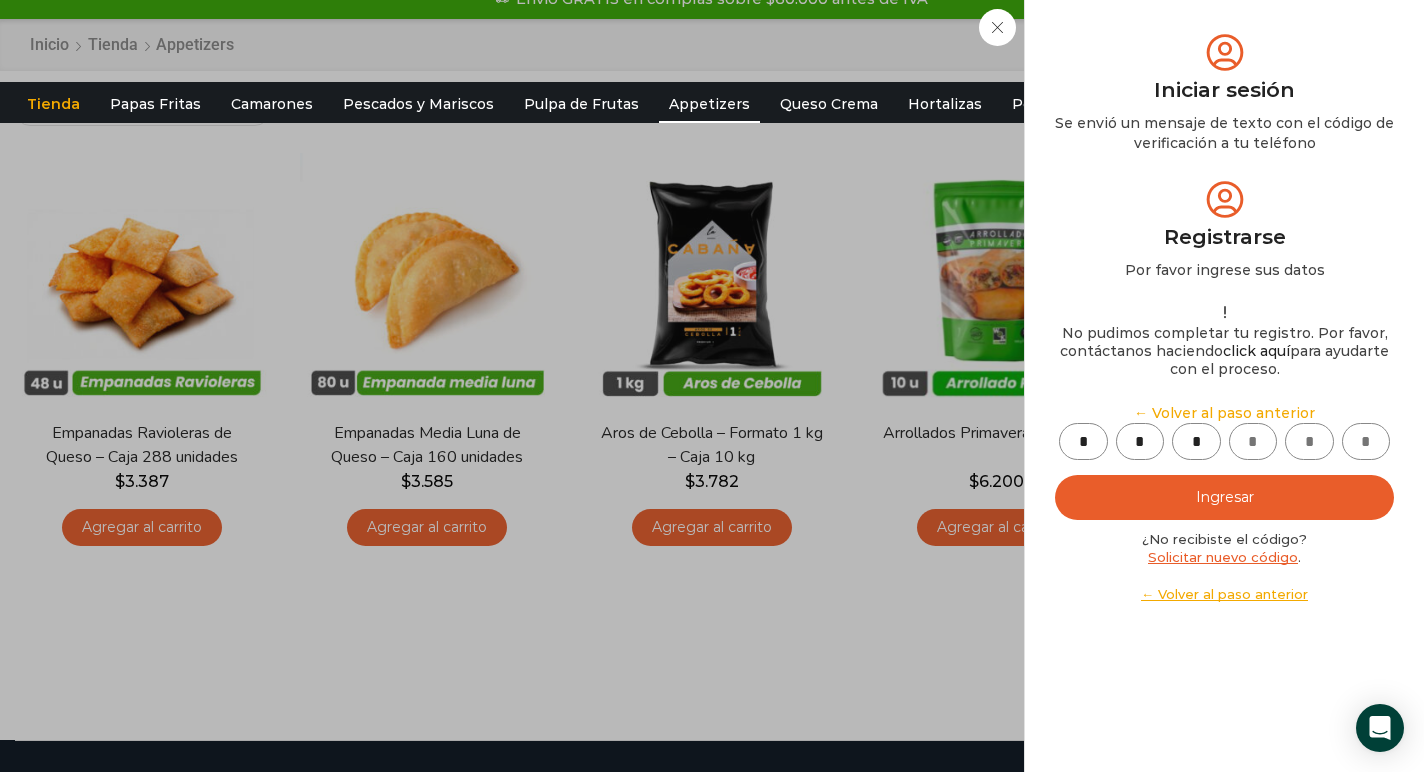 type on "*" 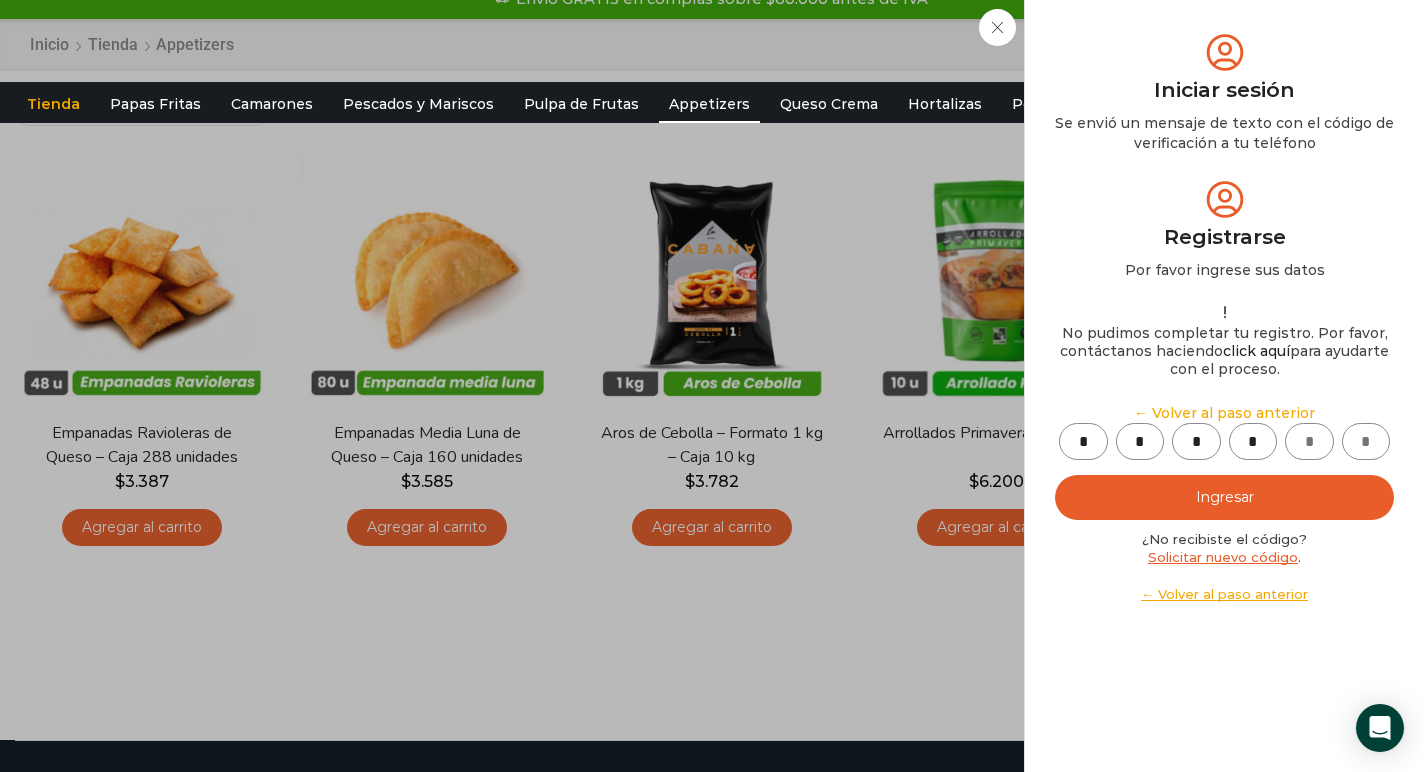 type on "*" 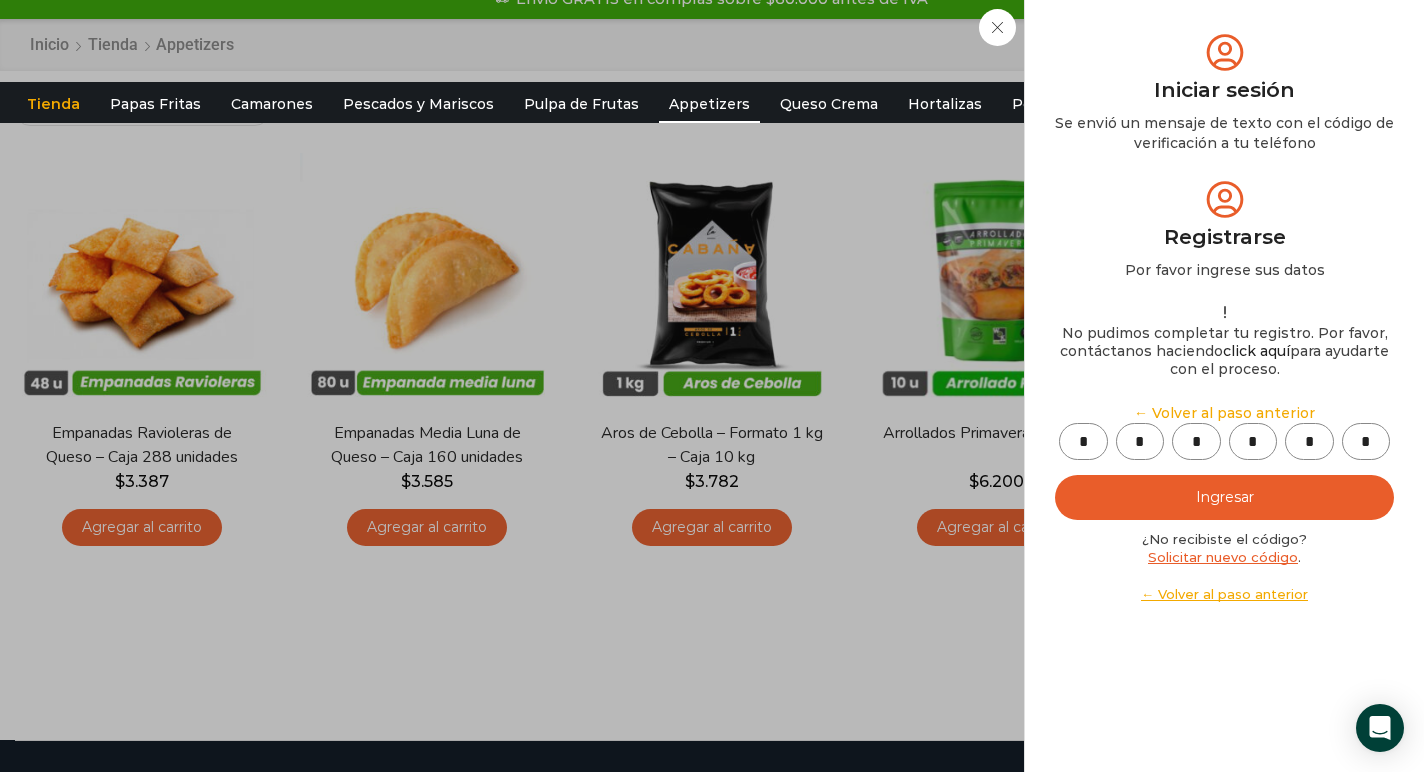 type on "*" 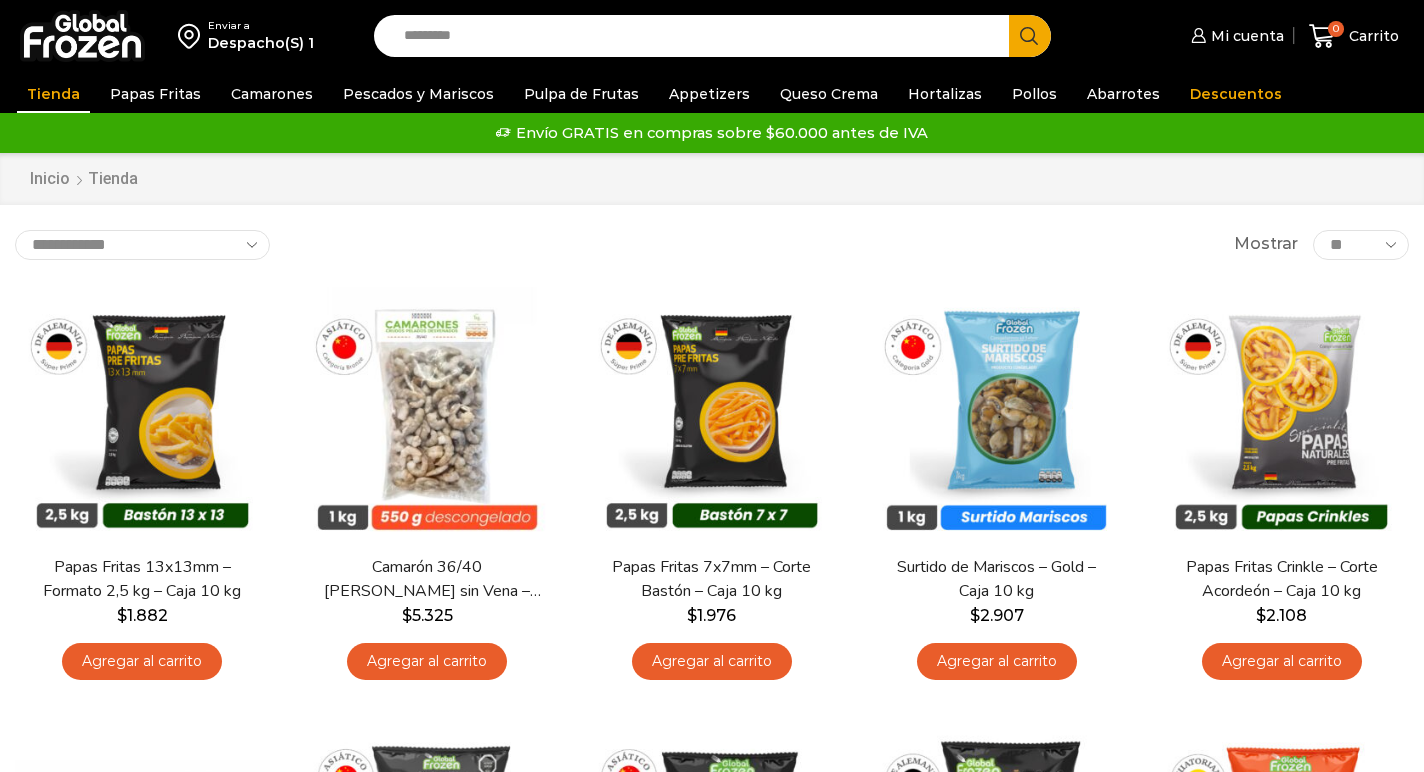 scroll, scrollTop: 0, scrollLeft: 0, axis: both 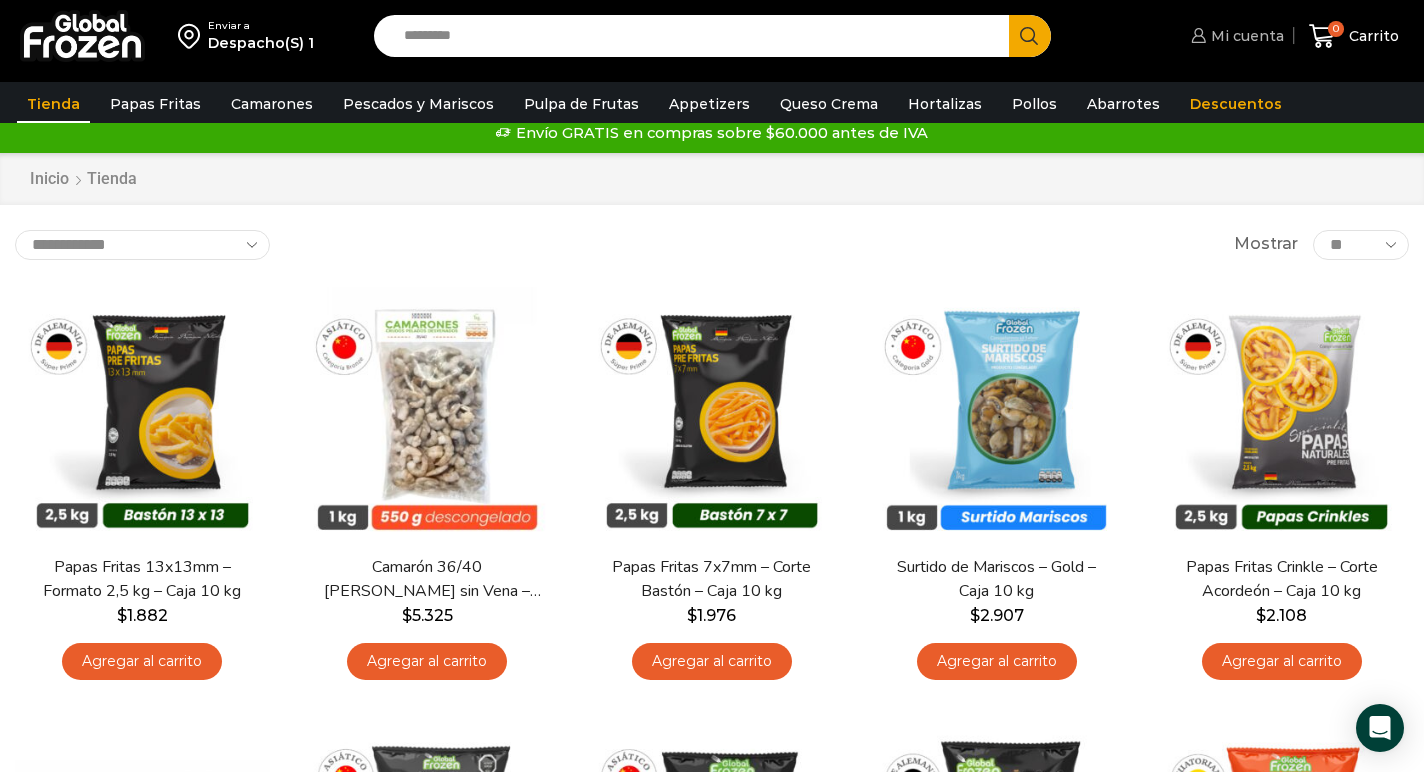 click on "Mi cuenta" at bounding box center [1245, 36] 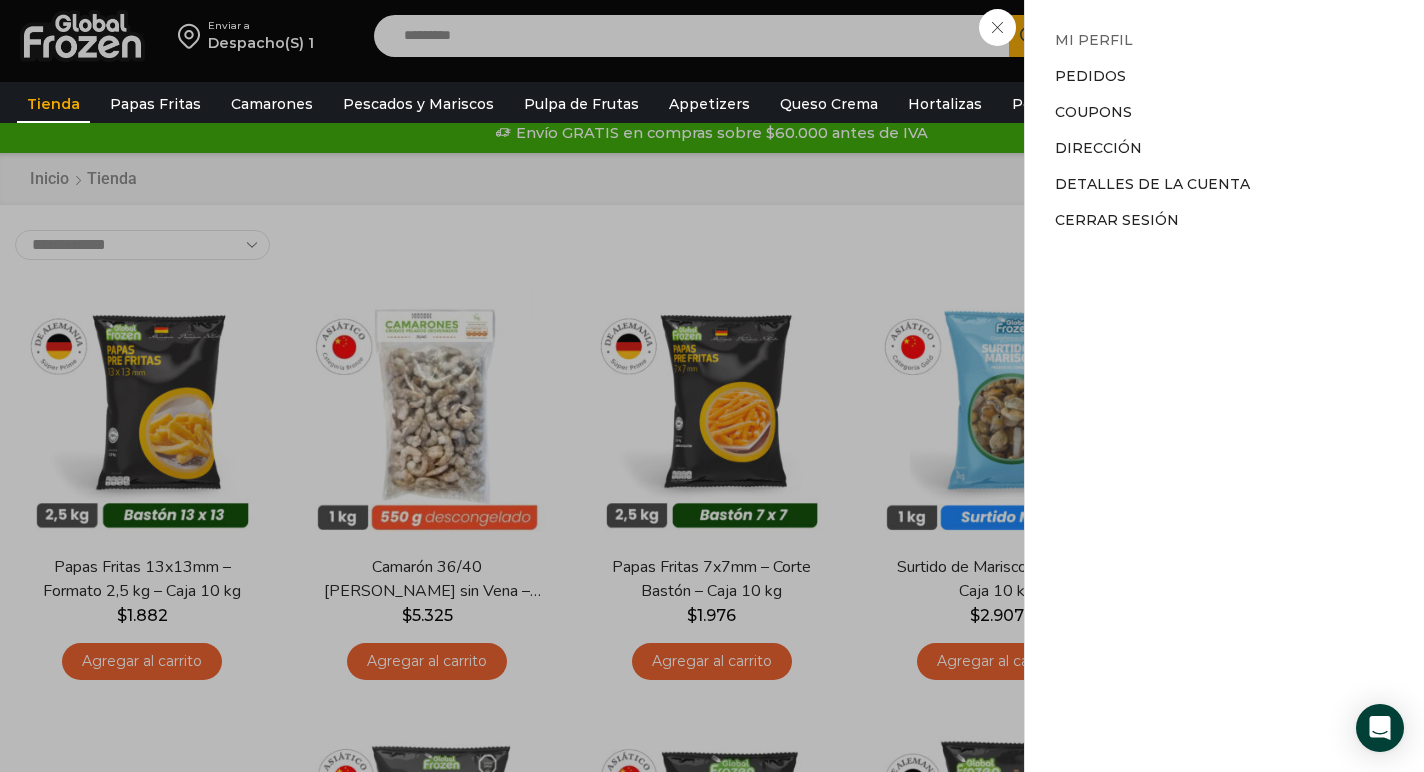 click on "Mi perfil" at bounding box center [1094, 40] 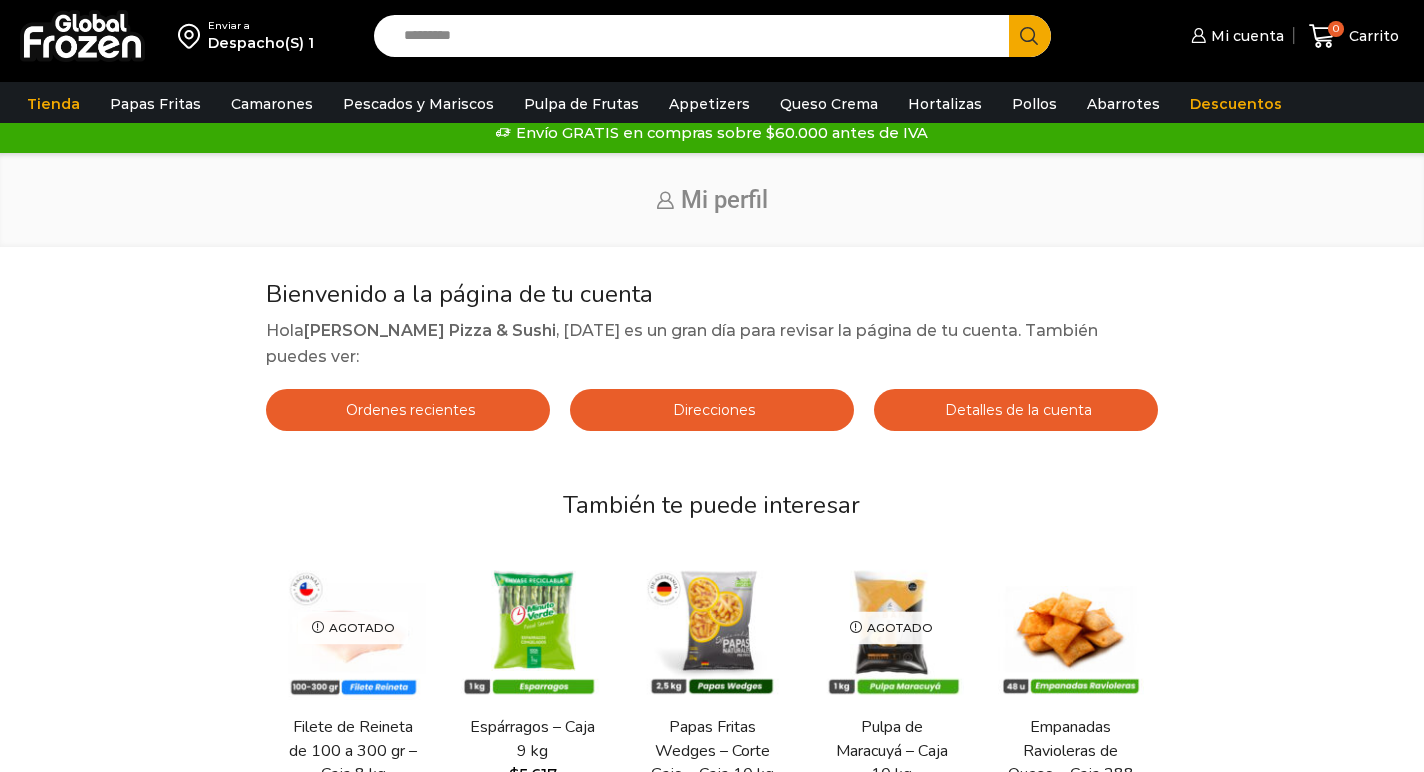 scroll, scrollTop: 0, scrollLeft: 0, axis: both 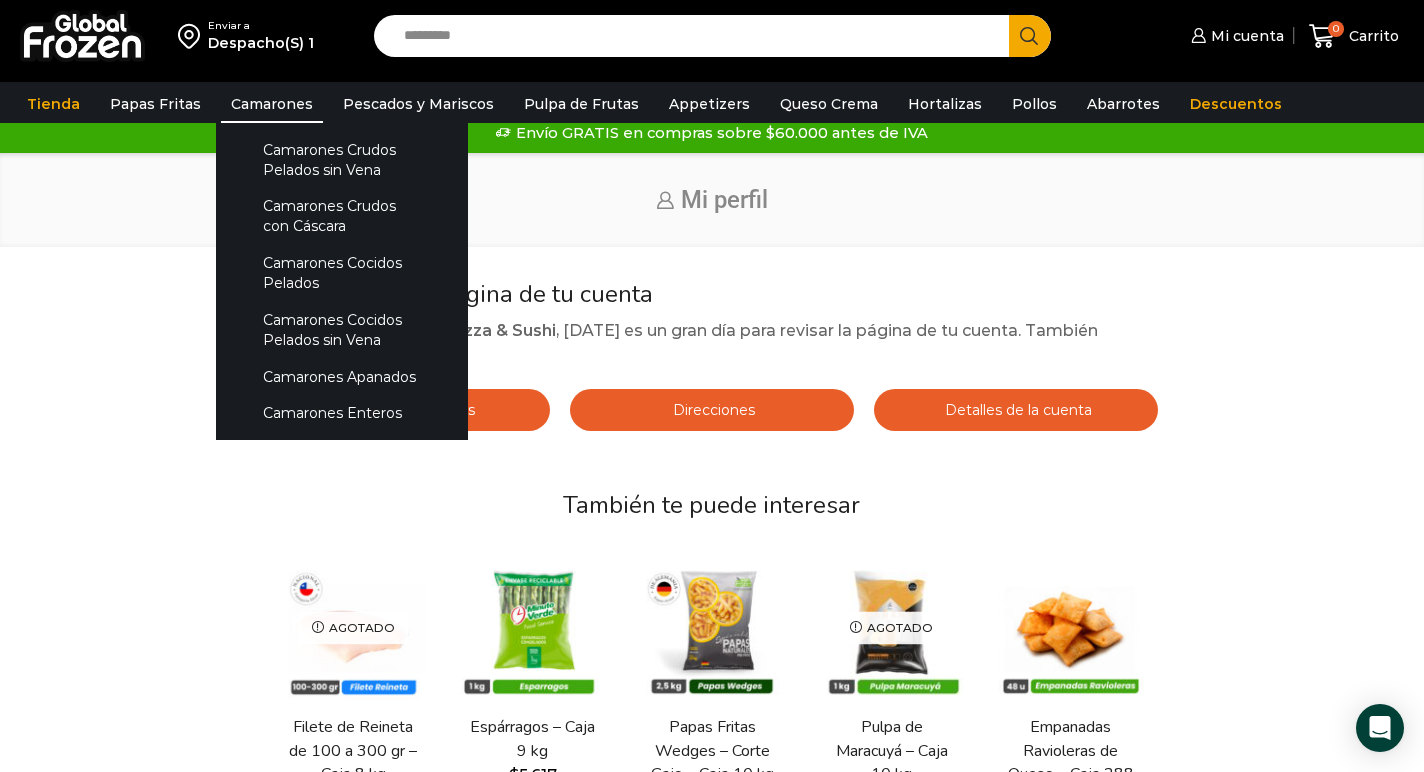 click on "Camarones" at bounding box center (272, 104) 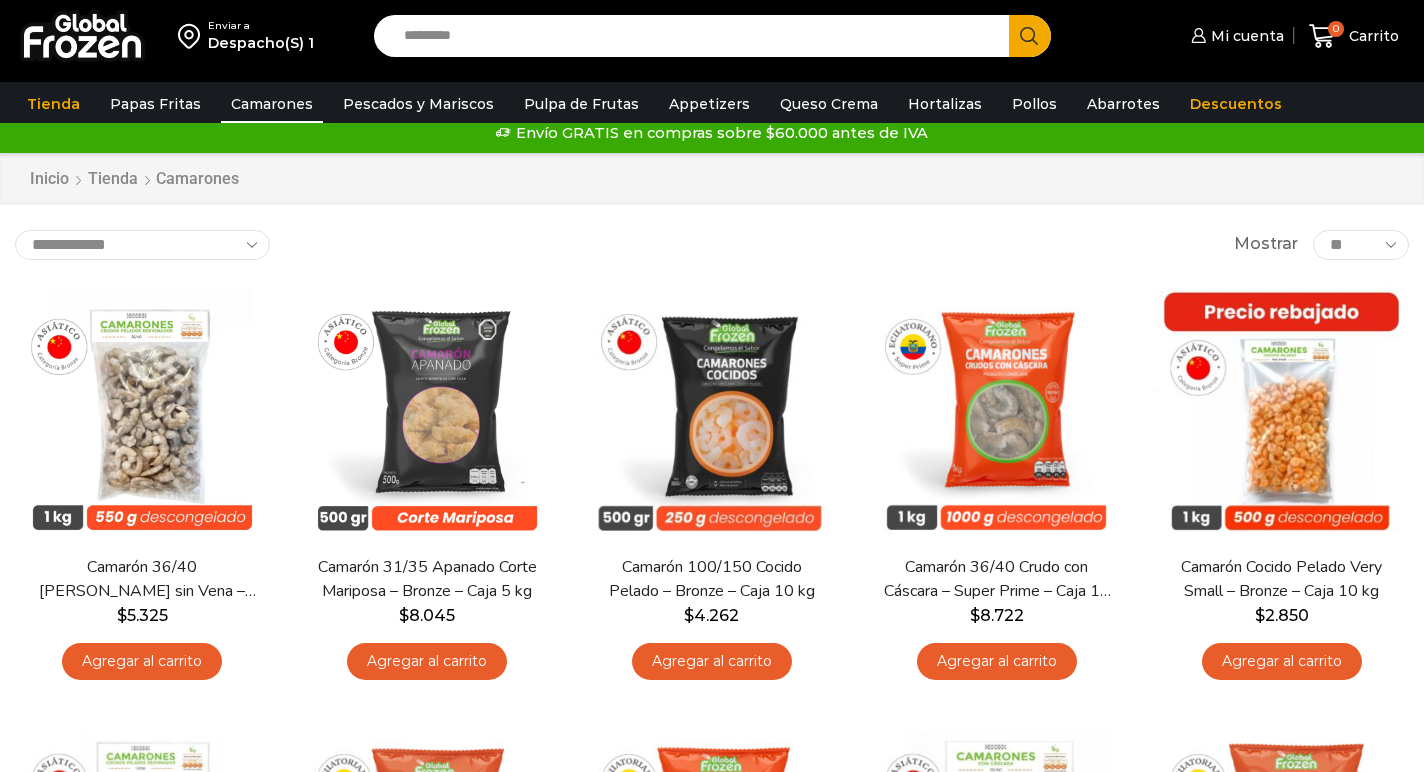 scroll, scrollTop: 0, scrollLeft: 0, axis: both 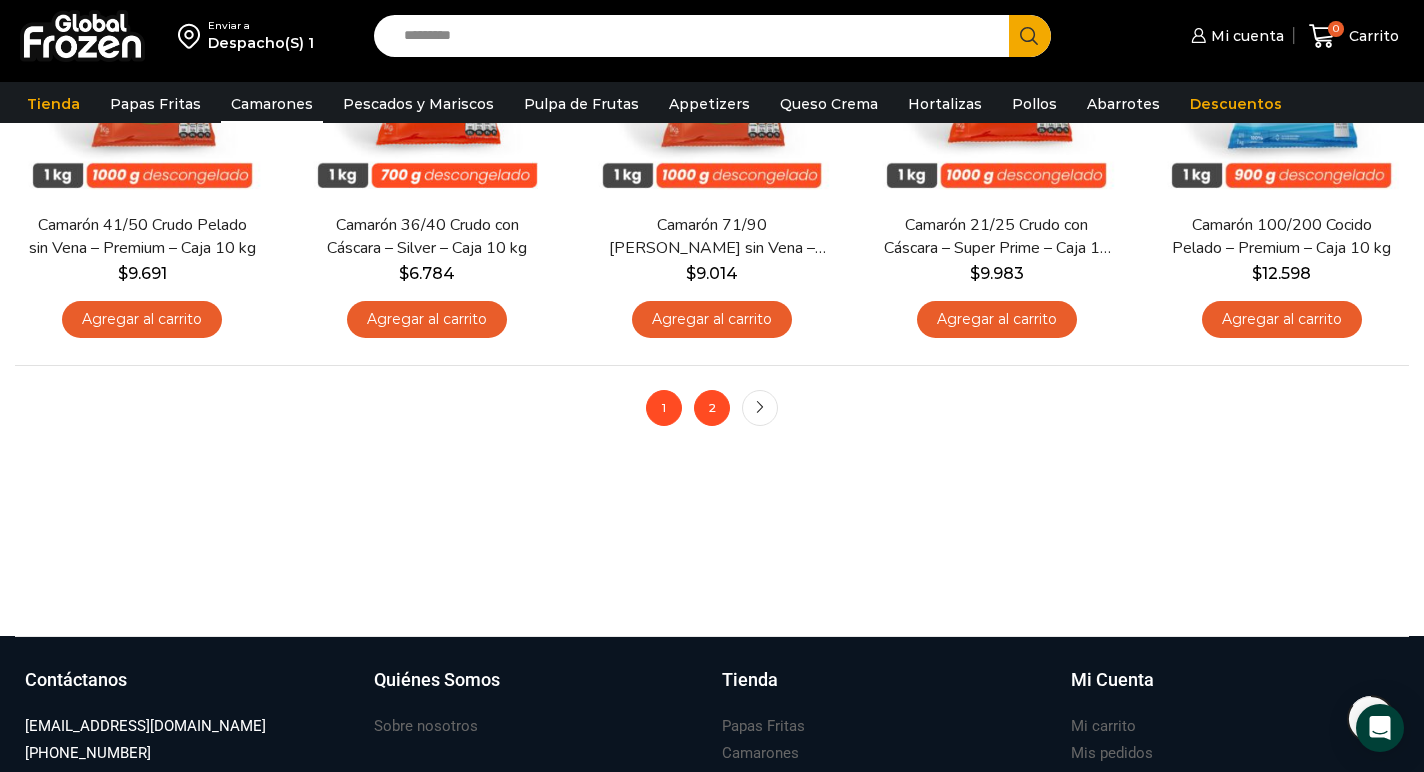 click on "2" at bounding box center [712, 408] 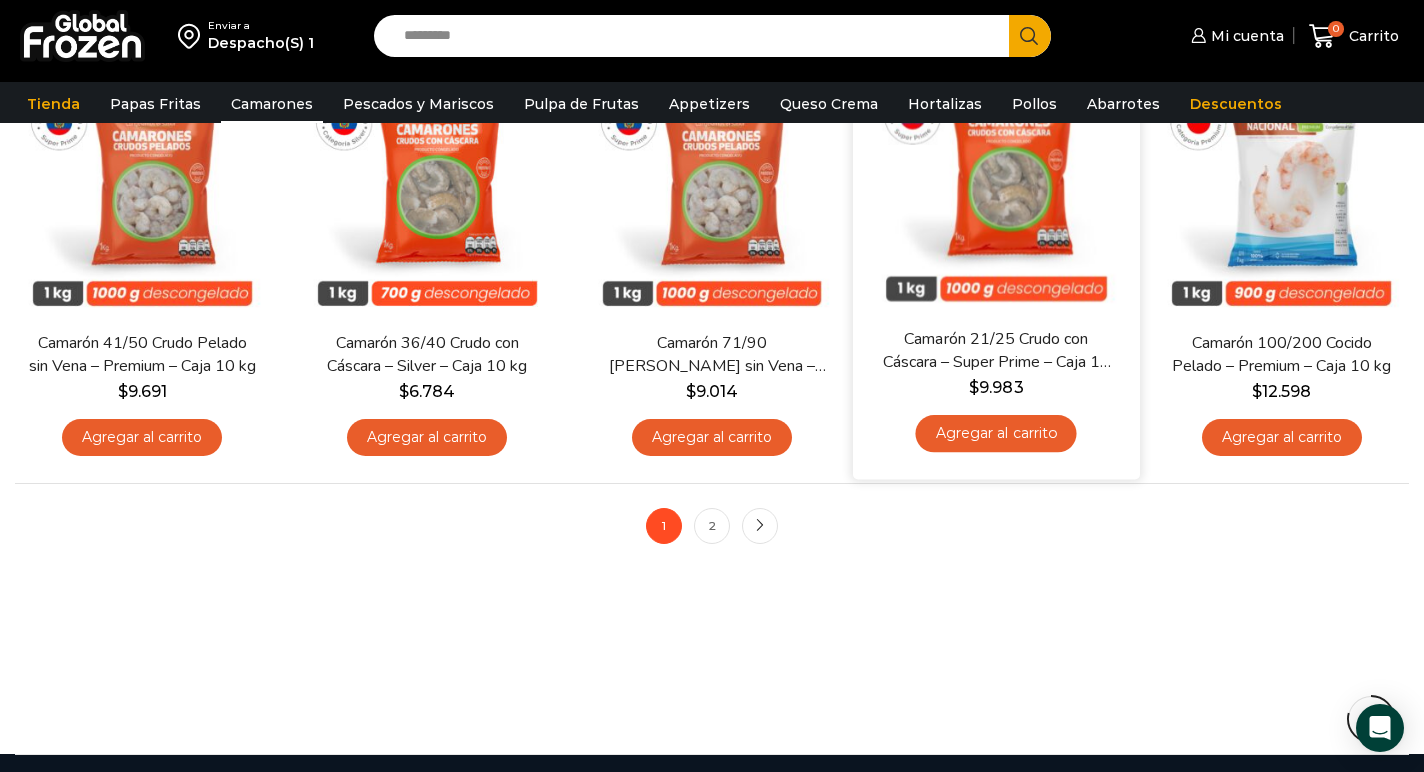 scroll, scrollTop: 1539, scrollLeft: 0, axis: vertical 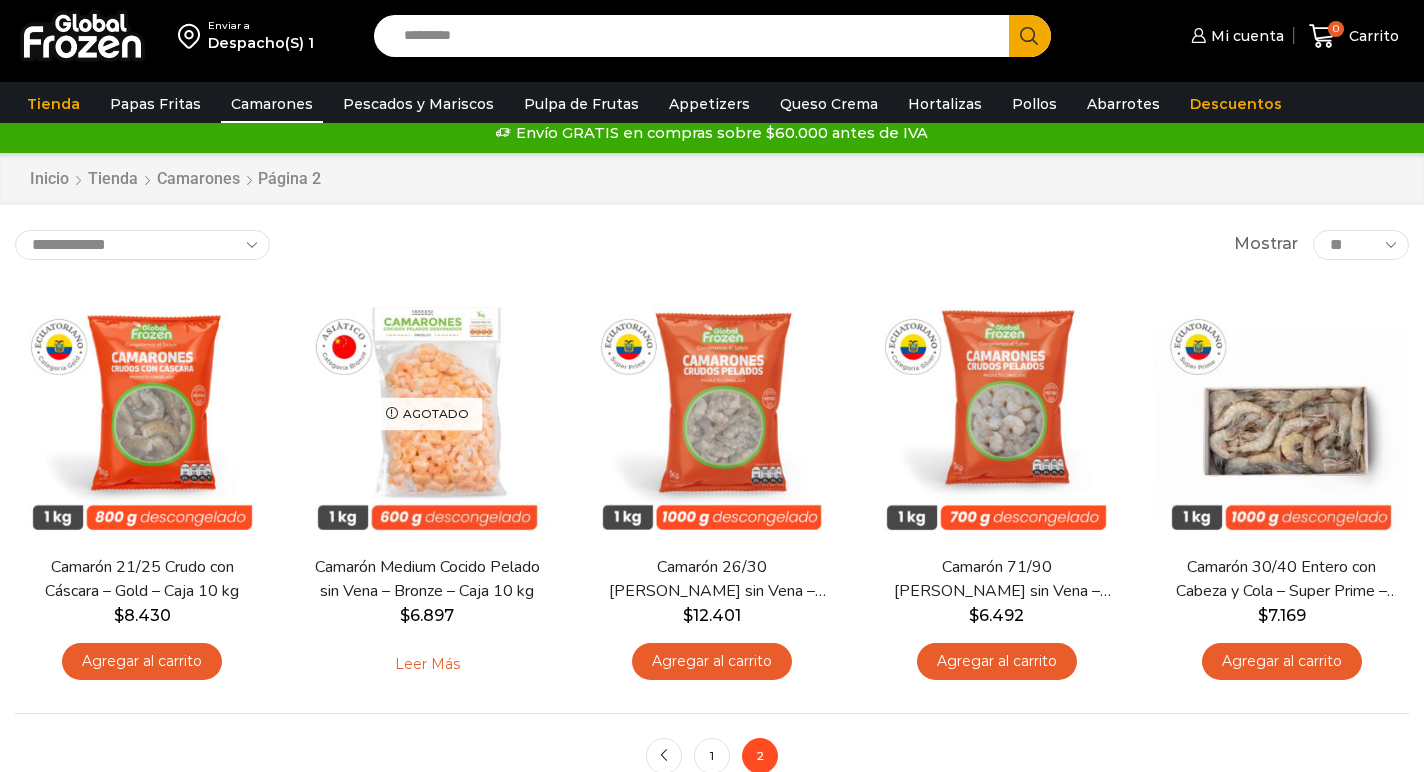 click at bounding box center [996, 414] 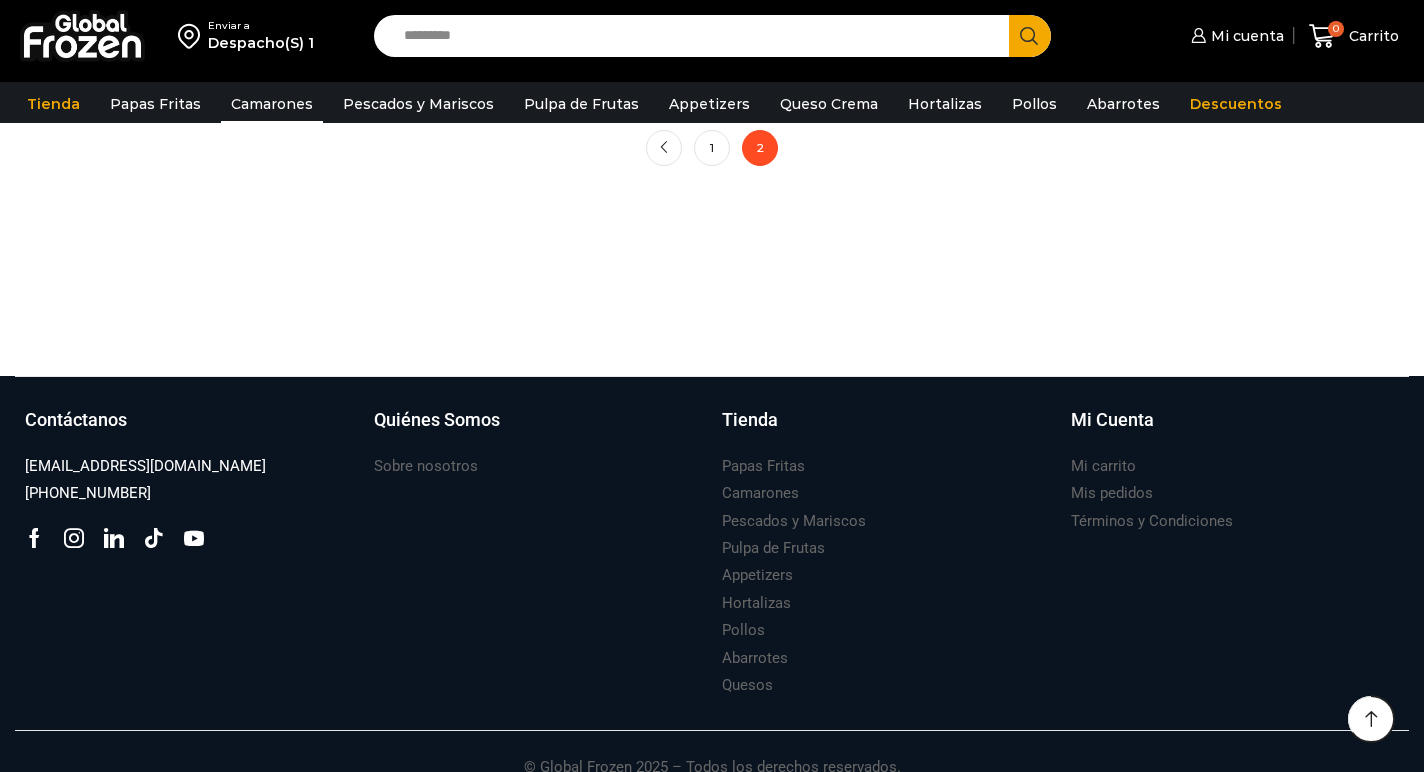 scroll, scrollTop: 655, scrollLeft: 0, axis: vertical 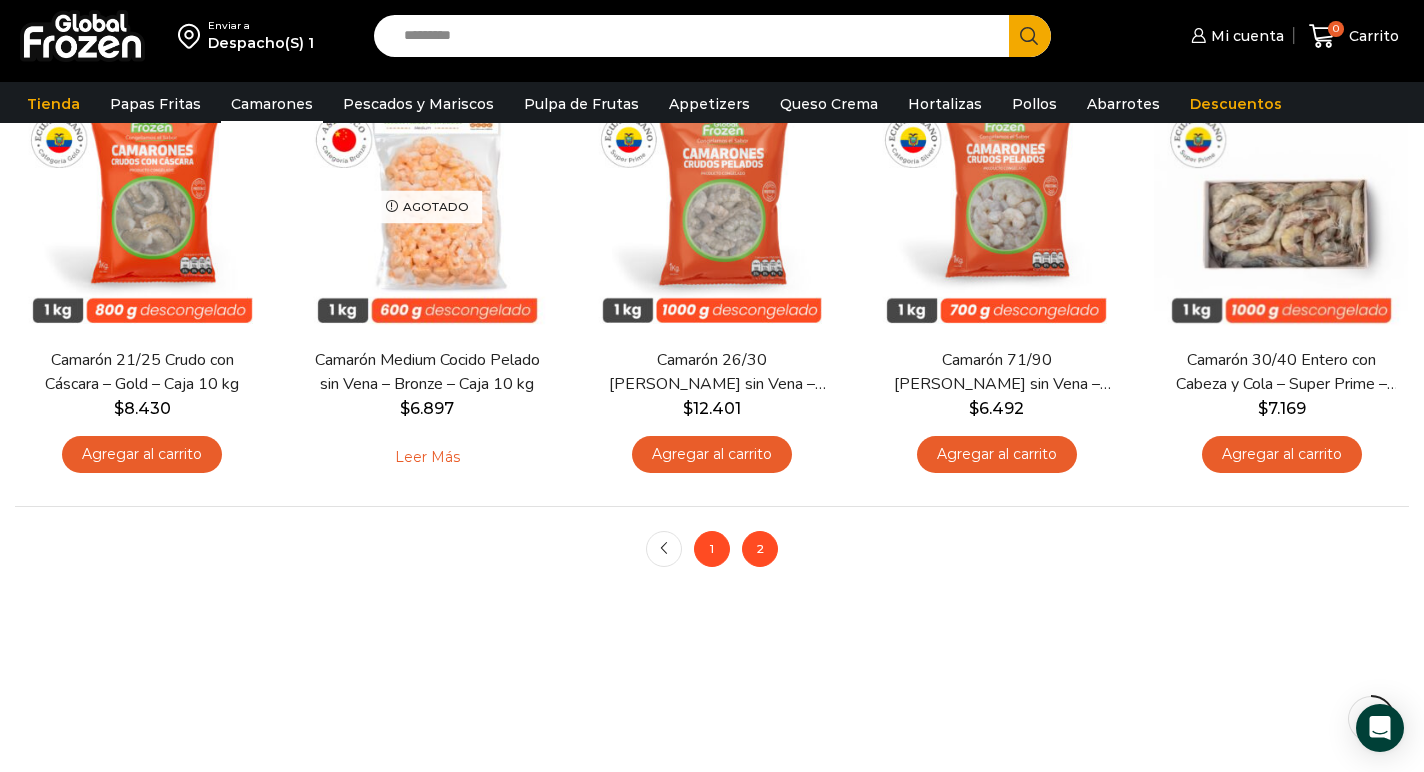 click on "1" at bounding box center [712, 549] 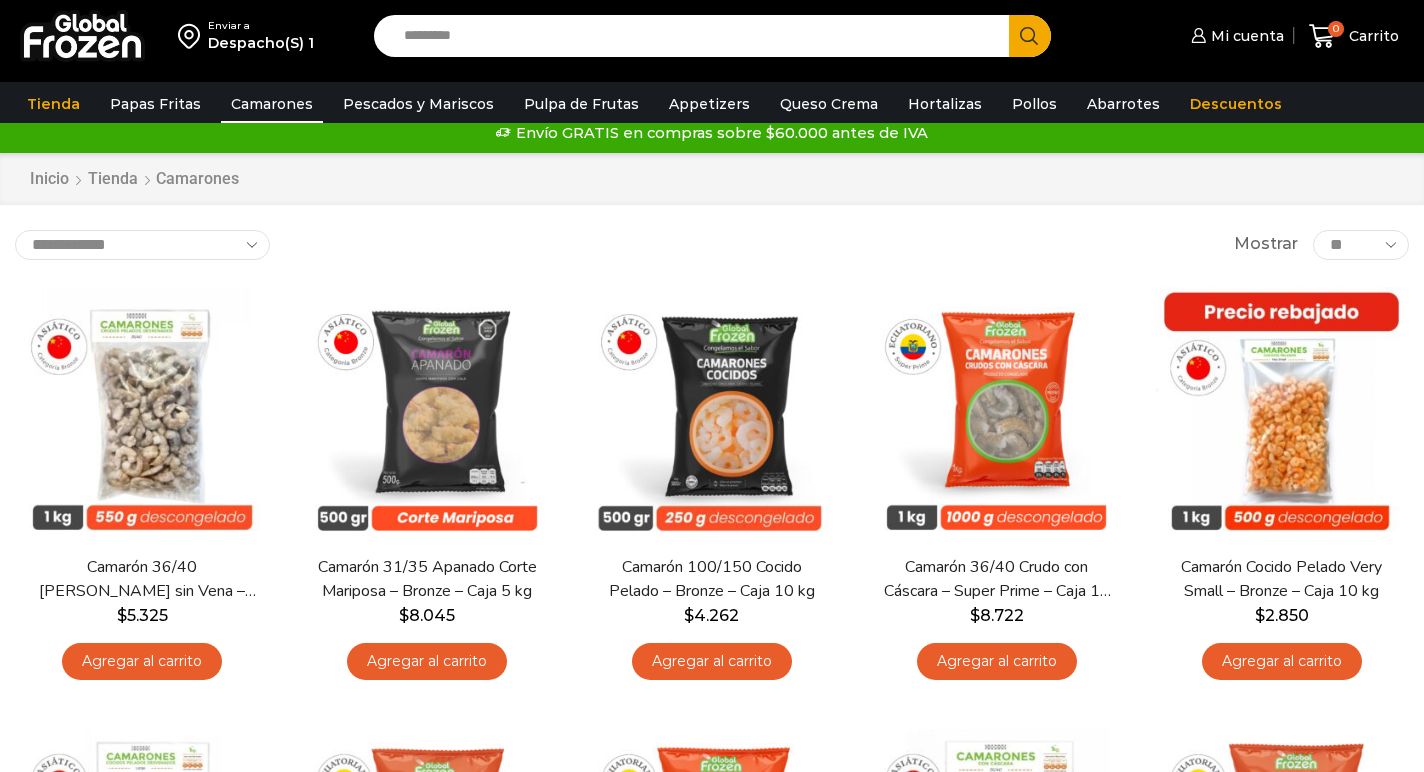 scroll, scrollTop: 0, scrollLeft: 0, axis: both 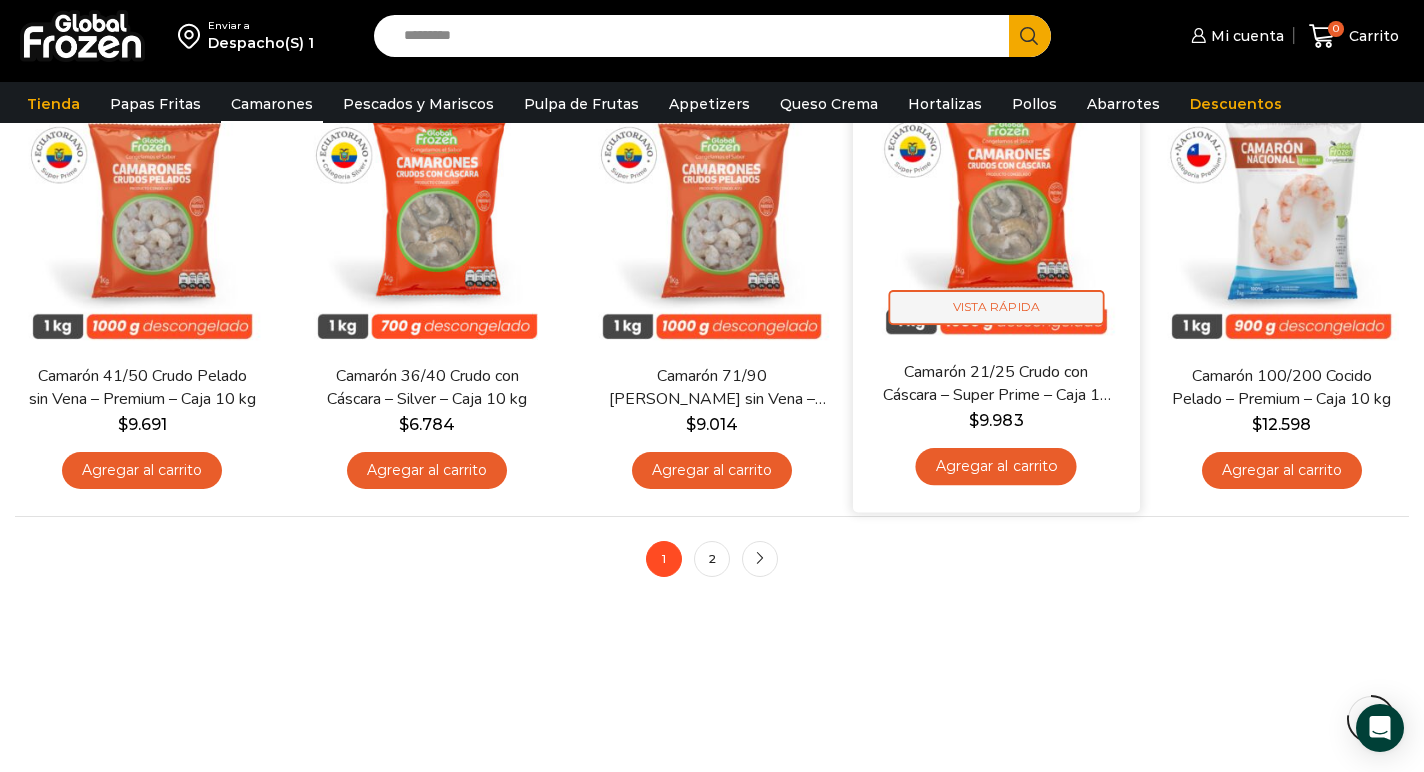 click on "Vista Rápida" at bounding box center (997, 307) 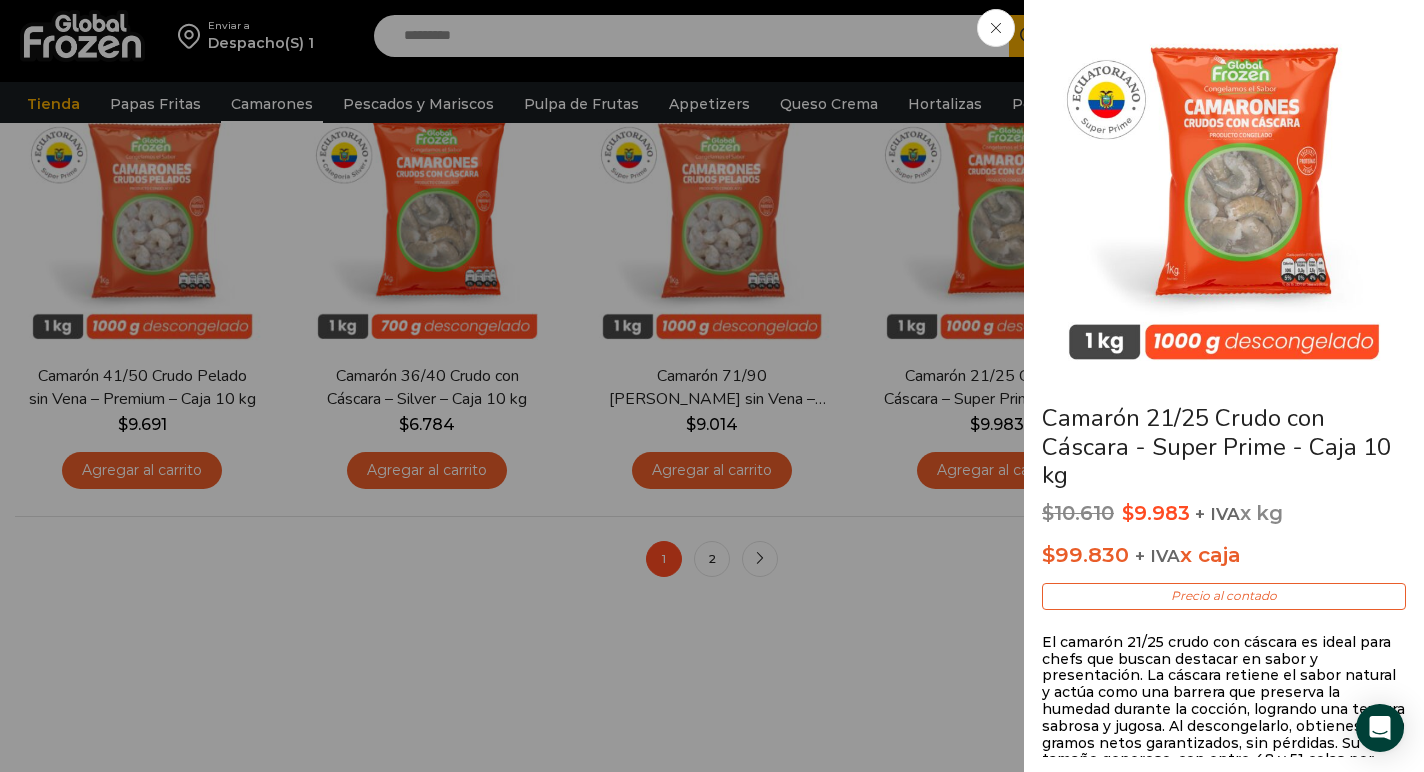 click on "Camarón 21/25 Crudo con Cáscara - Super Prime - Caja 10 kg
$ 10.610   Original price was: $10.610. $ 9.983 Current price is: $9.983.   + IVA  x kg
$ 99.830   + IVA  x caja
Precio al contado
Libre de químicos como fosfatos y antibióticos, este camarón conserva su sabor auténtico y textura natural. Gracias al proceso de congelación individual (IQF), cada camarón mantiene la calidad del momento de cosecha y permite descongelar solo la cantidad necesaria, evitando mermas innecesarias. Con cada kilo, puedes obtener aproximadamente 13 porciones (4 camarones por plato), maximizando tu inversión sin comprometer la calidad.
$" at bounding box center [712, -1508] 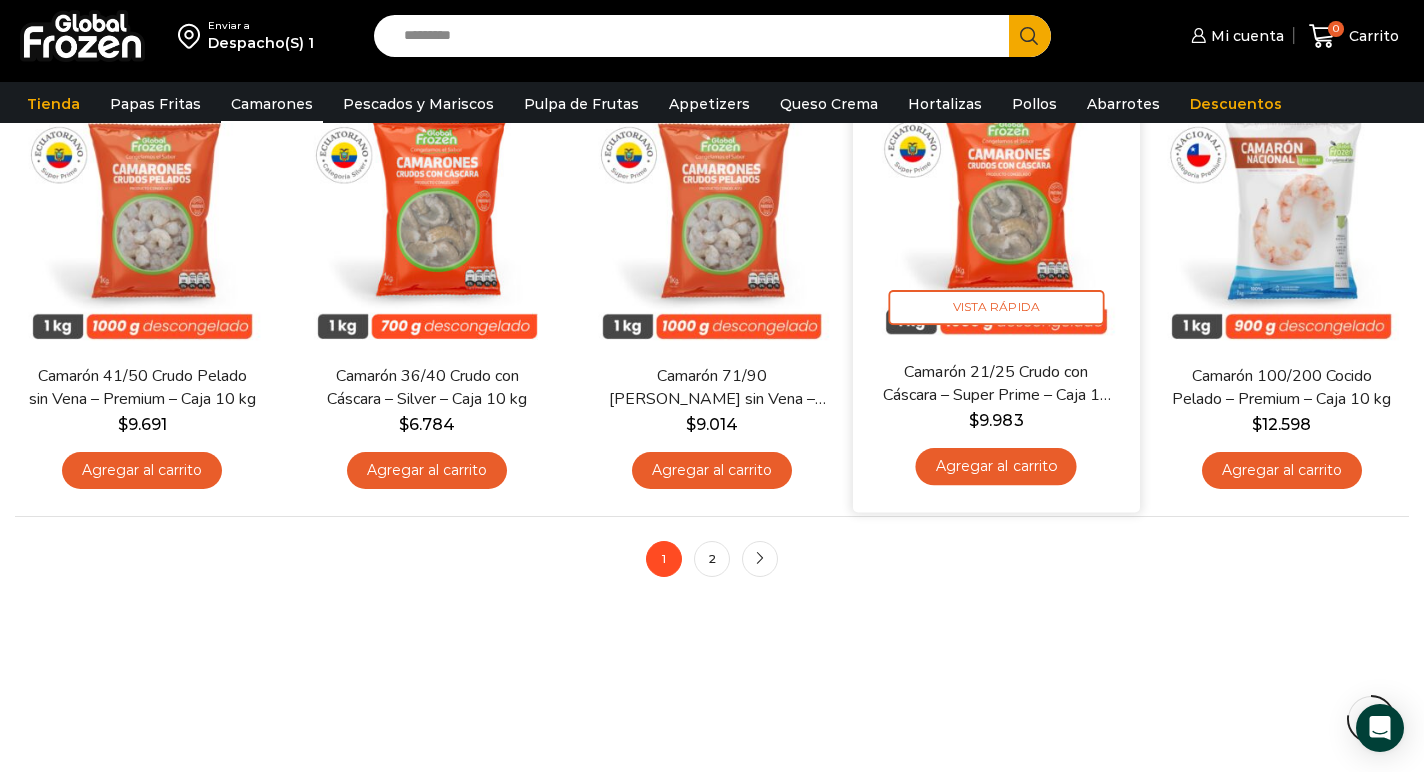 click at bounding box center (996, 217) 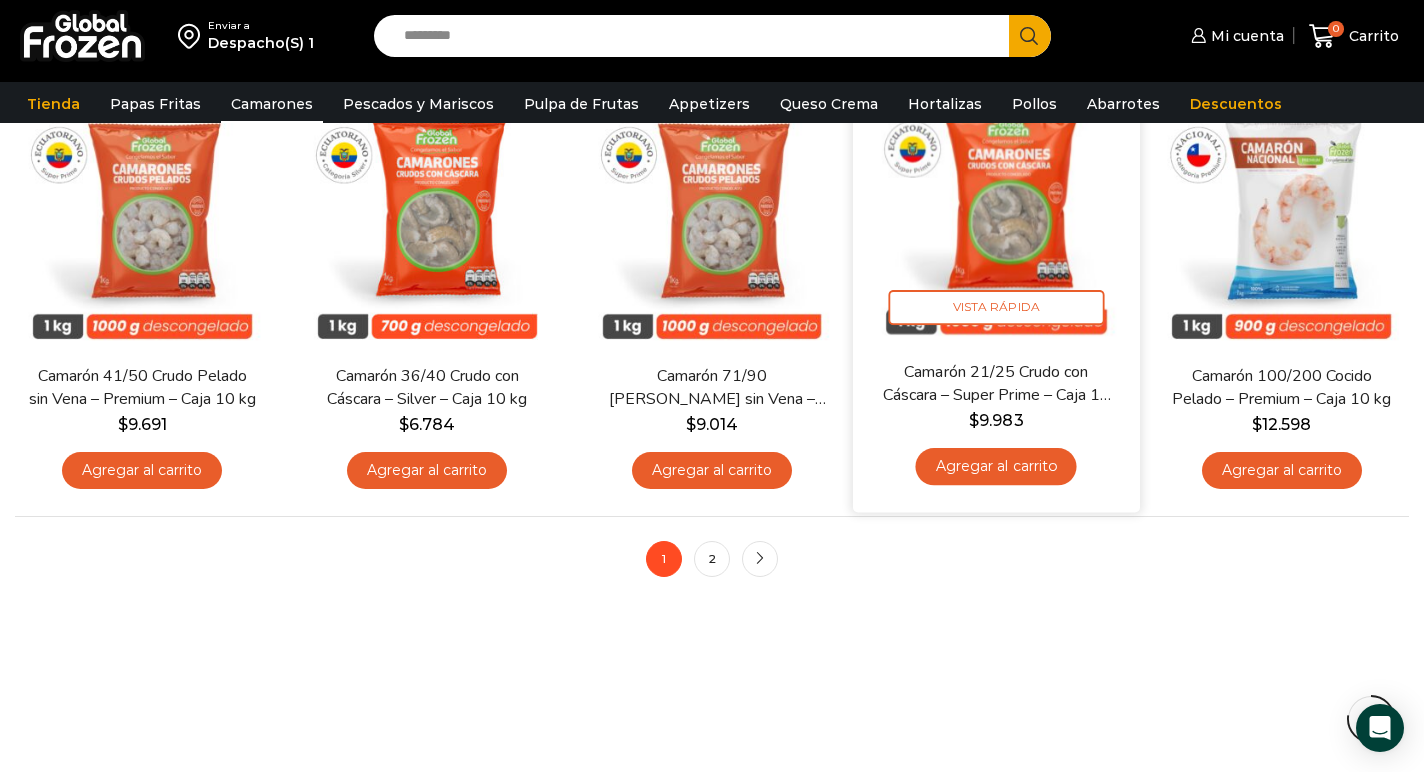 click at bounding box center [996, 217] 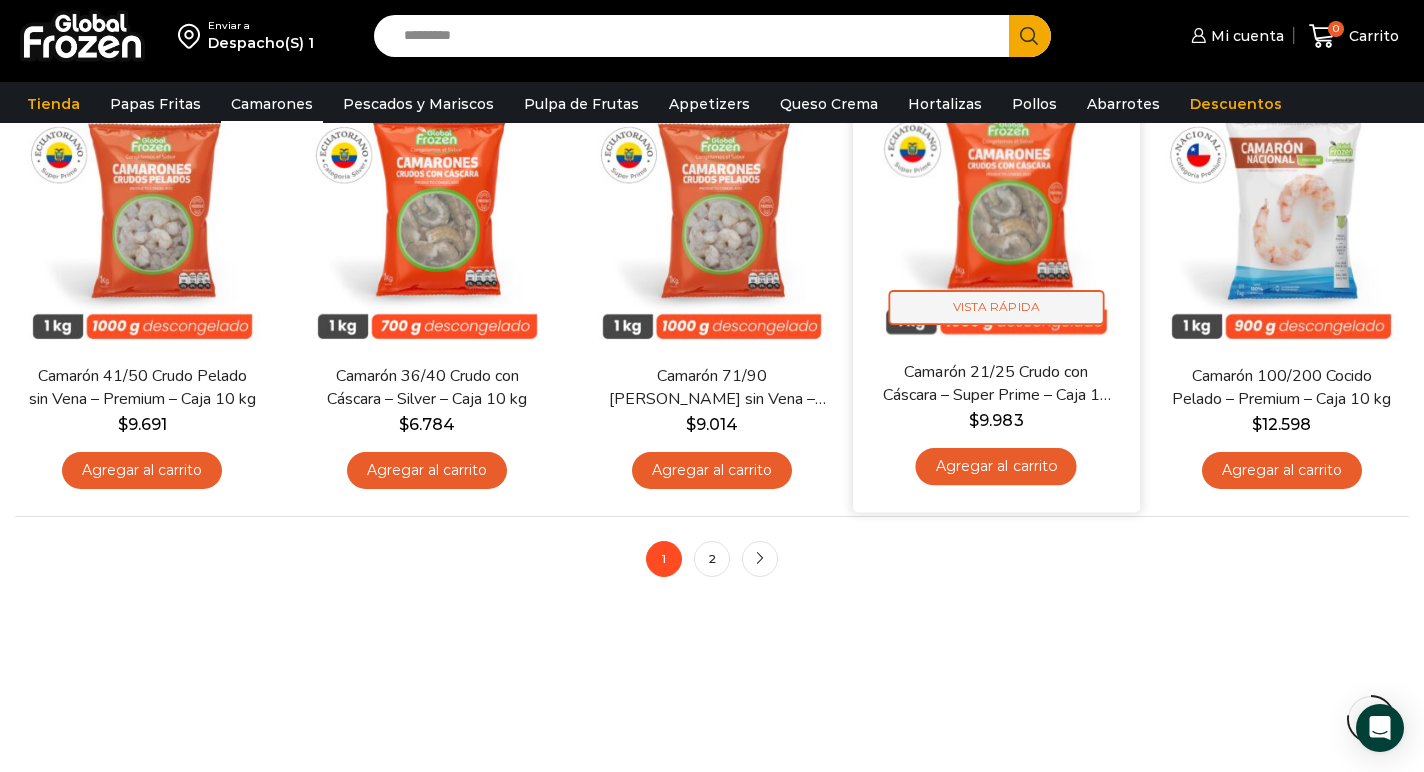 click on "Vista Rápida" at bounding box center [997, 307] 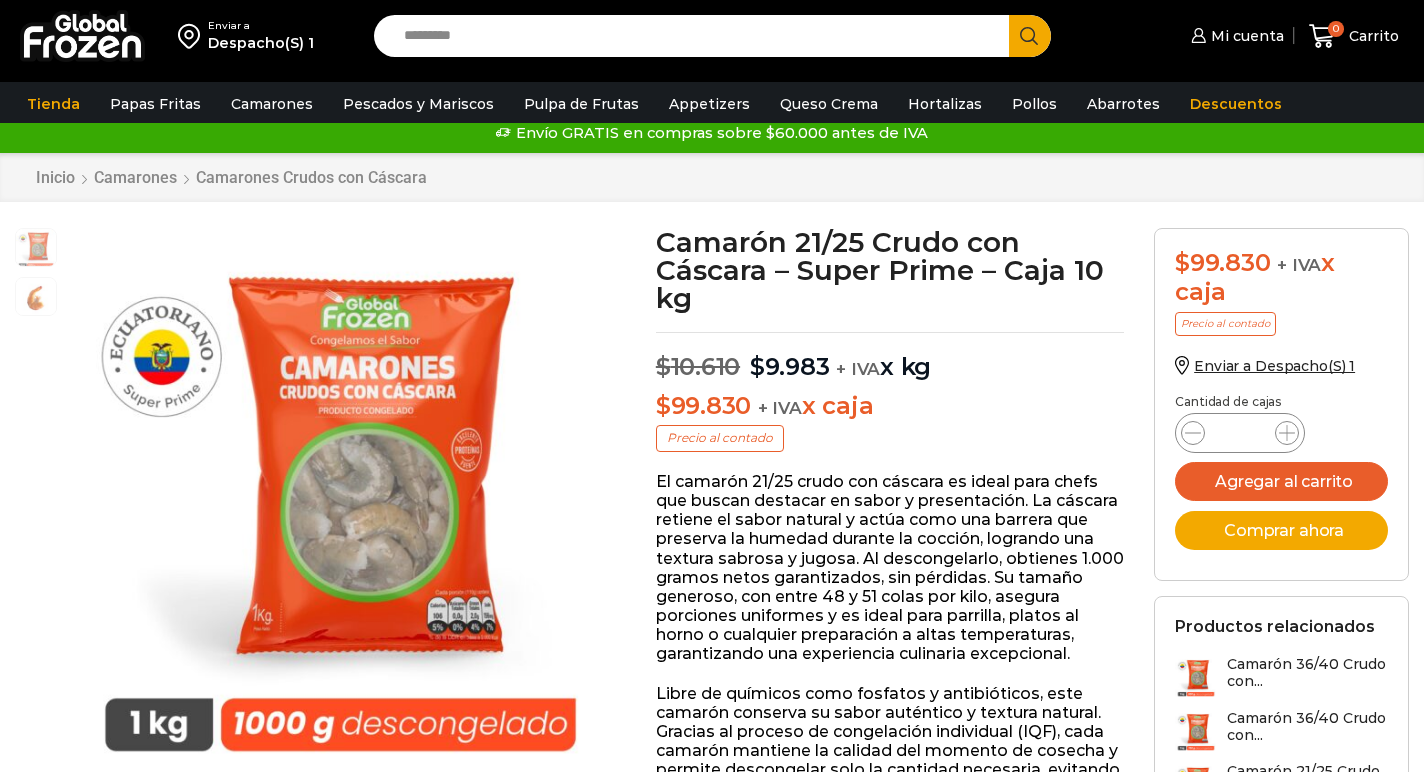 scroll, scrollTop: 0, scrollLeft: 0, axis: both 